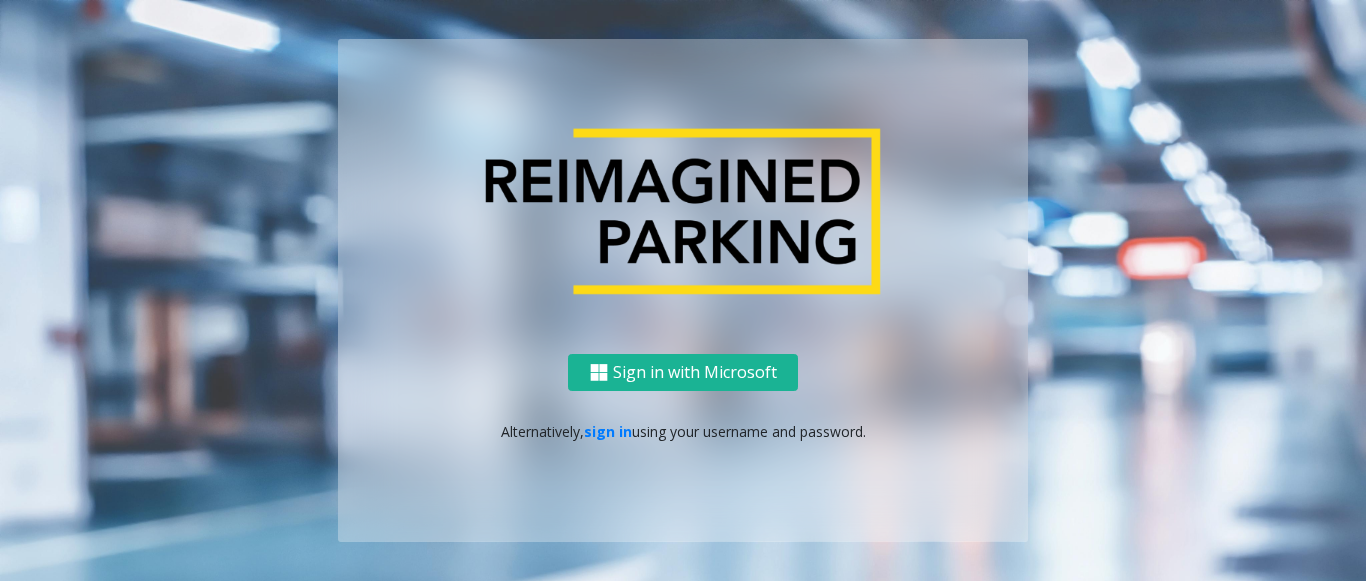 scroll, scrollTop: 0, scrollLeft: 0, axis: both 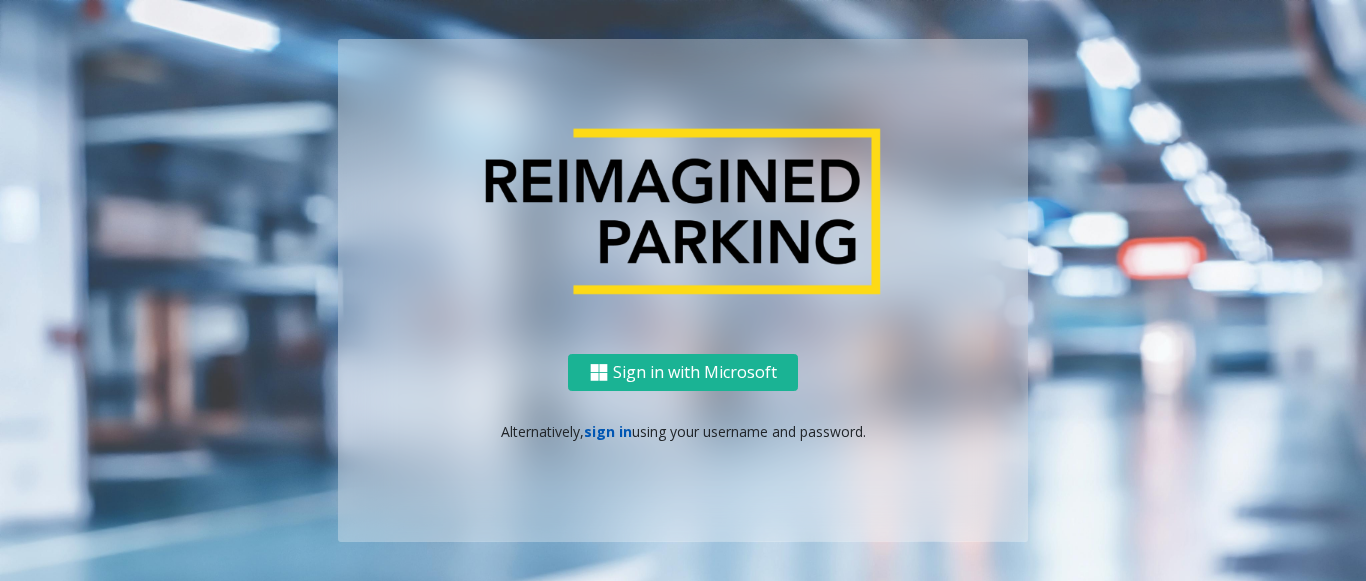 click on "sign in" 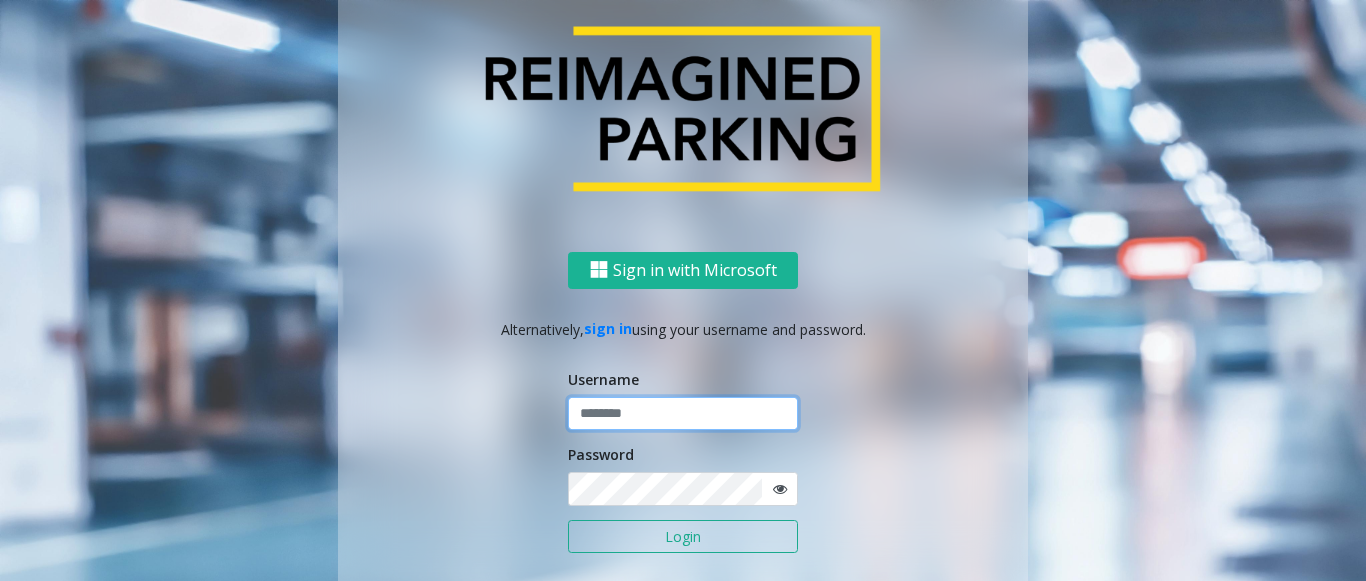 click 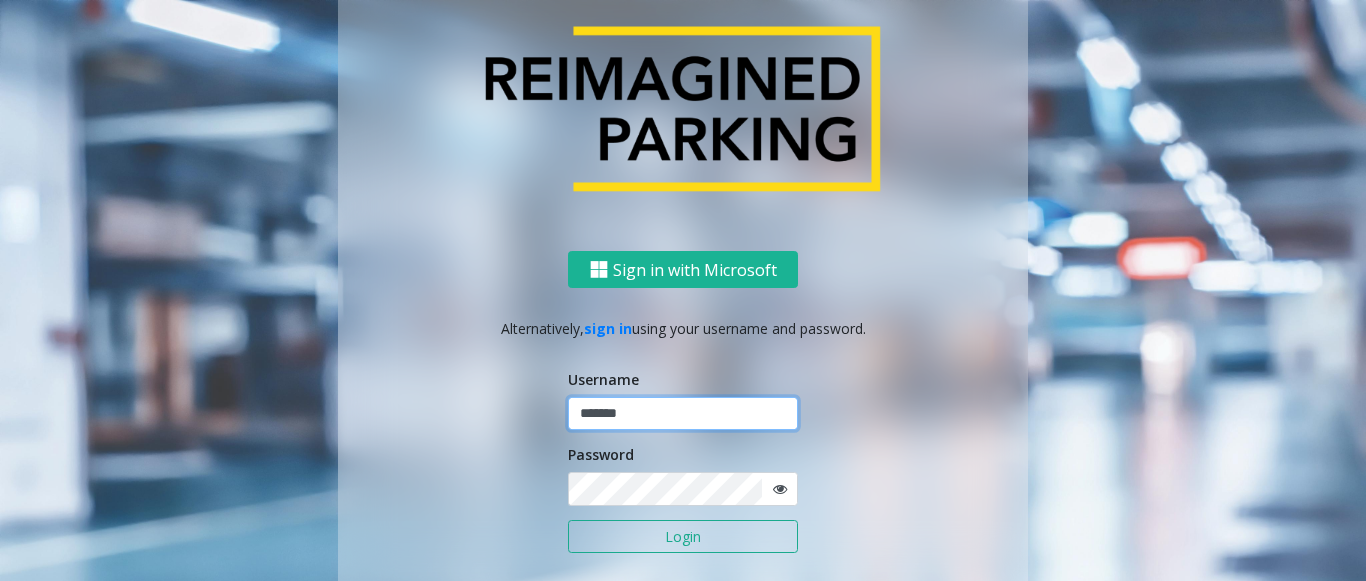 type on "*******" 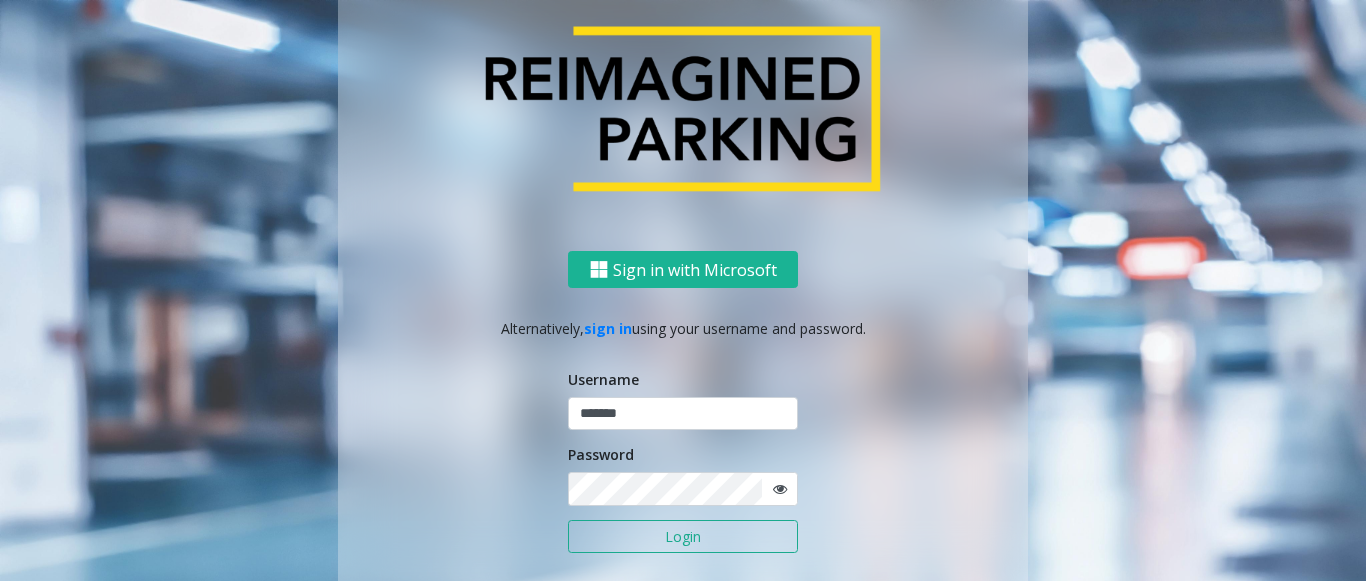 click on "Login" 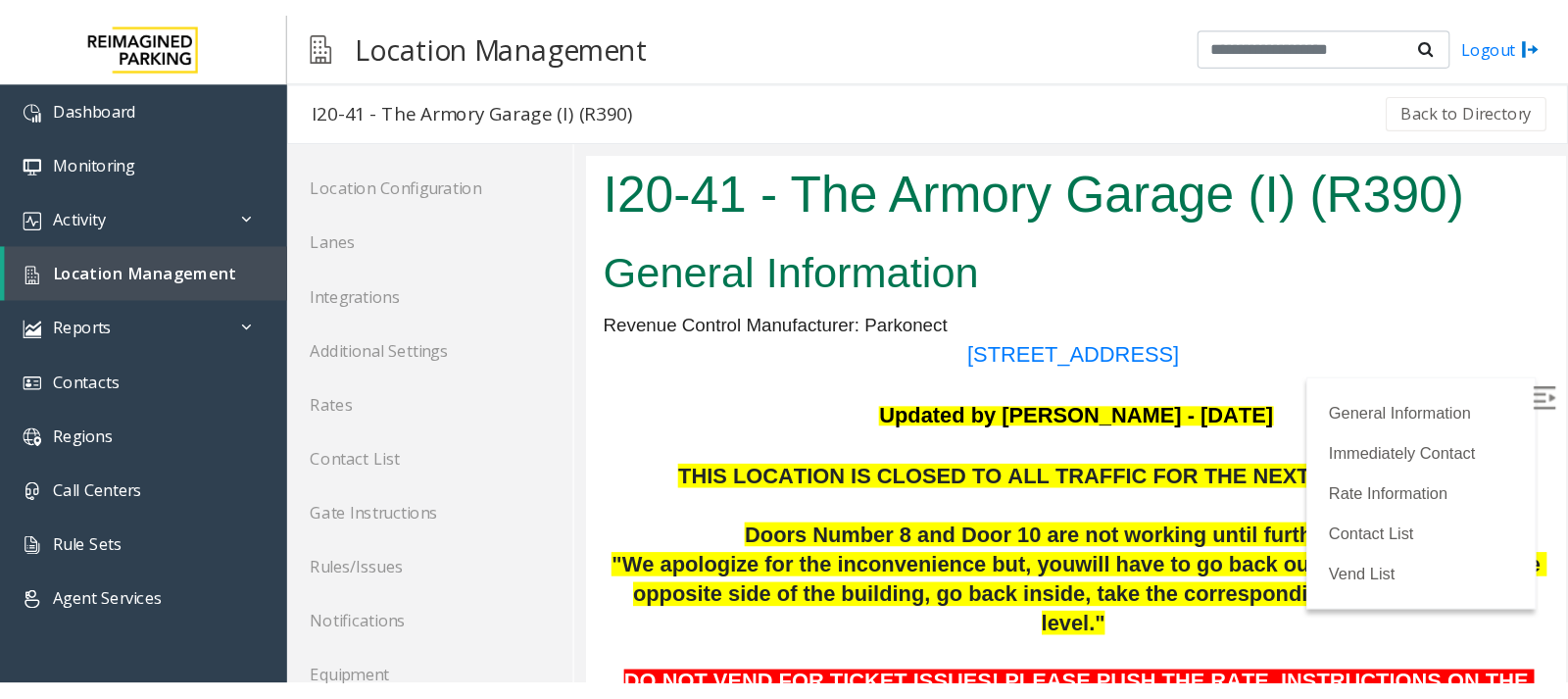scroll, scrollTop: 0, scrollLeft: 0, axis: both 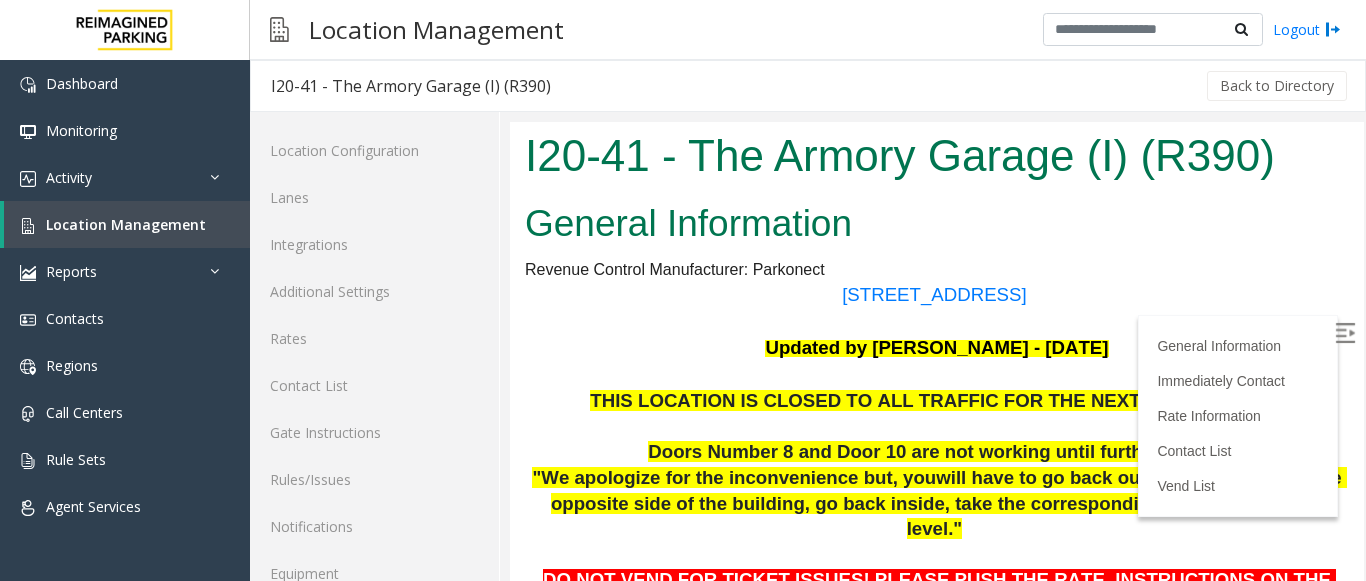 click at bounding box center (1345, 333) 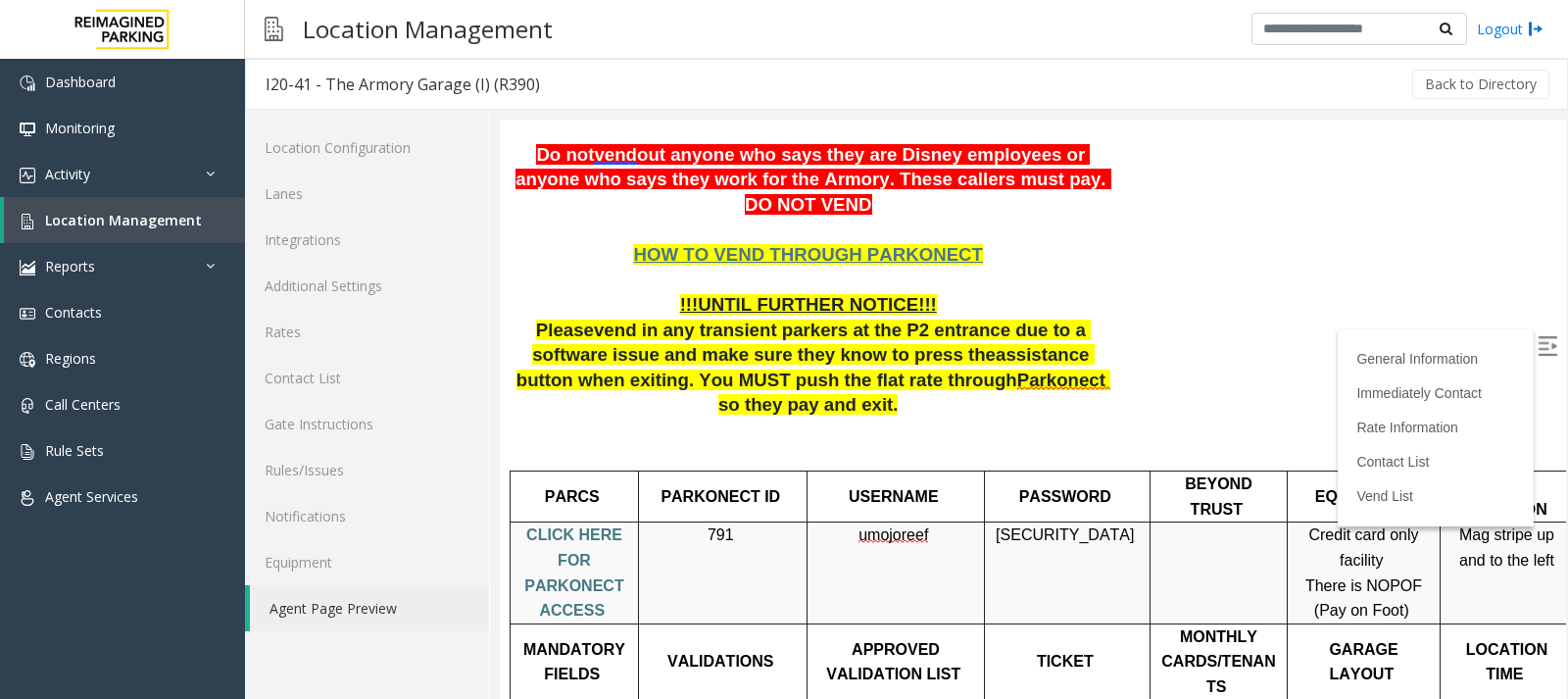 scroll, scrollTop: 588, scrollLeft: 0, axis: vertical 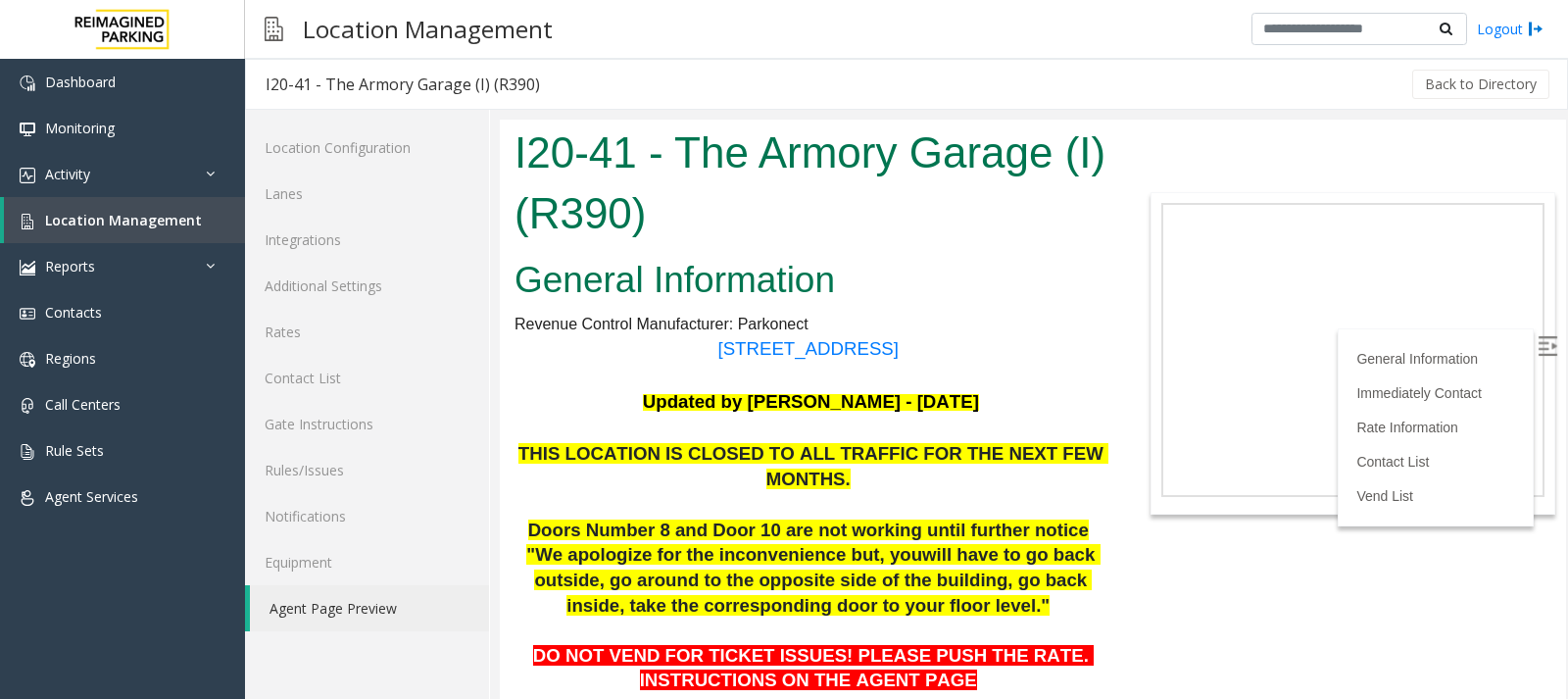 drag, startPoint x: 1555, startPoint y: 243, endPoint x: 2066, endPoint y: 287, distance: 512.89083 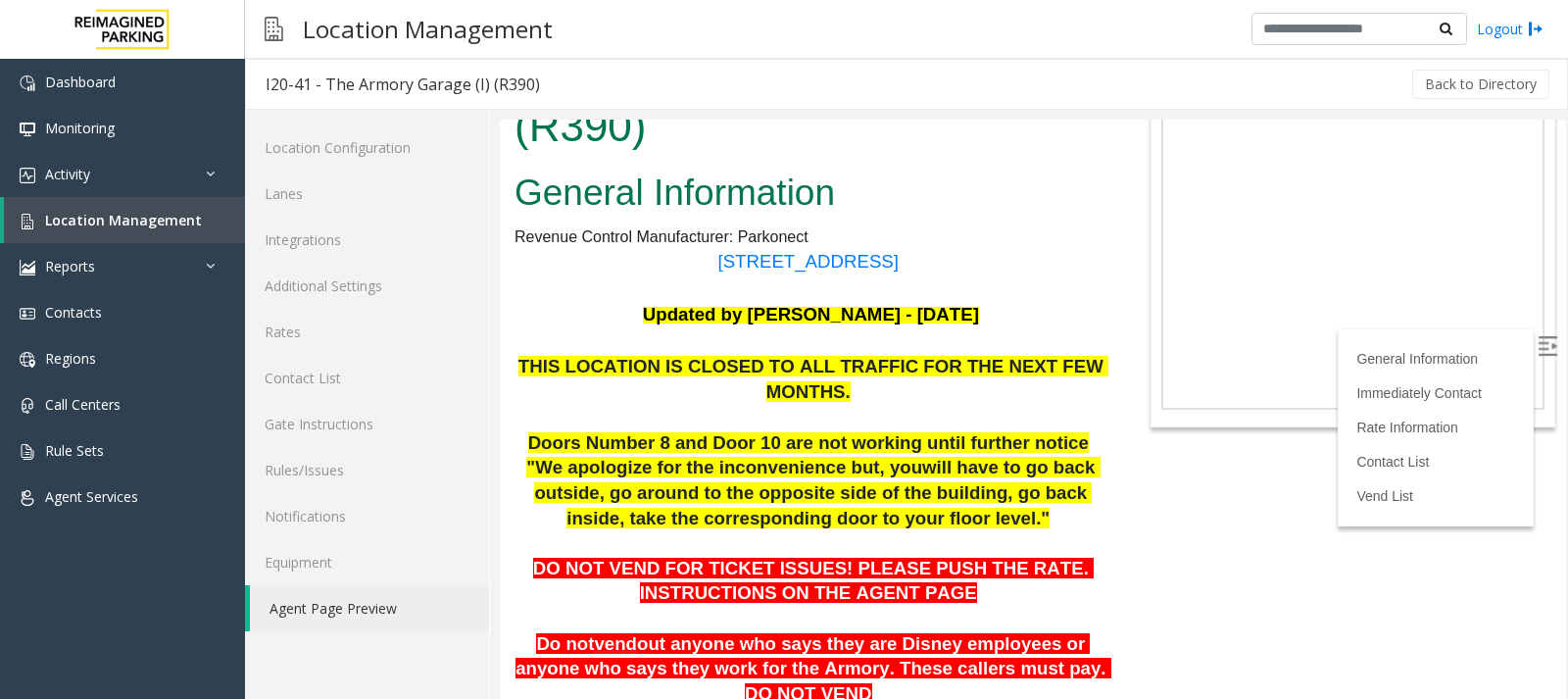 scroll, scrollTop: 0, scrollLeft: 0, axis: both 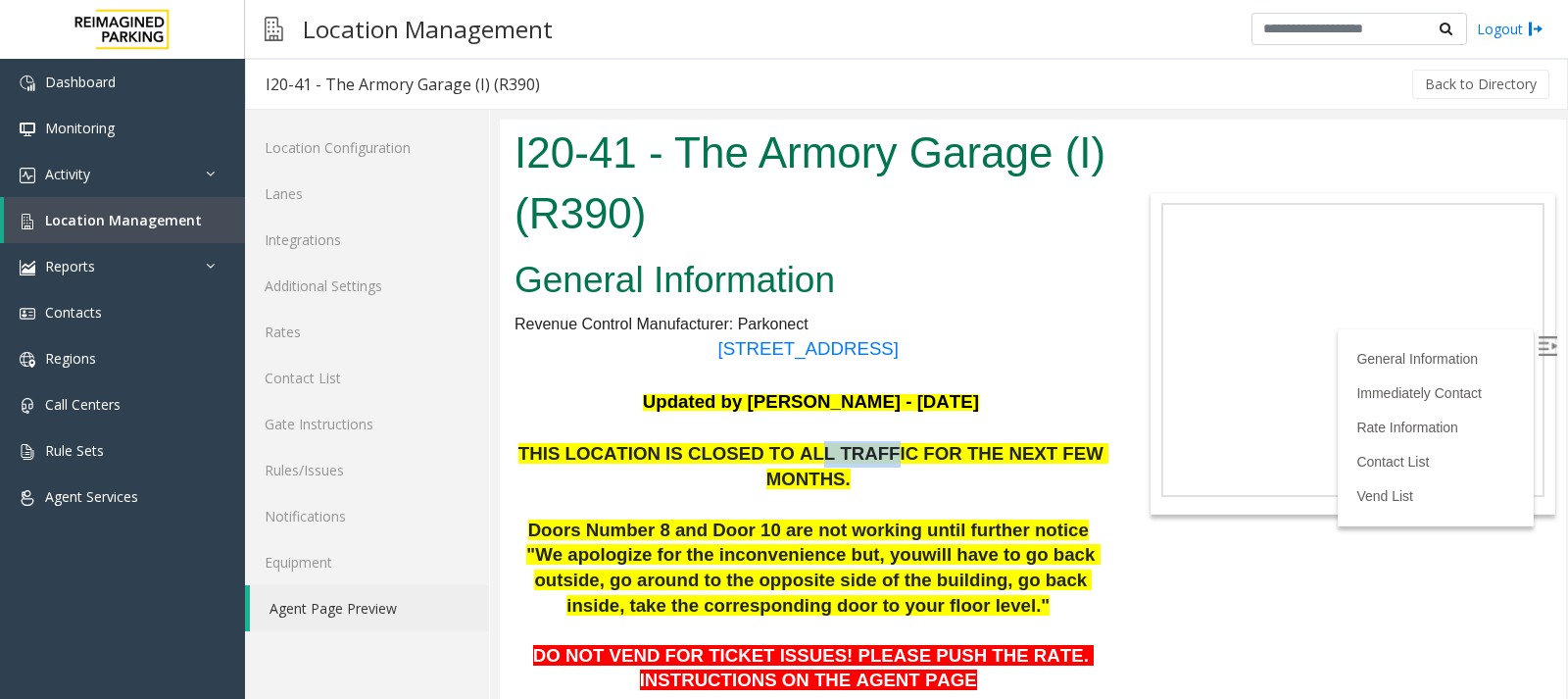 drag, startPoint x: 772, startPoint y: 444, endPoint x: 834, endPoint y: 445, distance: 62.008064 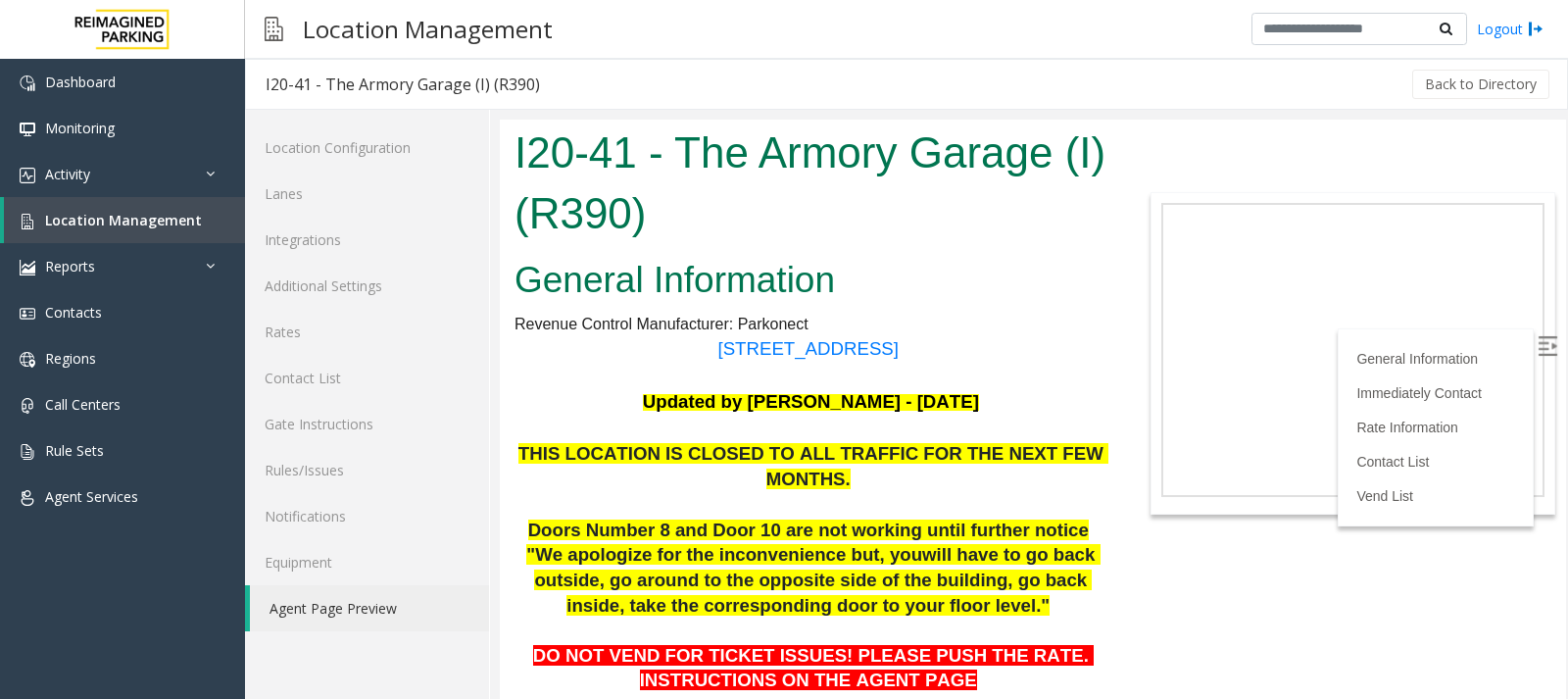 click at bounding box center (810, 506) 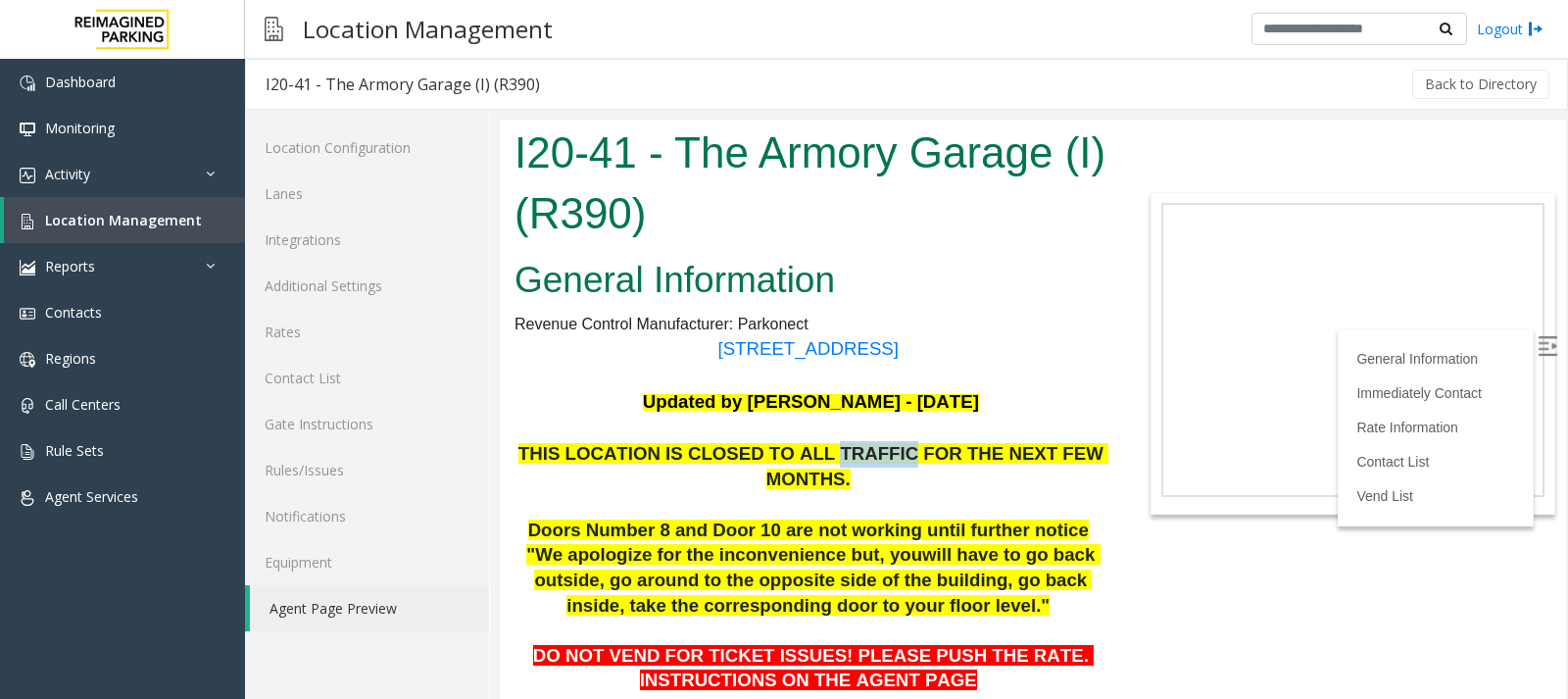 drag, startPoint x: 851, startPoint y: 450, endPoint x: 789, endPoint y: 443, distance: 62.39391 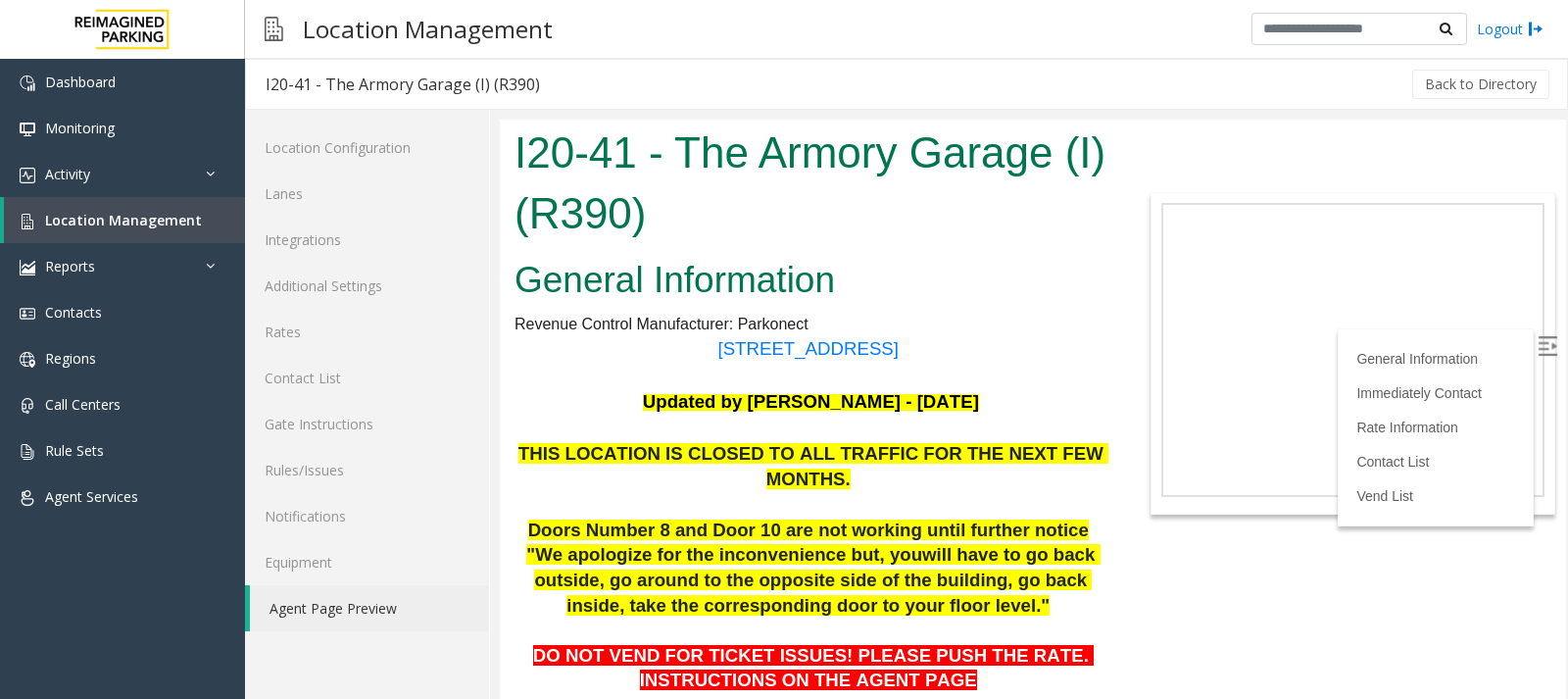 click on "I20-41	 - The Armory Garage (I) (R390)" at bounding box center [810, 182] 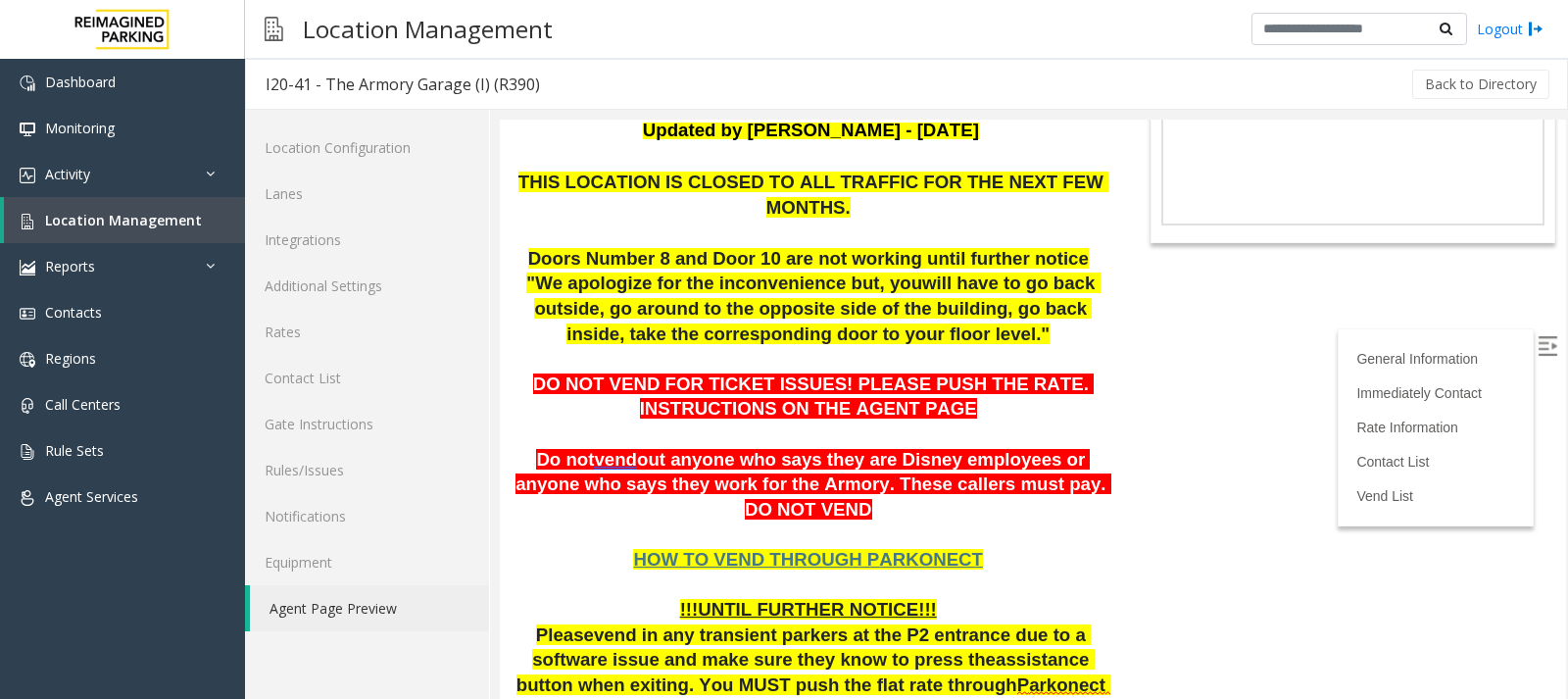 scroll, scrollTop: 98, scrollLeft: 0, axis: vertical 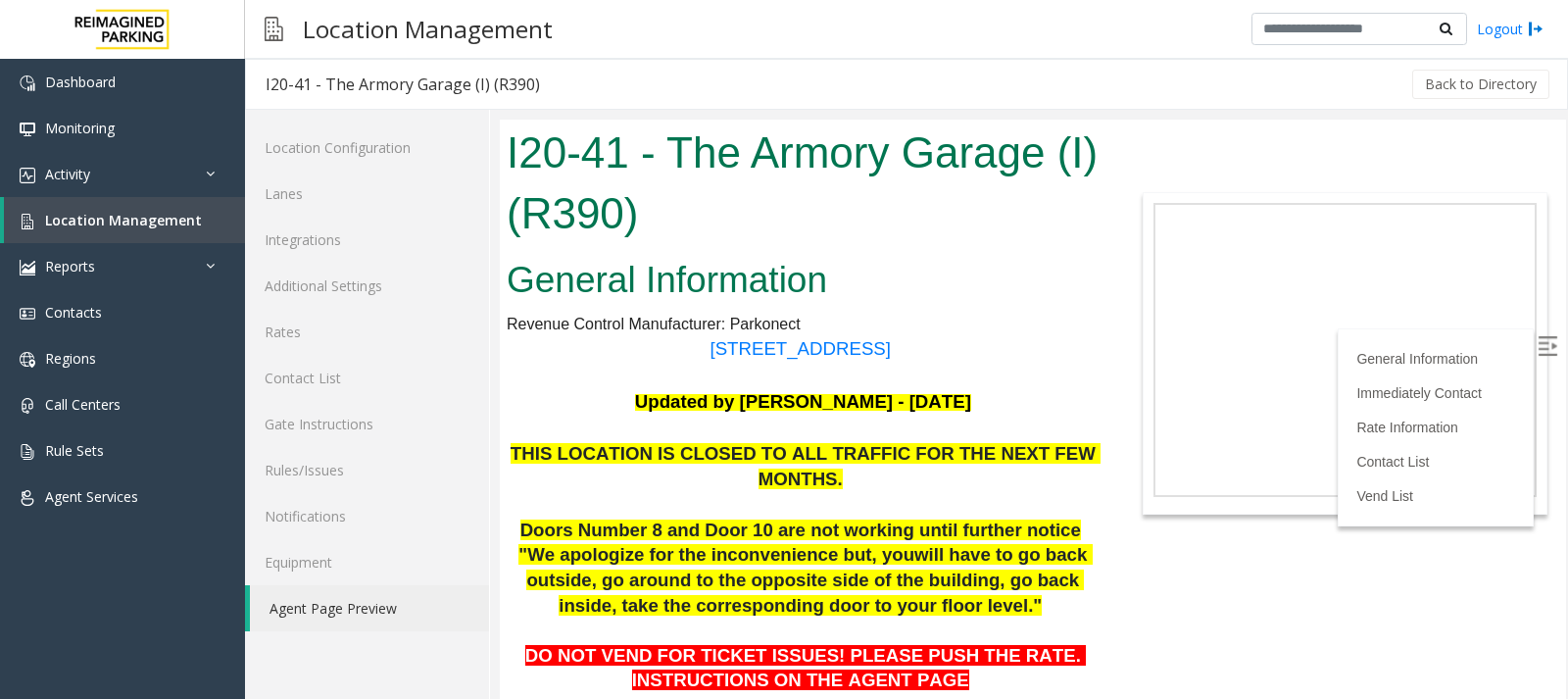 click on "I20-41	 - The Armory Garage (I) (R390)
General Information
Revenue Control Manufacturer: Parkonect
5 S. 6th St. Minneapolis, MN    Updated by Pranav Babbar - 17th July 2024 THIS LOCATION IS CLOSED TO ALL TRAFFIC FOR THE NEXT FEW MONTHS.     Doors Number 8 and Door 10 are not working until further notice   "We apologize for the inconvenience but, you  will have to go back outside, go around to the opposite side of the building, go back inside, take the corresponding door to your floor level."     DO NOT VEND FOR TICKET ISSUES! PLEASE PUSH THE RATE. INSTRUCTIONS ON THE AGENT PAGE     Do not  vend  out anyone who says they are Disney employees or anyone who says they work for the Armory. These callers must pay. DO NOT VEND     HOW TO VEND THROUGH PARKONECT      !!!UNTIL FURTHER NOTICE!!!      Please  v end   in any transient parkers at the P2 entrance due to a software issue and make sure they know to press the  a ssistance   P" at bounding box center (1025, 409) 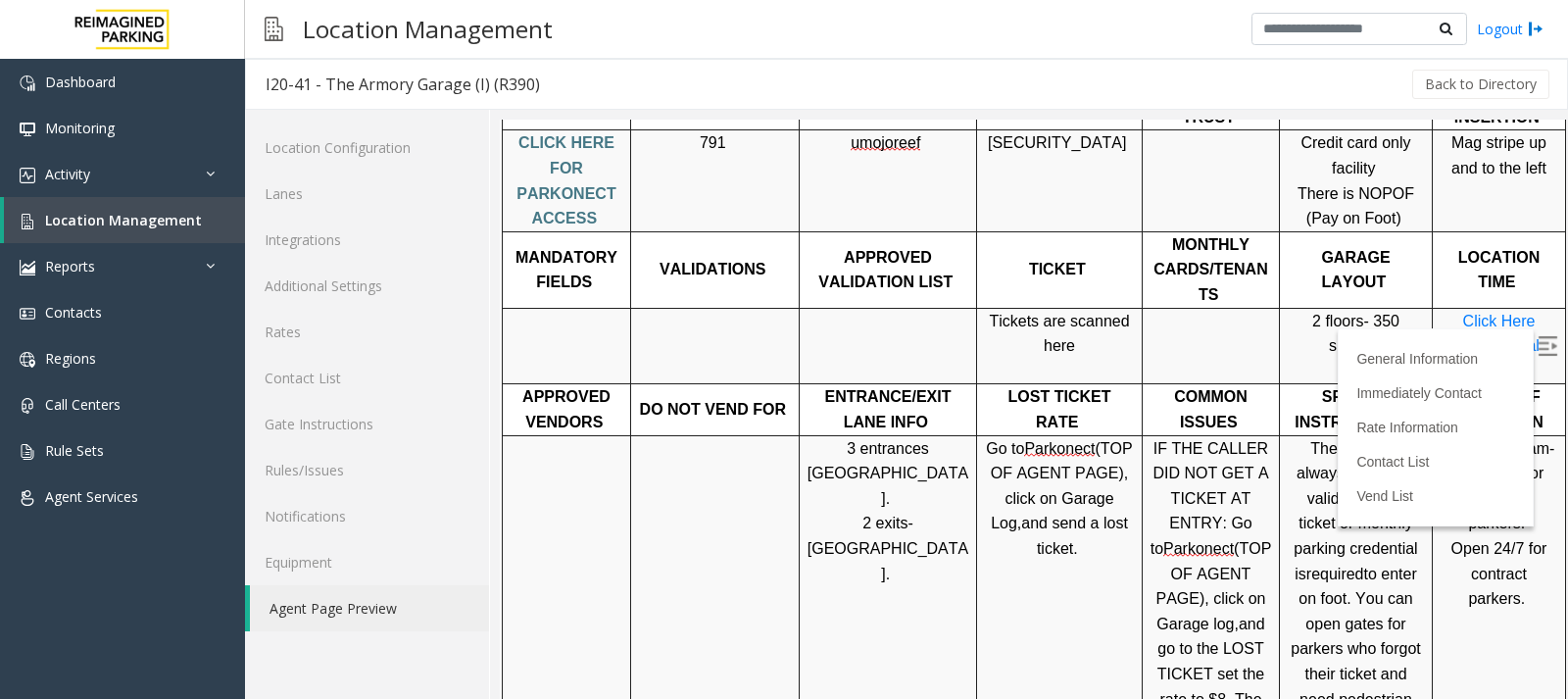 scroll, scrollTop: 980, scrollLeft: 29, axis: both 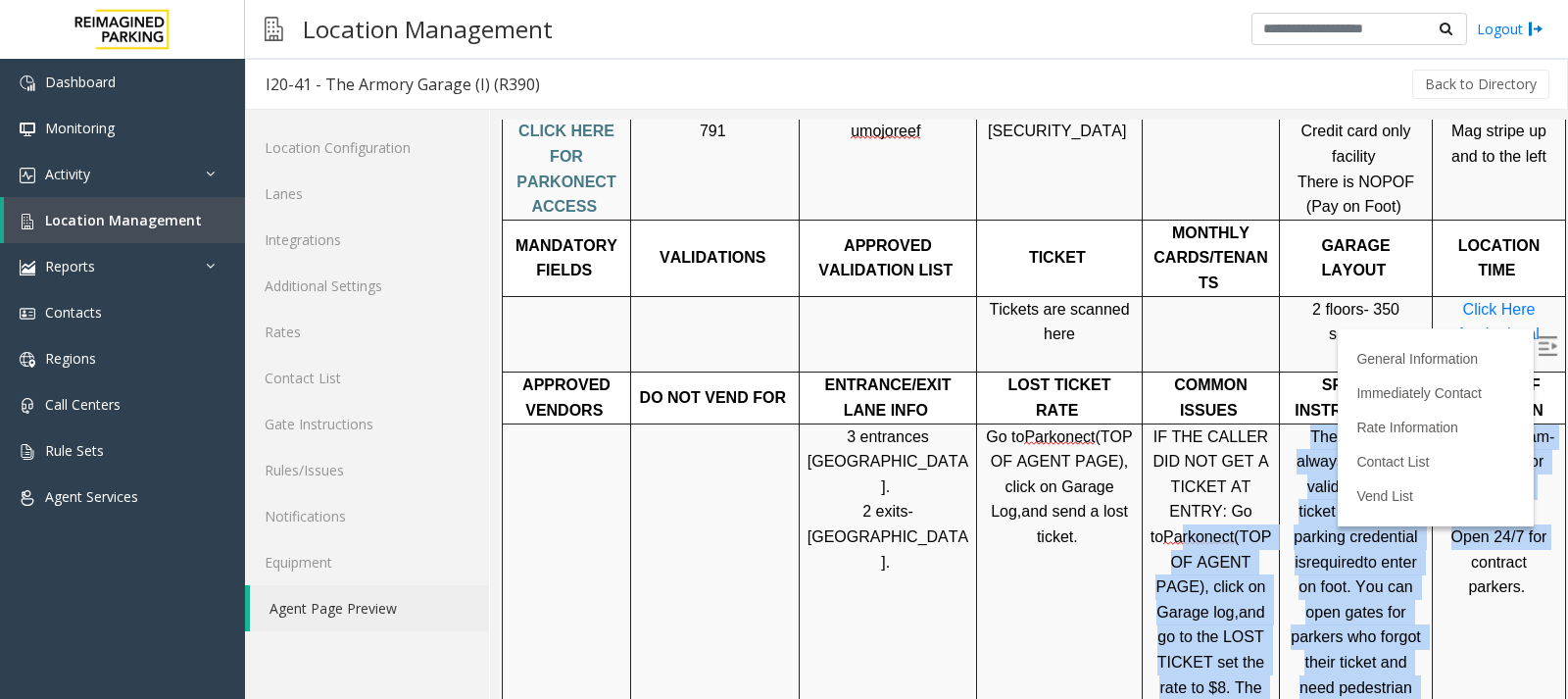 drag, startPoint x: 1146, startPoint y: 387, endPoint x: 1420, endPoint y: 501, distance: 296.76927 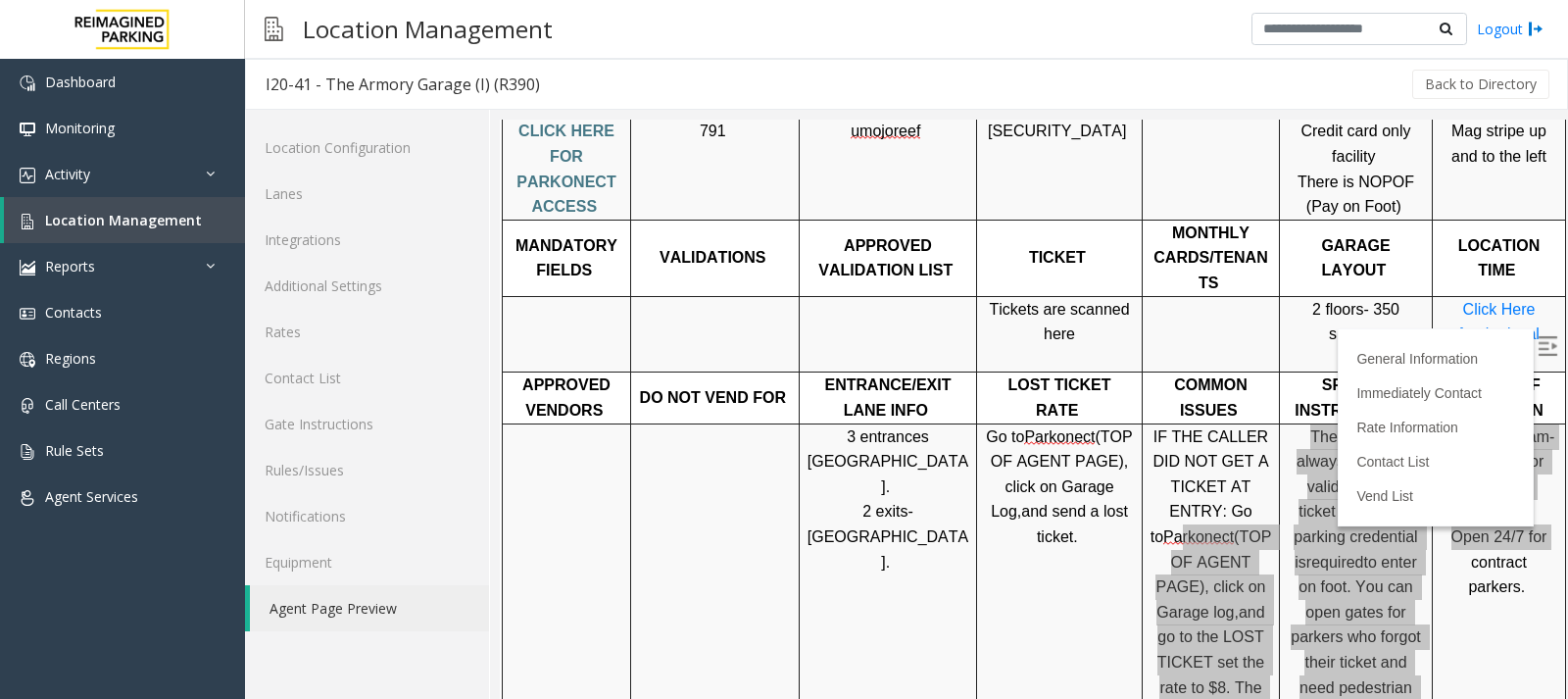 click 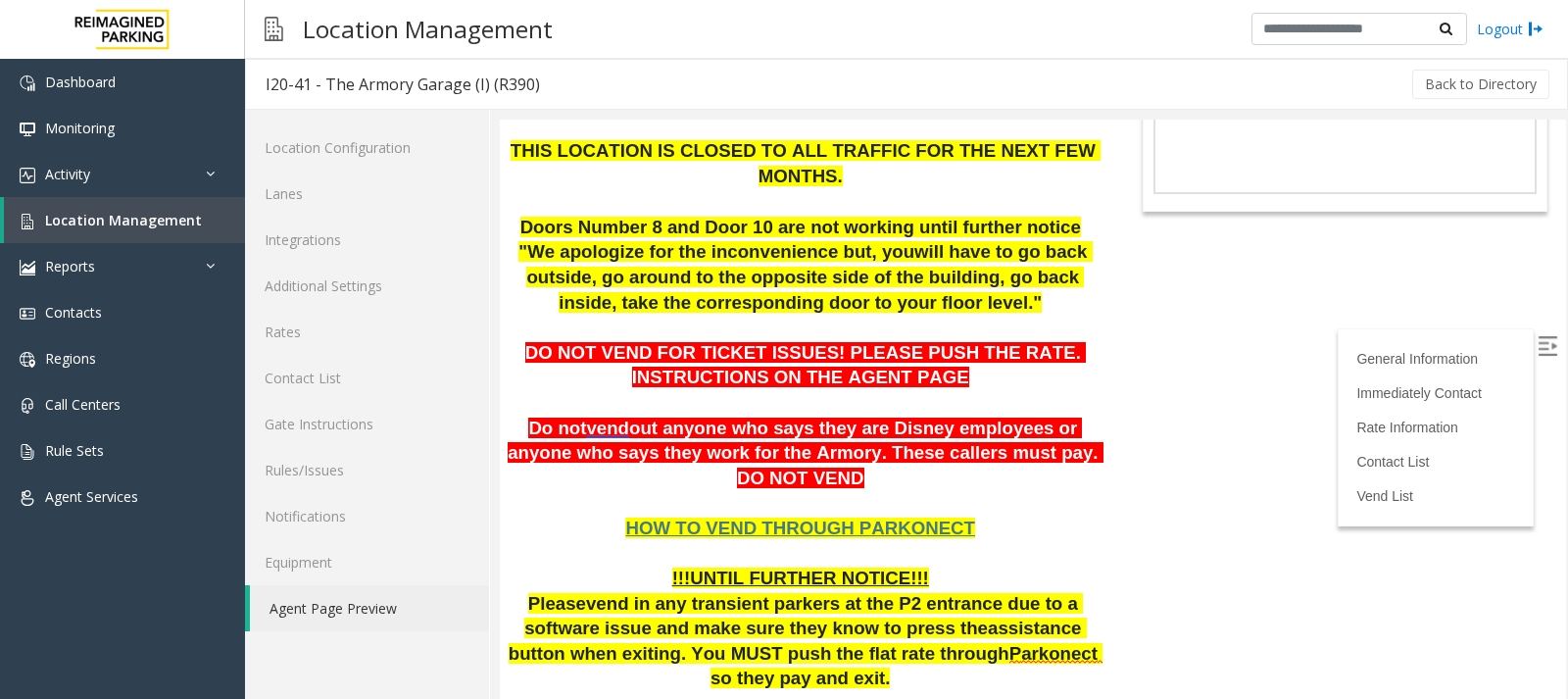 scroll, scrollTop: 0, scrollLeft: 29, axis: horizontal 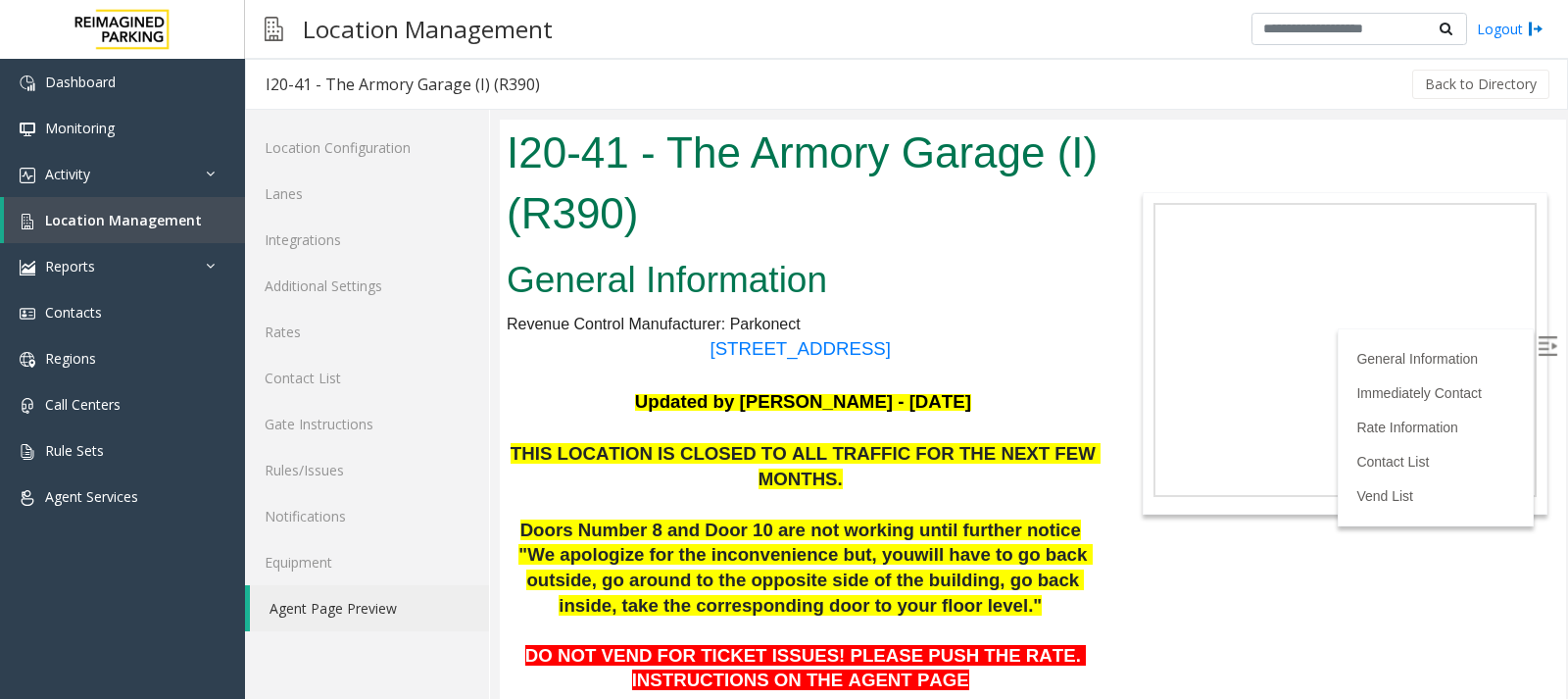 drag, startPoint x: 1558, startPoint y: 318, endPoint x: 2066, endPoint y: 269, distance: 510.35772 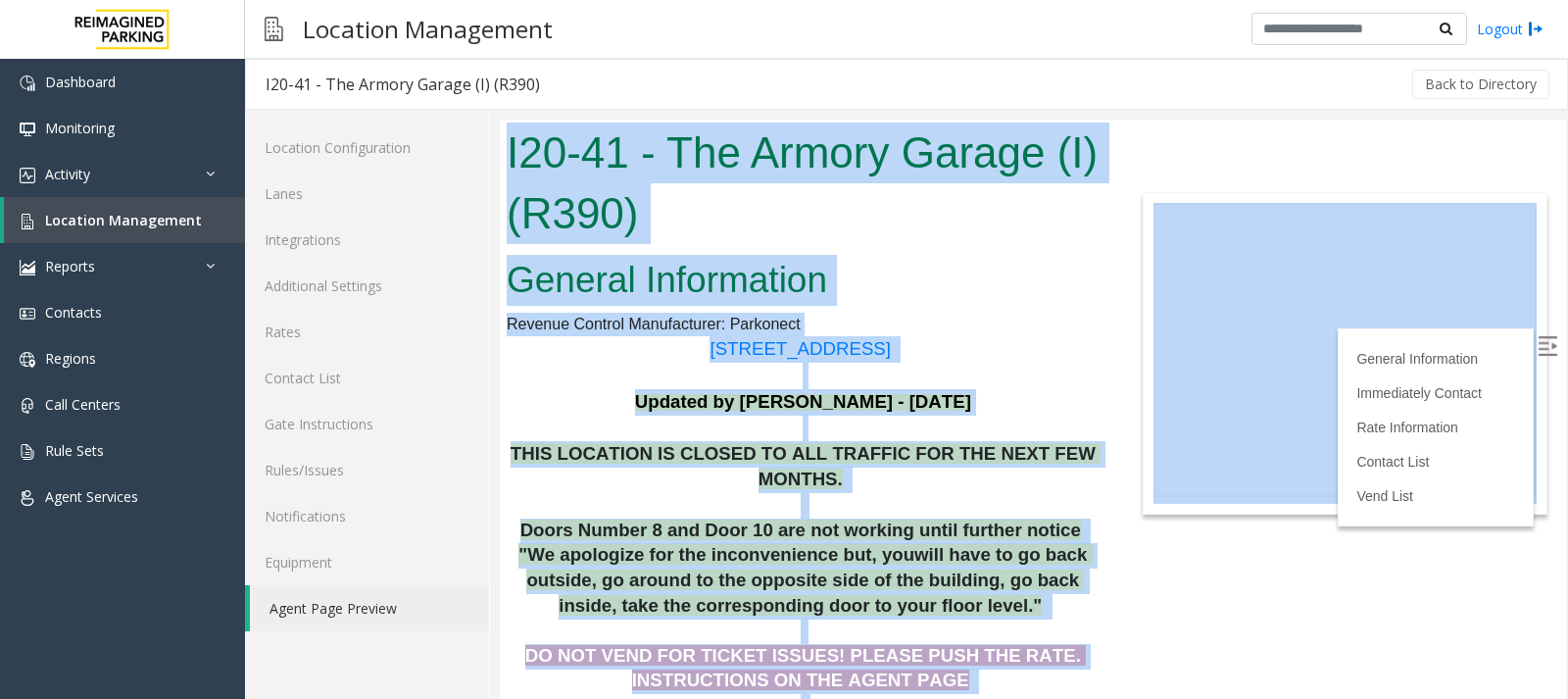 drag, startPoint x: 1084, startPoint y: 162, endPoint x: 1484, endPoint y: 297, distance: 422.167 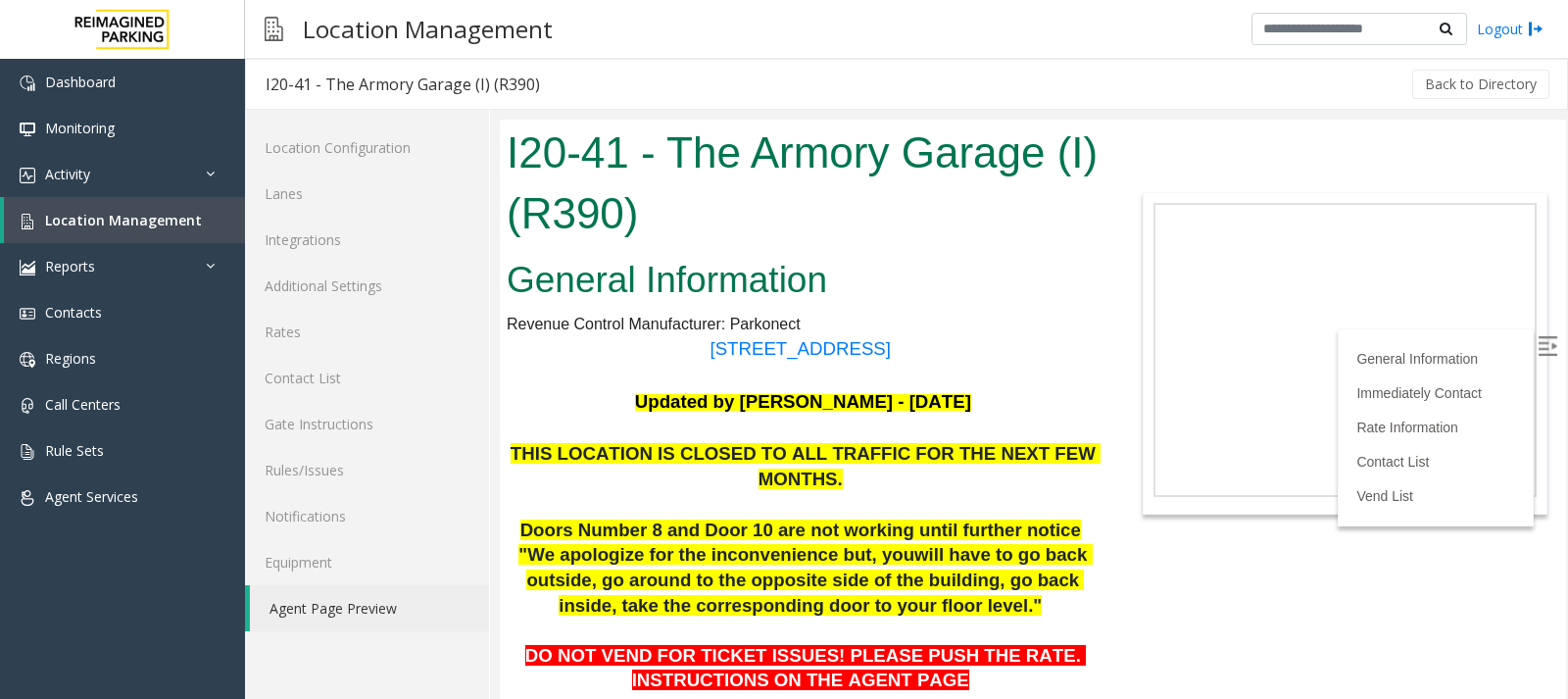 click on "I20-41	 - The Armory Garage (I) (R390)
General Information
Revenue Control Manufacturer: Parkonect
5 S. 6th St. Minneapolis, MN    Updated by Pranav Babbar - 17th July 2024 THIS LOCATION IS CLOSED TO ALL TRAFFIC FOR THE NEXT FEW MONTHS.     Doors Number 8 and Door 10 are not working until further notice   "We apologize for the inconvenience but, you  will have to go back outside, go around to the opposite side of the building, go back inside, take the corresponding door to your floor level."     DO NOT VEND FOR TICKET ISSUES! PLEASE PUSH THE RATE. INSTRUCTIONS ON THE AGENT PAGE     Do not  vend  out anyone who says they are Disney employees or anyone who says they work for the Armory. These callers must pay. DO NOT VEND     HOW TO VEND THROUGH PARKONECT      !!!UNTIL FURTHER NOTICE!!!      Please  v end   in any transient parkers at the P2 entrance due to a software issue and make sure they know to press the  a ssistance   P" at bounding box center (1025, 409) 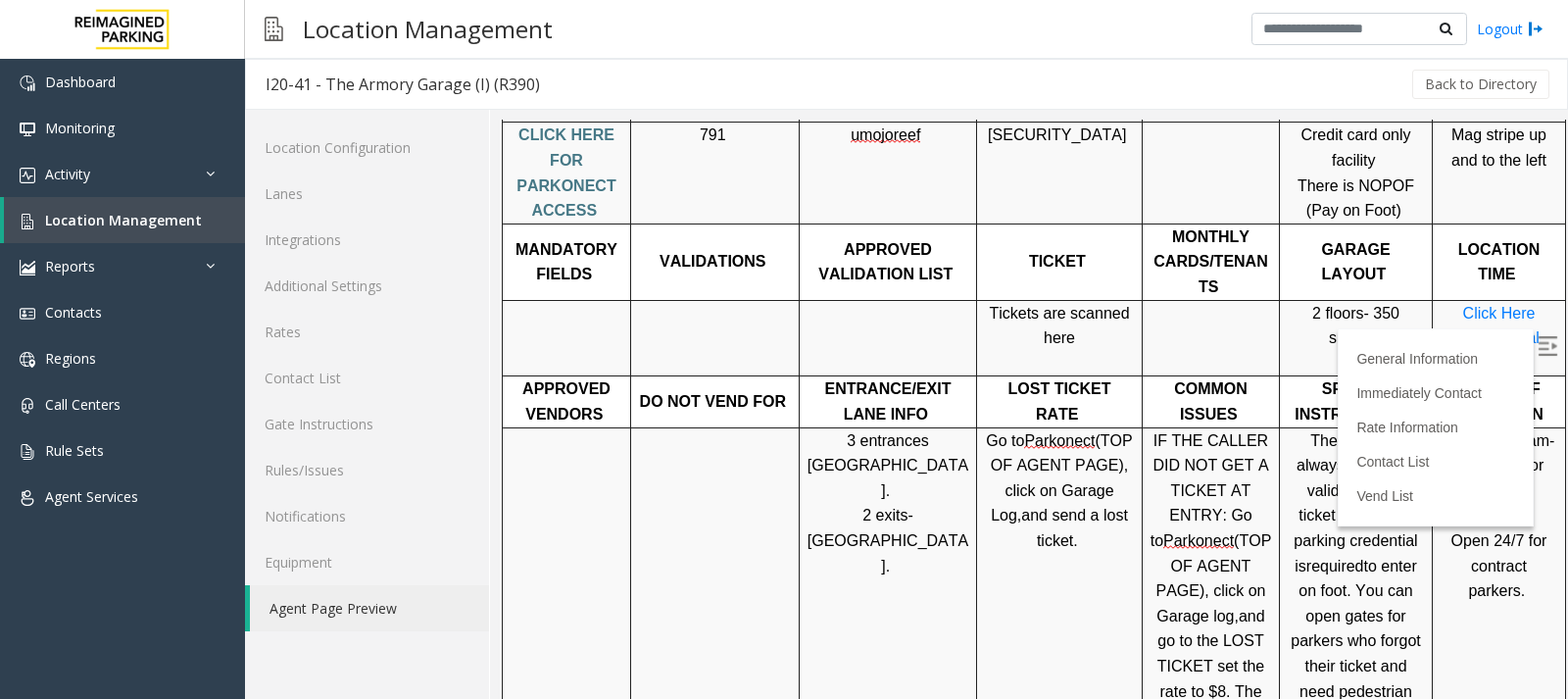 drag, startPoint x: 1047, startPoint y: 214, endPoint x: 1567, endPoint y: 745, distance: 743.20993 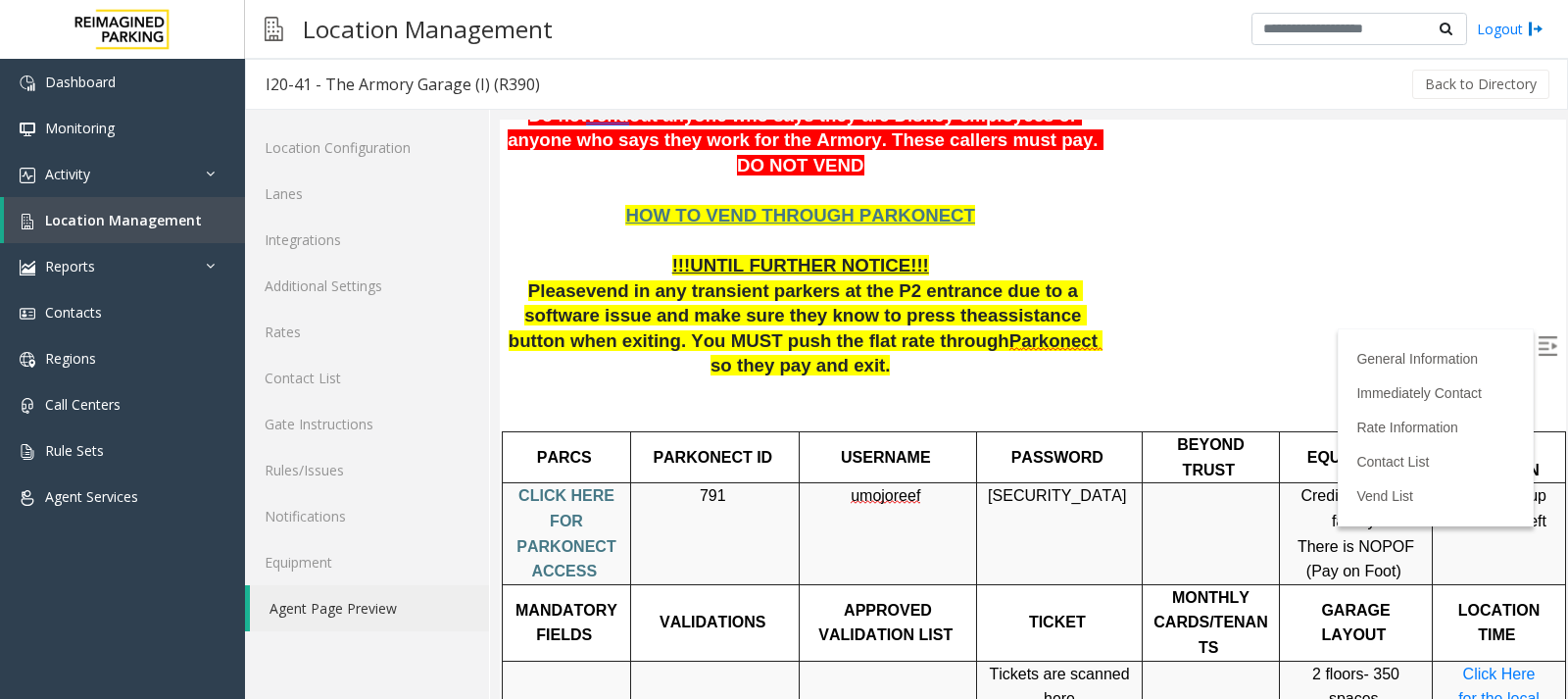scroll, scrollTop: 322, scrollLeft: 29, axis: both 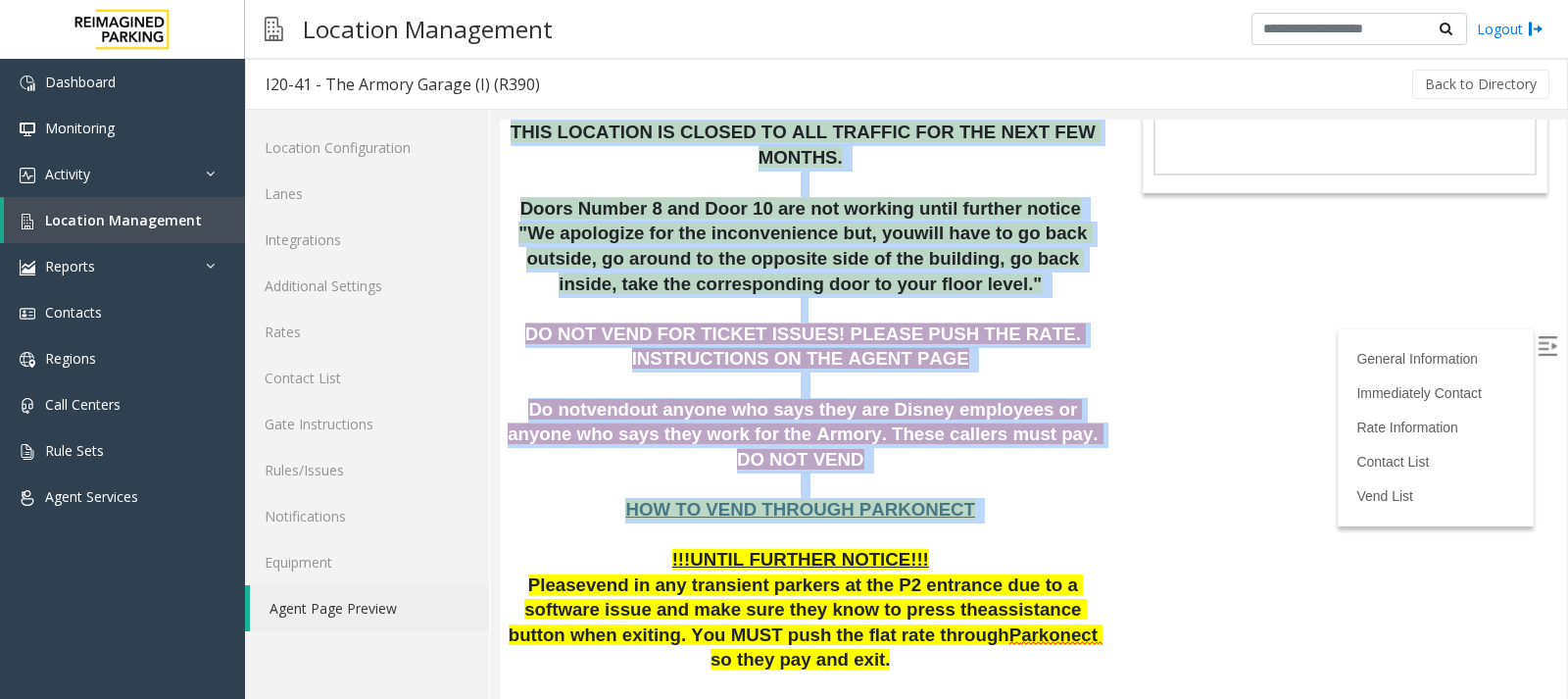 drag, startPoint x: 637, startPoint y: 516, endPoint x: 1245, endPoint y: 586, distance: 612.0163 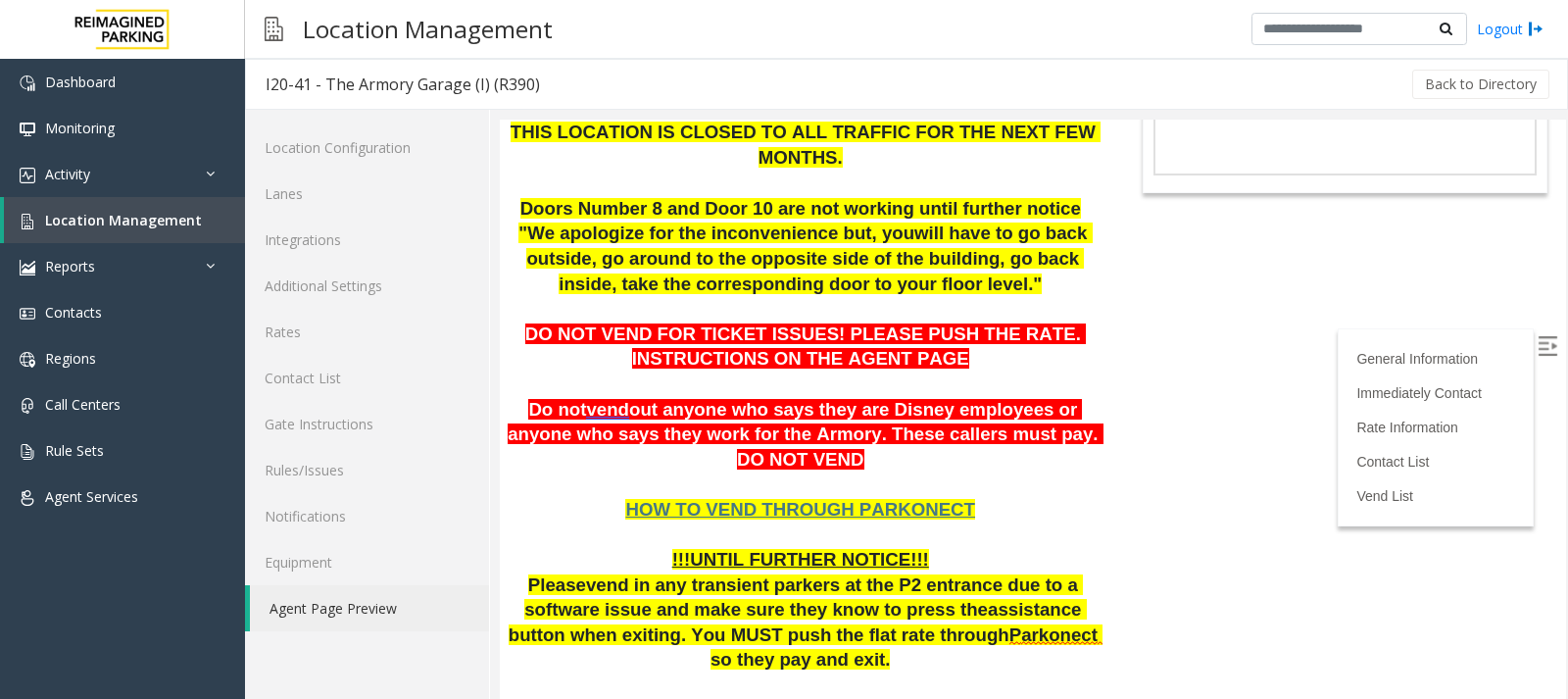 click on "I20-41	 - The Armory Garage (I) (R390)
General Information
Revenue Control Manufacturer: Parkonect
5 S. 6th St. Minneapolis, MN    Updated by Pranav Babbar - 17th July 2024 THIS LOCATION IS CLOSED TO ALL TRAFFIC FOR THE NEXT FEW MONTHS.     Doors Number 8 and Door 10 are not working until further notice   "We apologize for the inconvenience but, you  will have to go back outside, go around to the opposite side of the building, go back inside, take the corresponding door to your floor level."     DO NOT VEND FOR TICKET ISSUES! PLEASE PUSH THE RATE. INSTRUCTIONS ON THE AGENT PAGE     Do not  vend  out anyone who says they are Disney employees or anyone who says they work for the Armory. These callers must pay. DO NOT VEND     HOW TO VEND THROUGH PARKONECT      !!!UNTIL FURTHER NOTICE!!!      Please  v end   in any transient parkers at the P2 entrance due to a software issue and make sure they know to press the  a ssistance   P" at bounding box center (1025, 87) 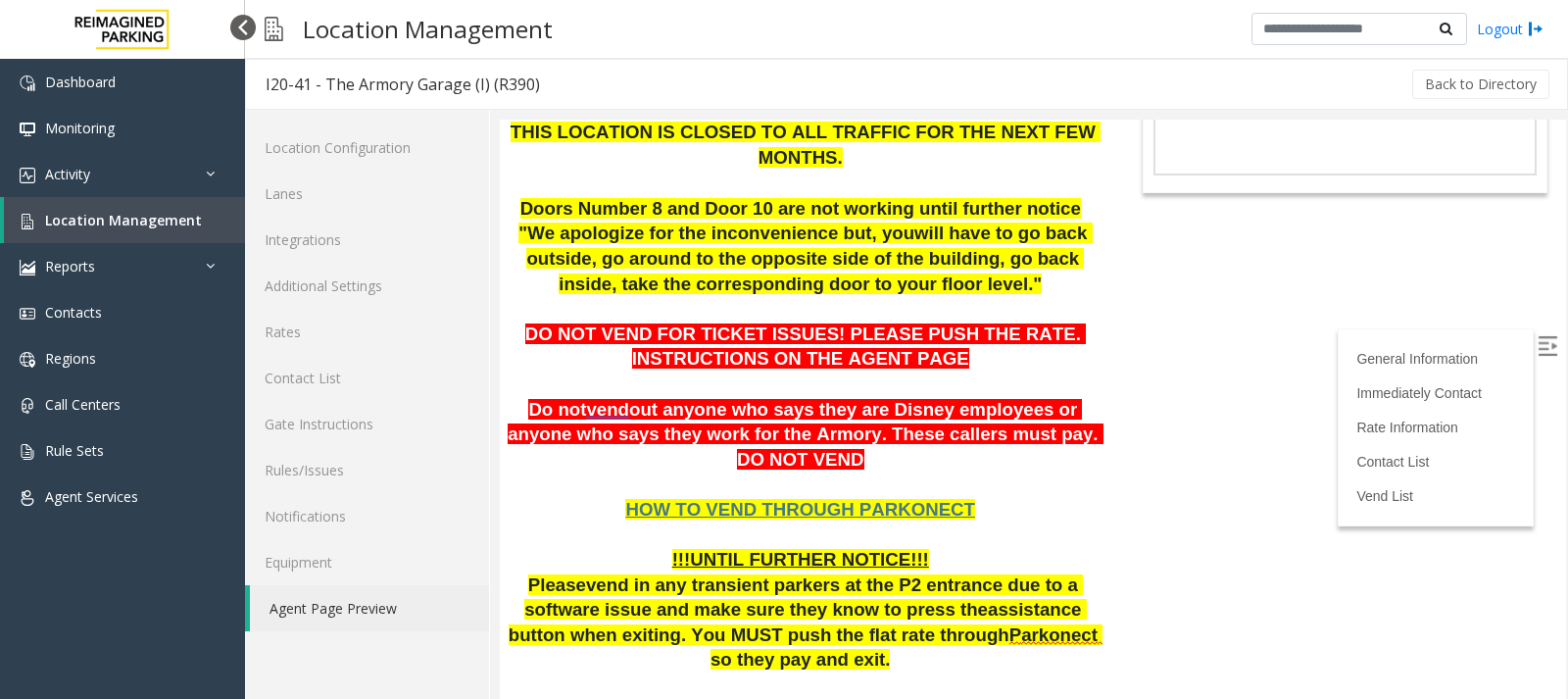 click at bounding box center (243, 27) 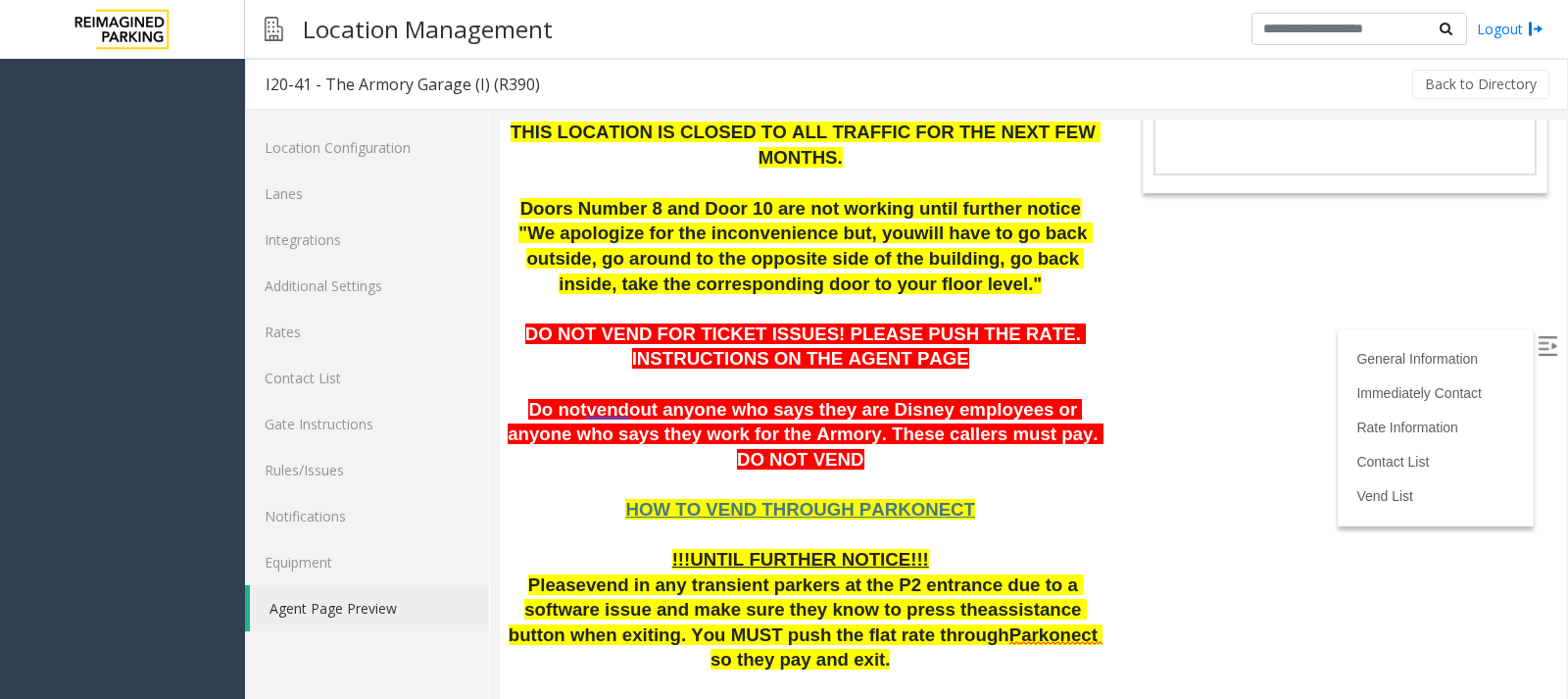 scroll, scrollTop: 322, scrollLeft: 0, axis: vertical 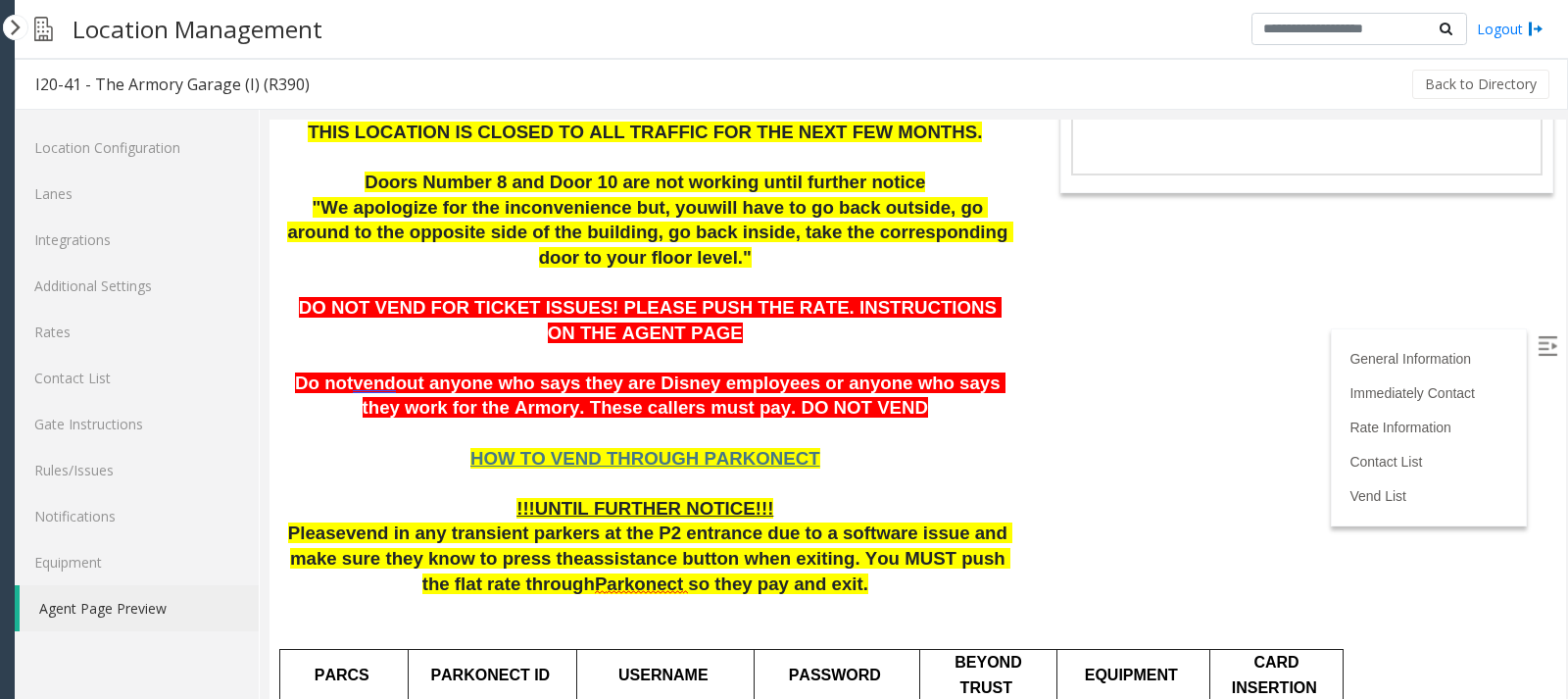 click on "Powered by Umojo © 2025" at bounding box center [7, 349] 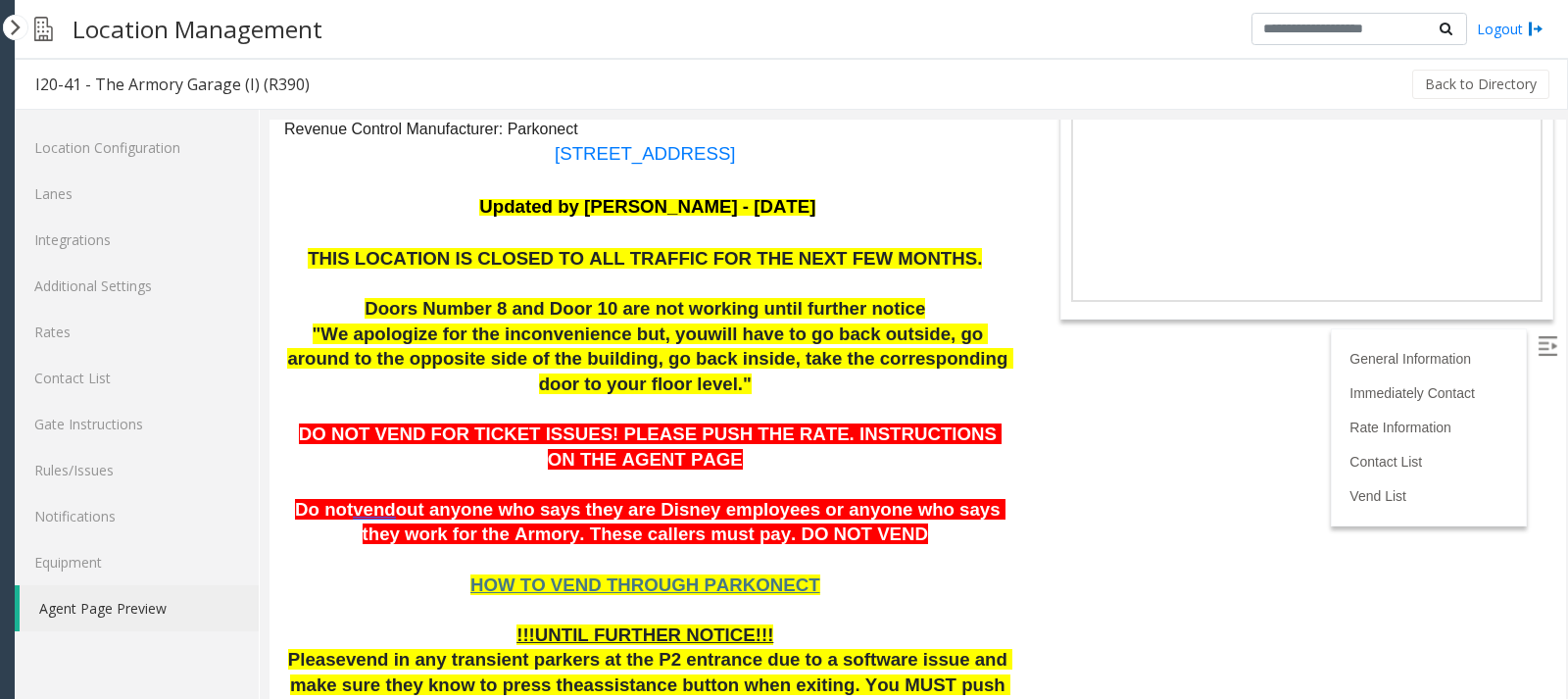 scroll, scrollTop: 196, scrollLeft: 0, axis: vertical 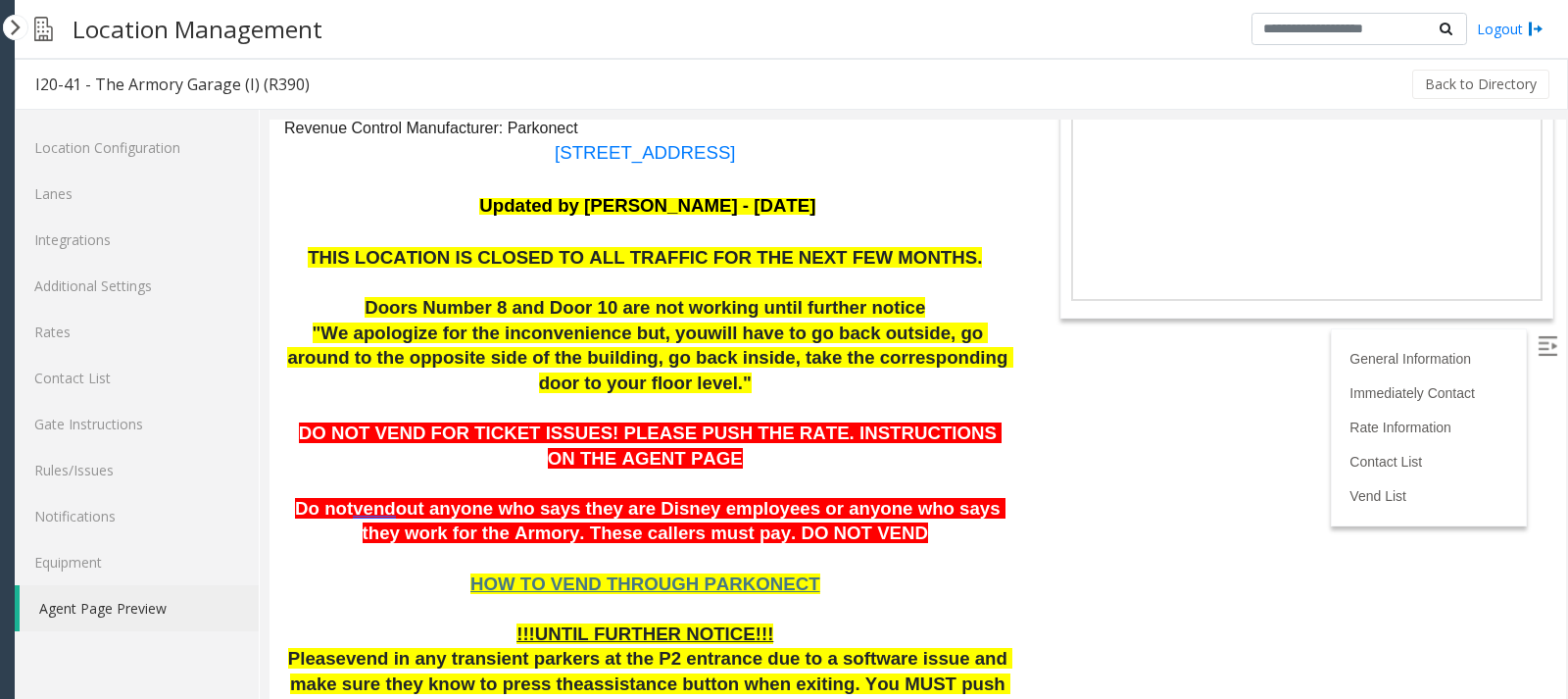 drag, startPoint x: 349, startPoint y: 477, endPoint x: 1080, endPoint y: 544, distance: 734.064 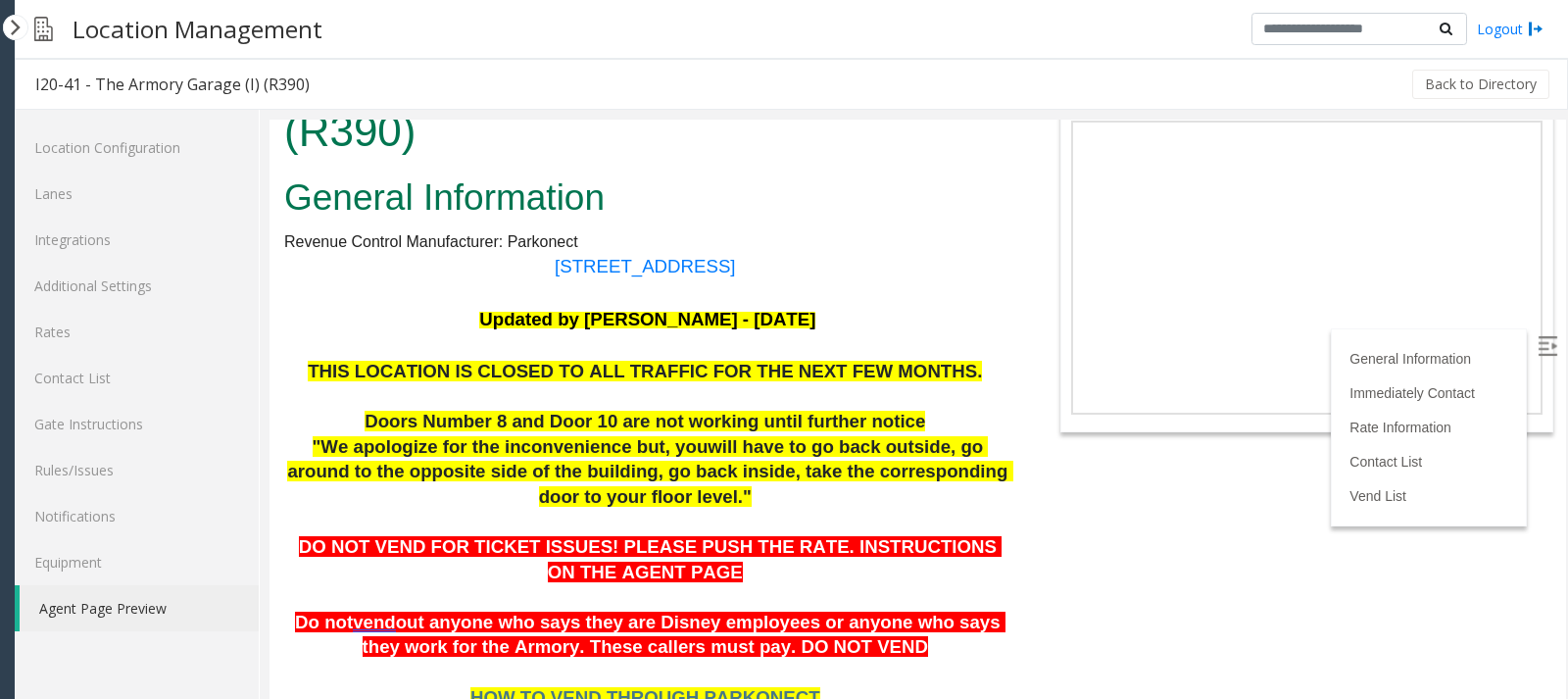 scroll, scrollTop: 0, scrollLeft: 0, axis: both 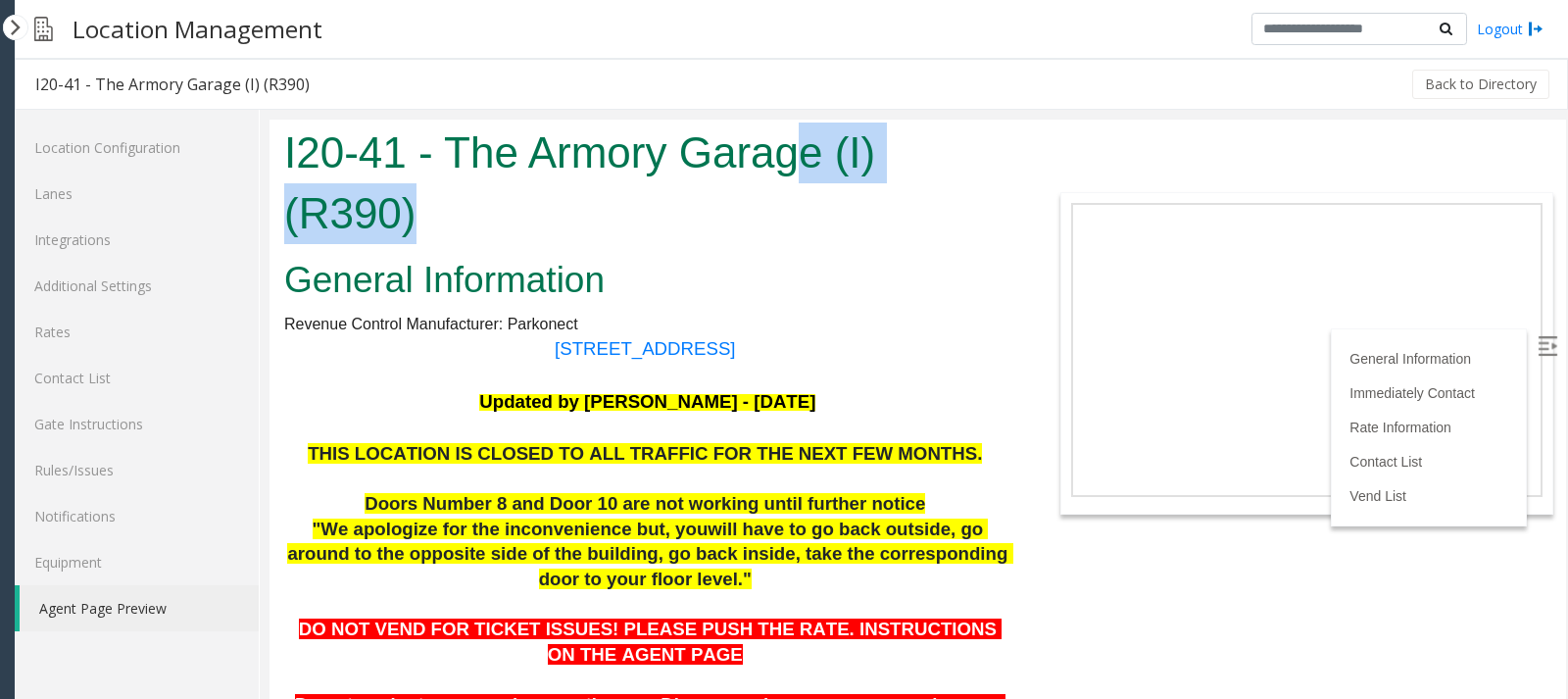 drag, startPoint x: 536, startPoint y: 199, endPoint x: 473, endPoint y: 198, distance: 63.00794 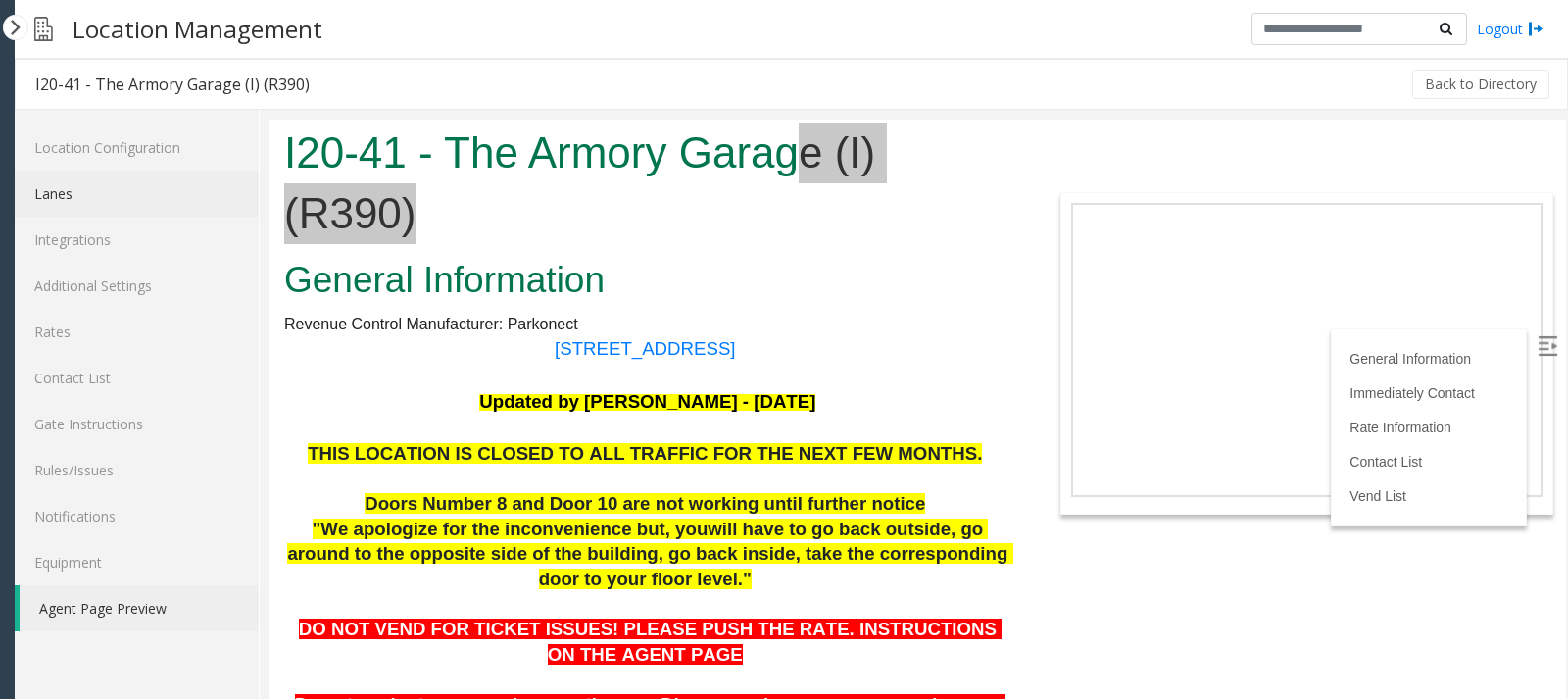 click on "Lanes" 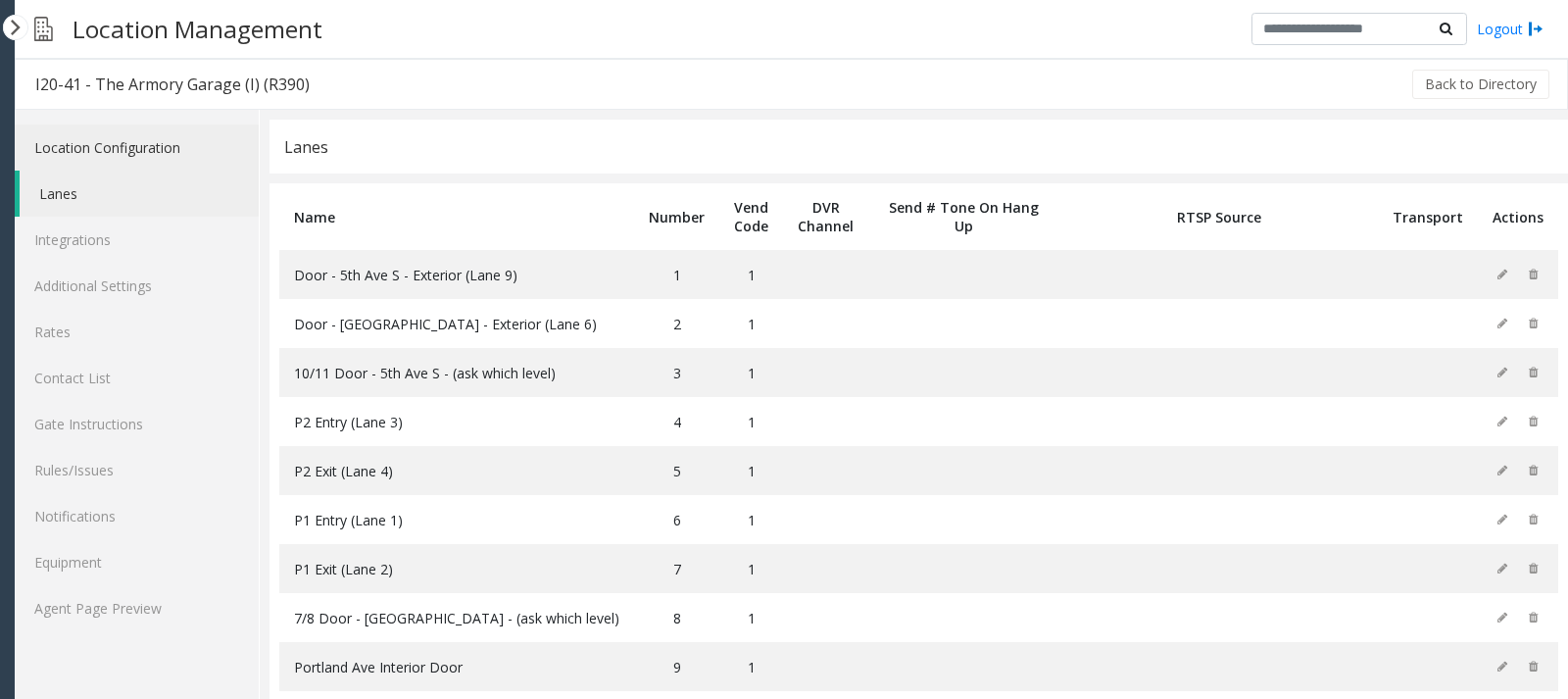 click on "Location Configuration" 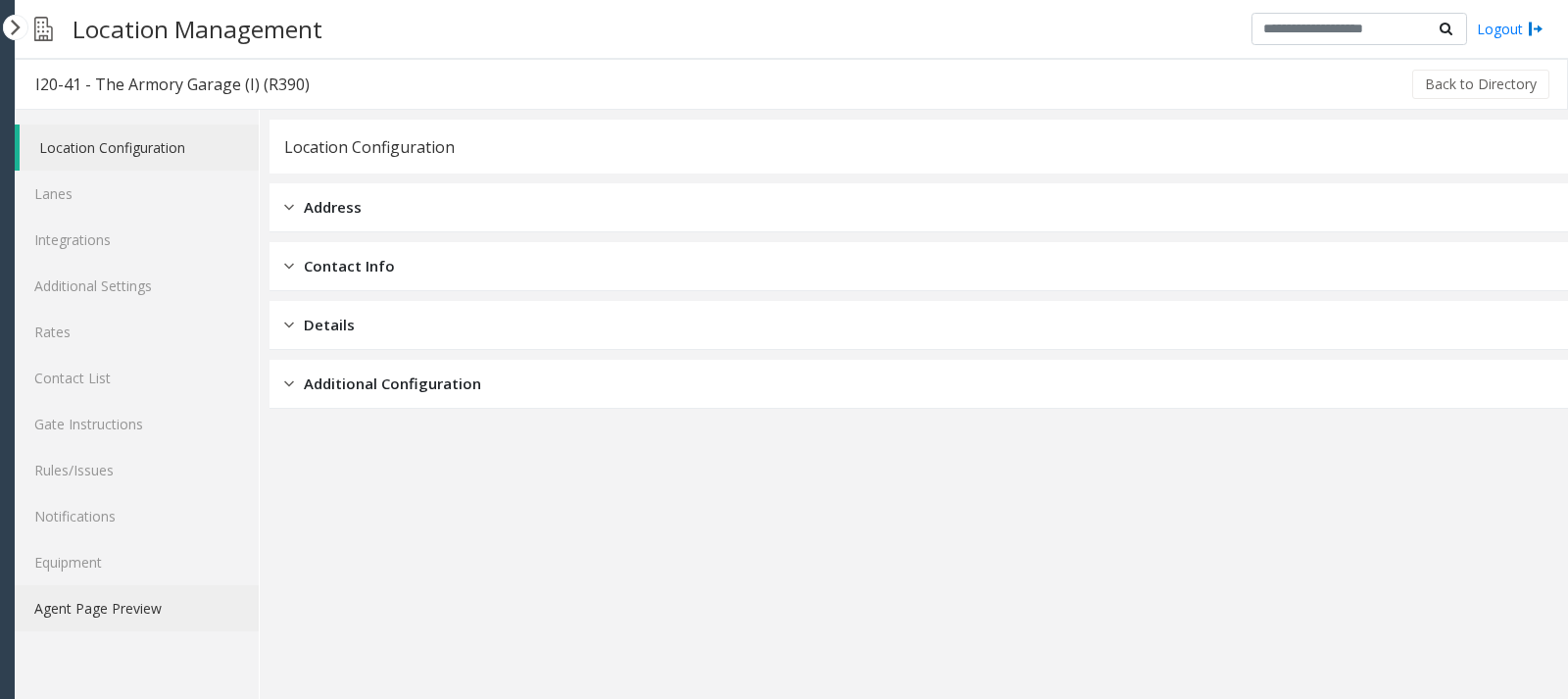 click on "Agent Page Preview" 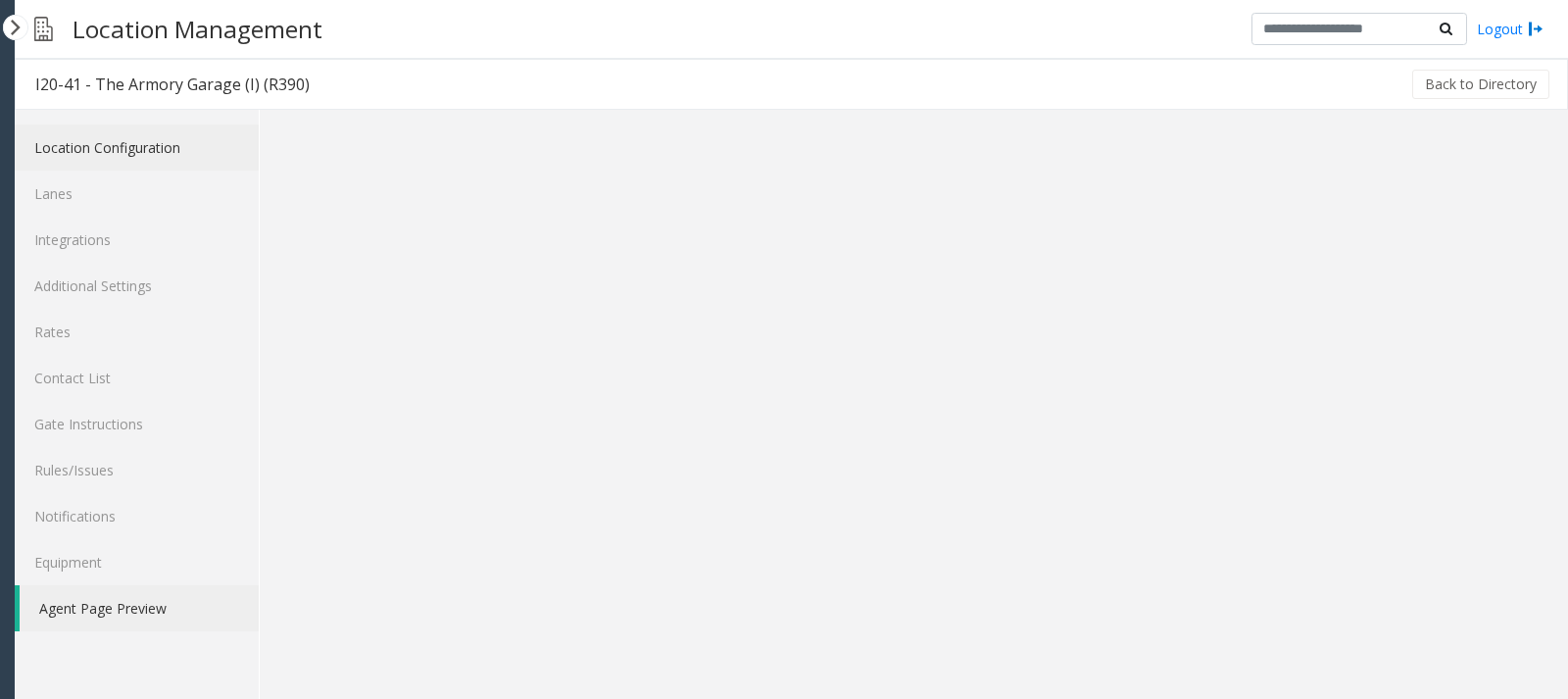 click on "Location Configuration" 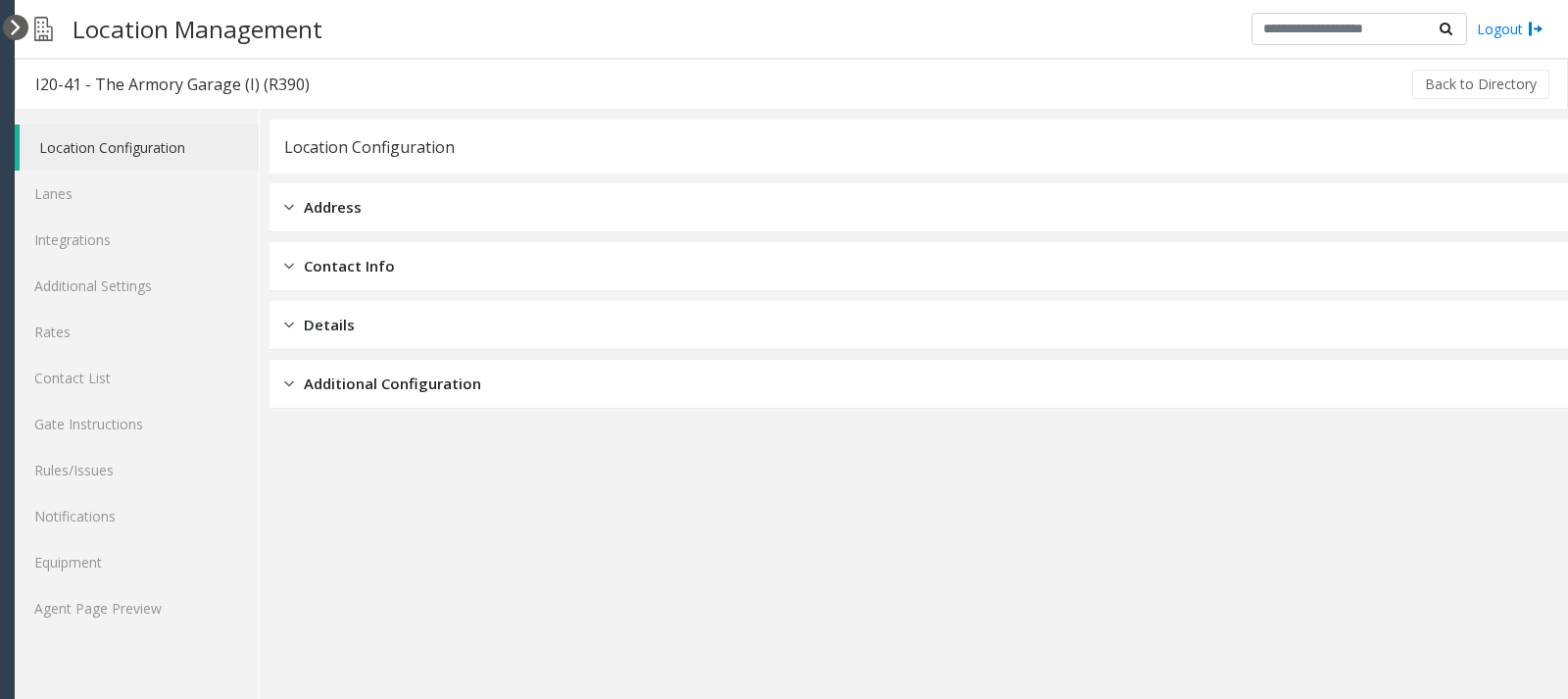 click at bounding box center [16, 27] 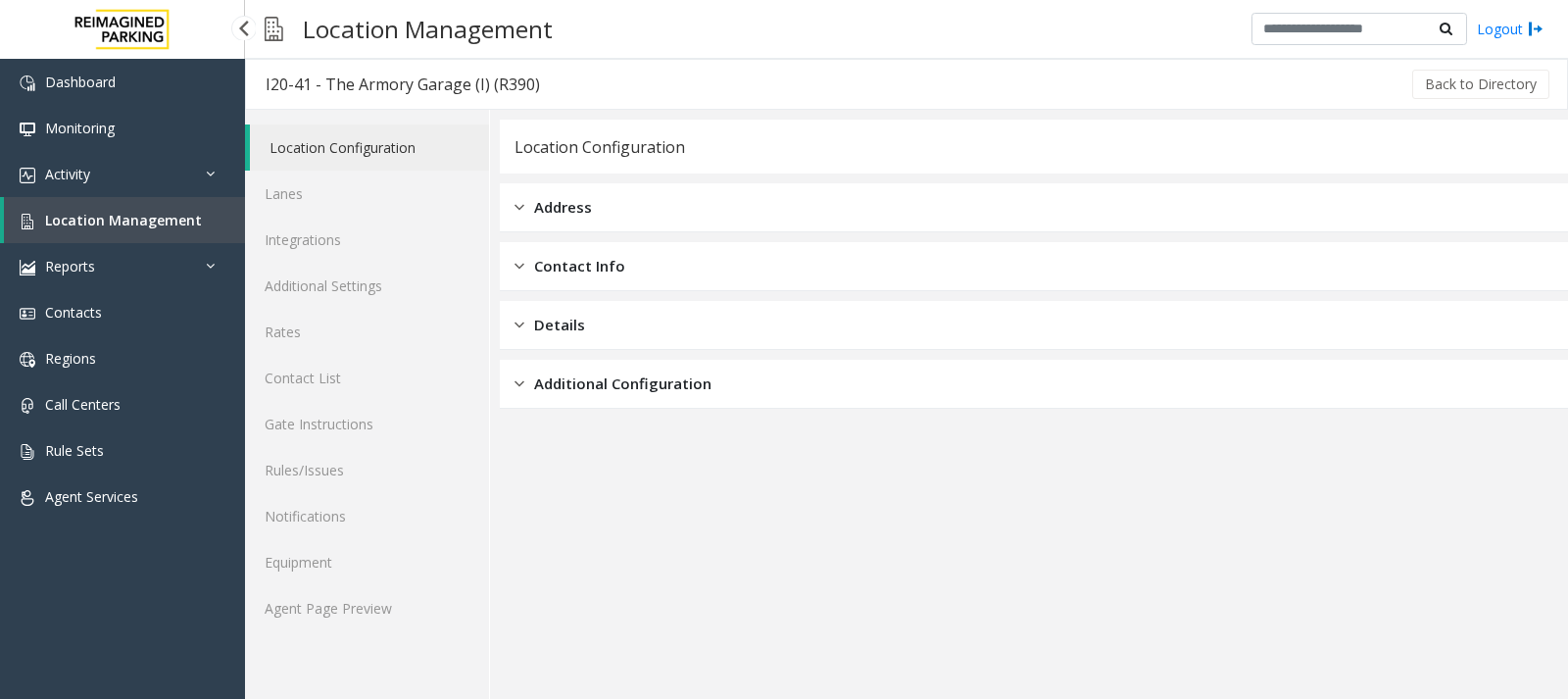click on "Location Management" at bounding box center (123, 220) 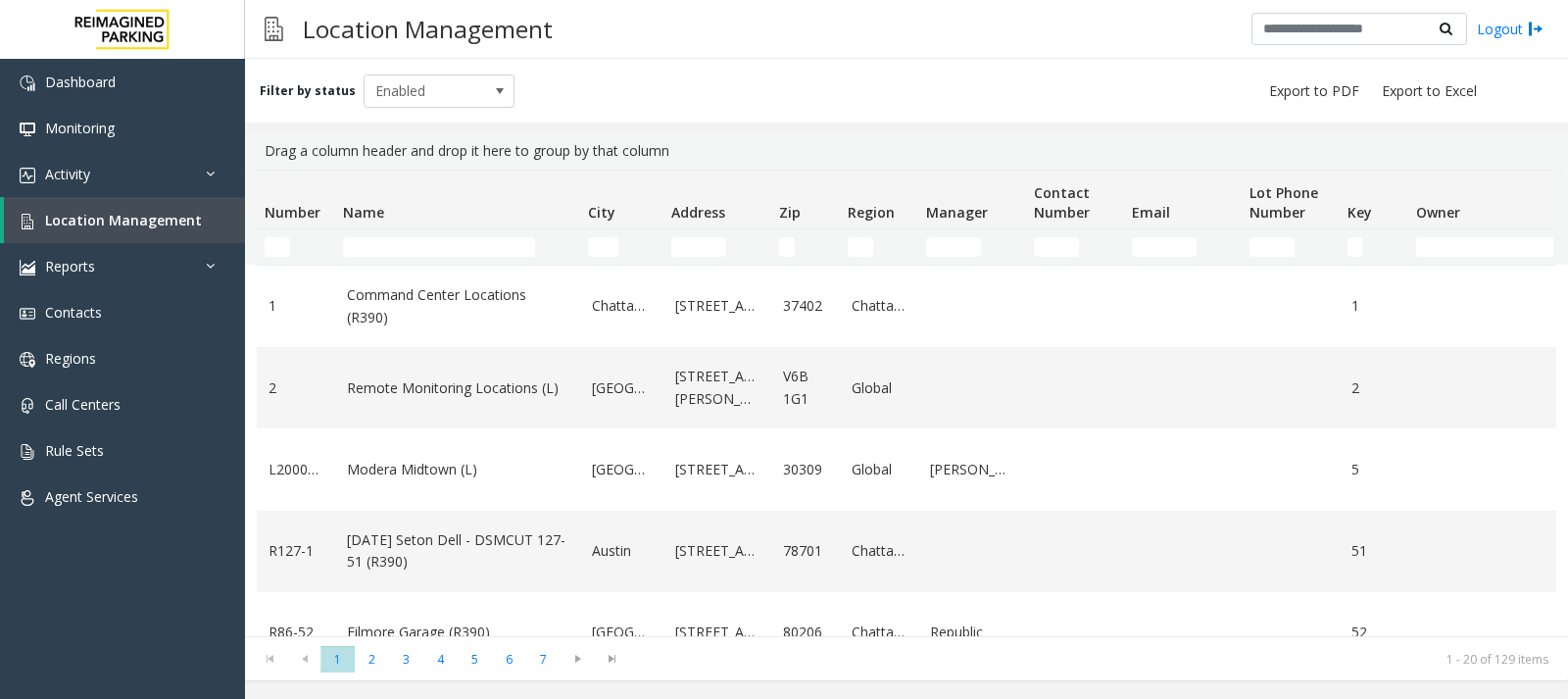 click 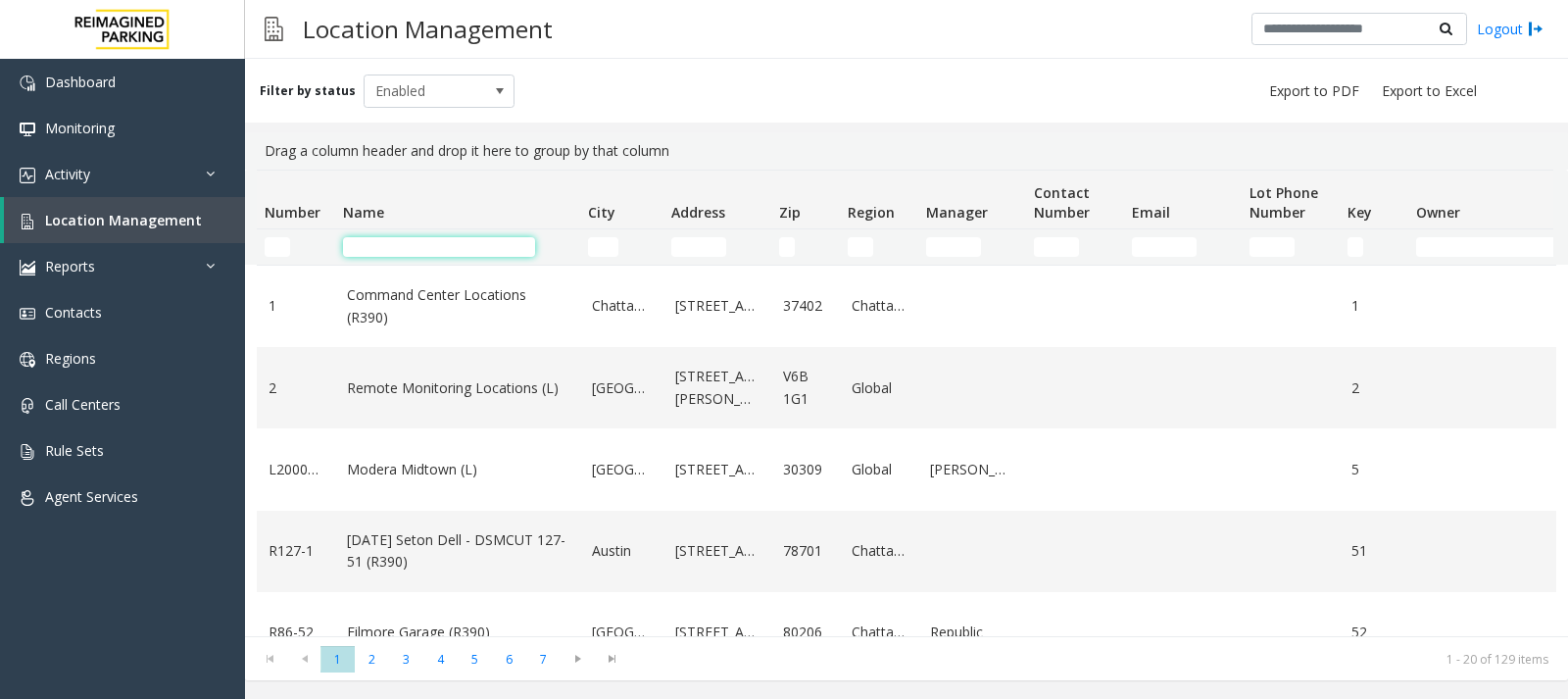 click 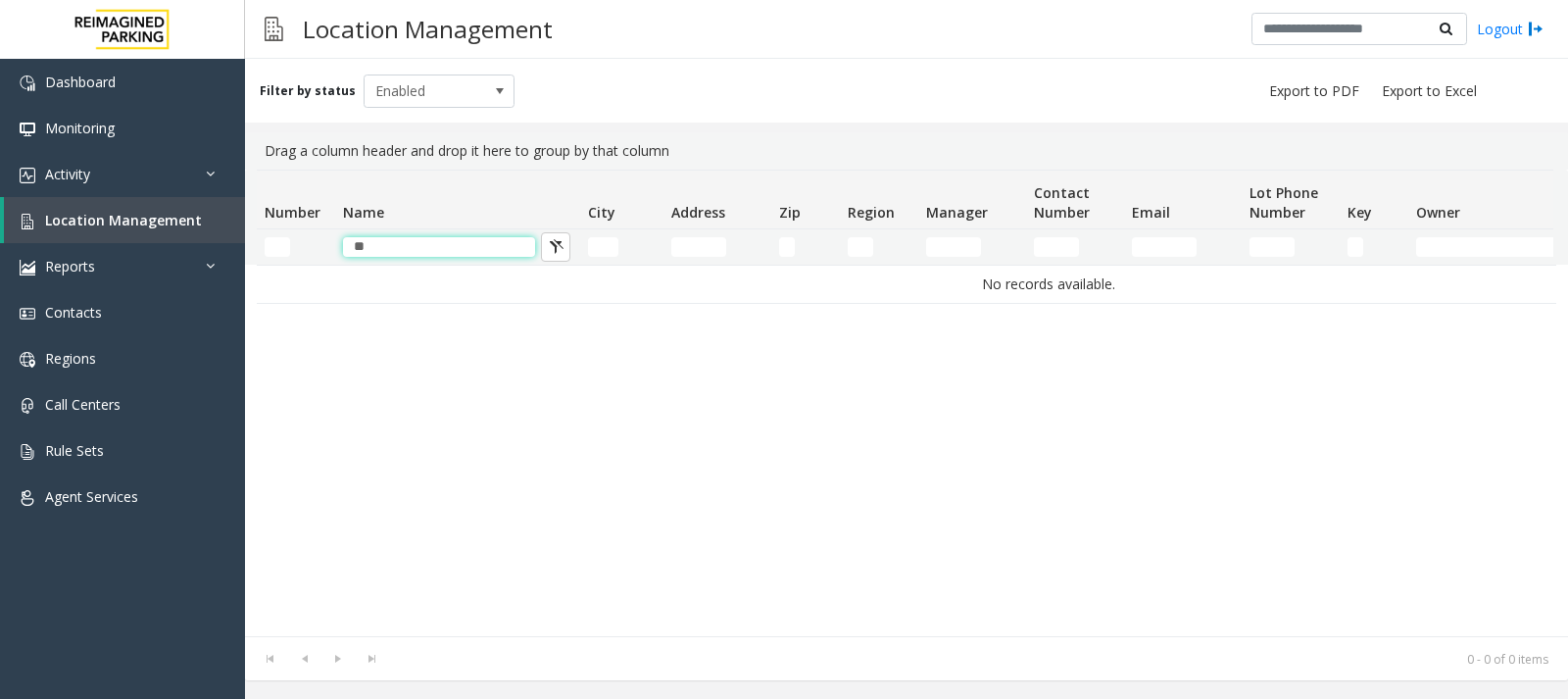 type on "*" 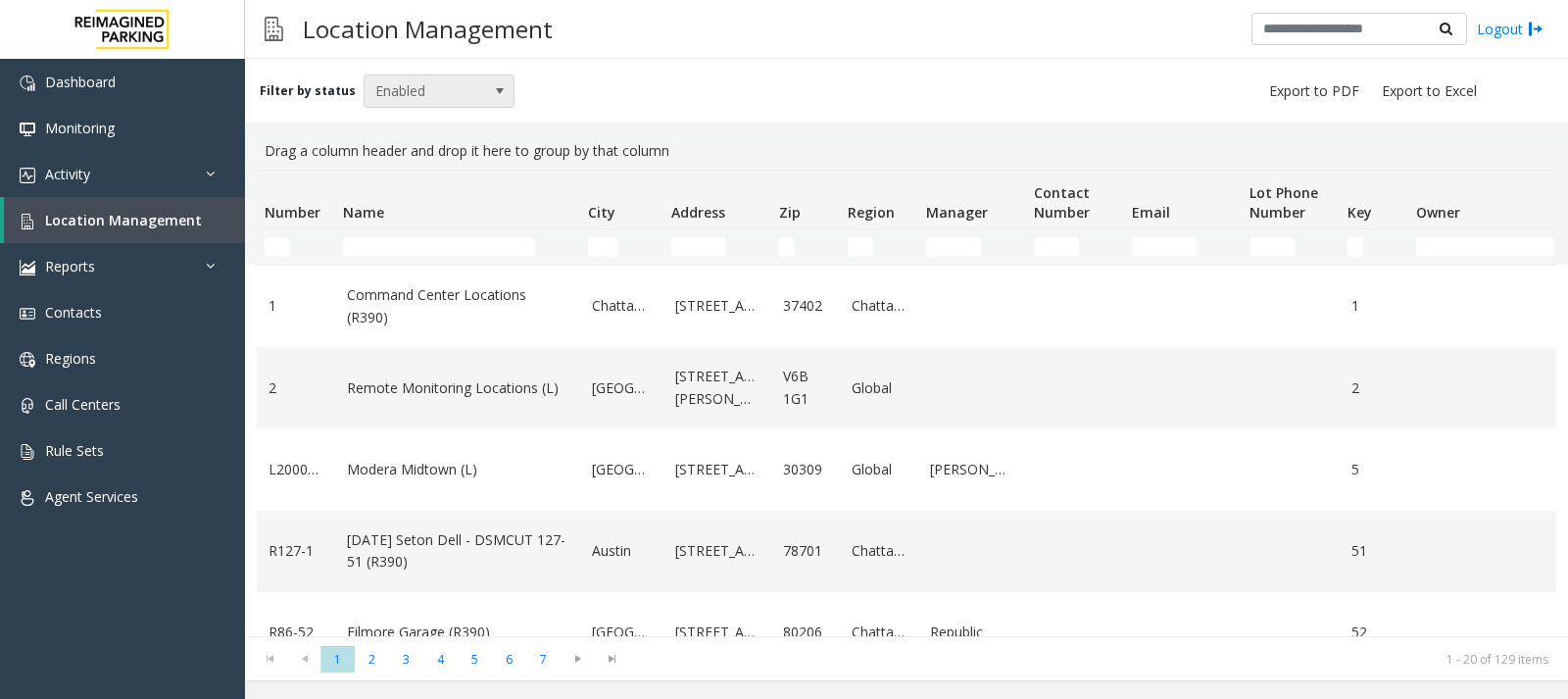drag, startPoint x: 434, startPoint y: 88, endPoint x: 439, endPoint y: 102, distance: 14.866069 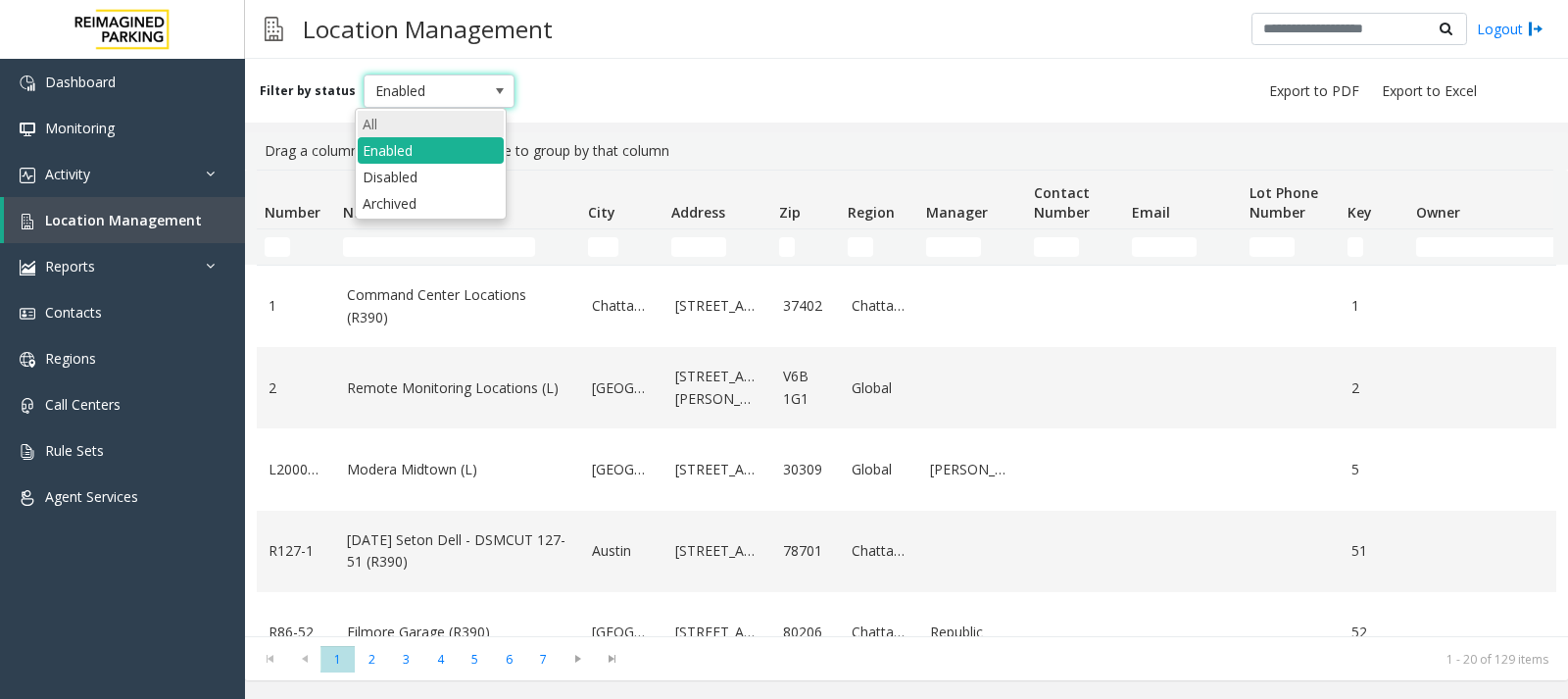 click on "All" at bounding box center (430, 124) 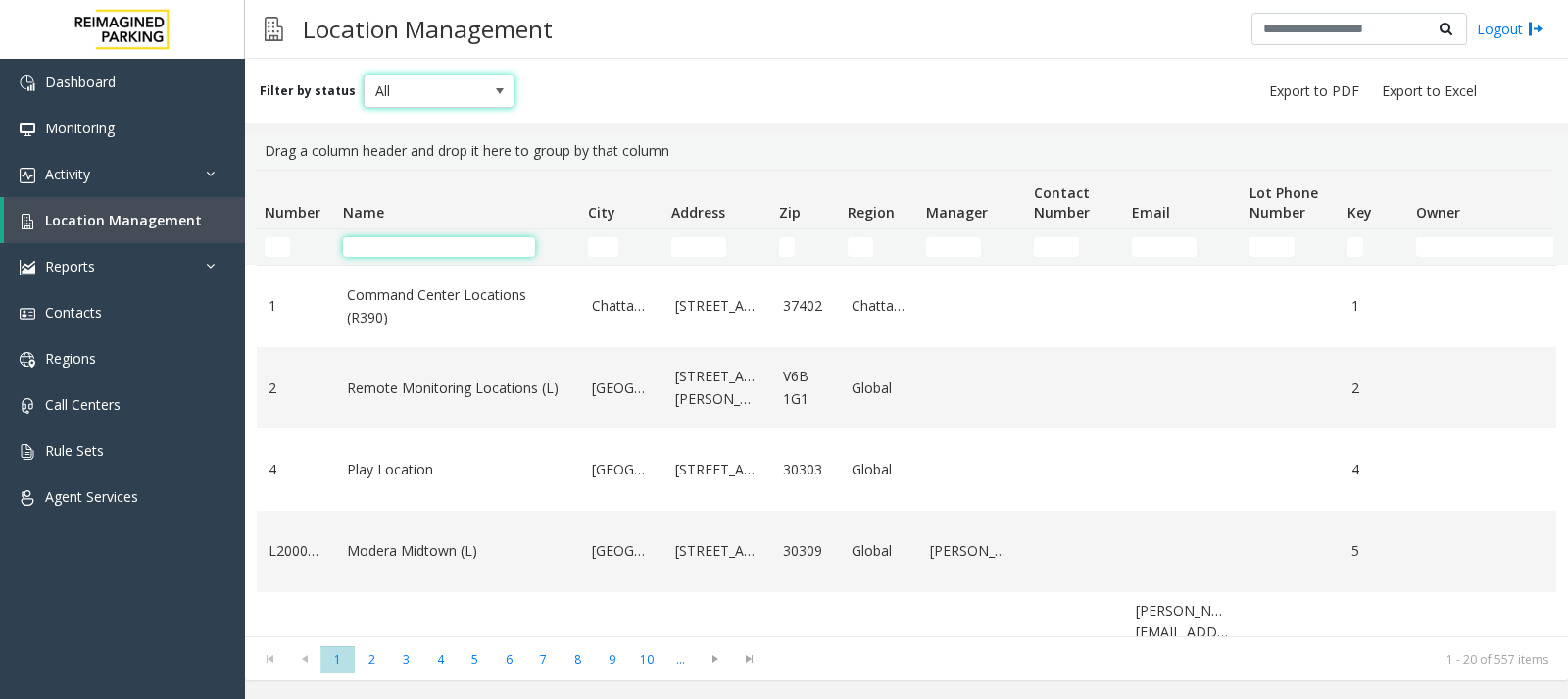 click 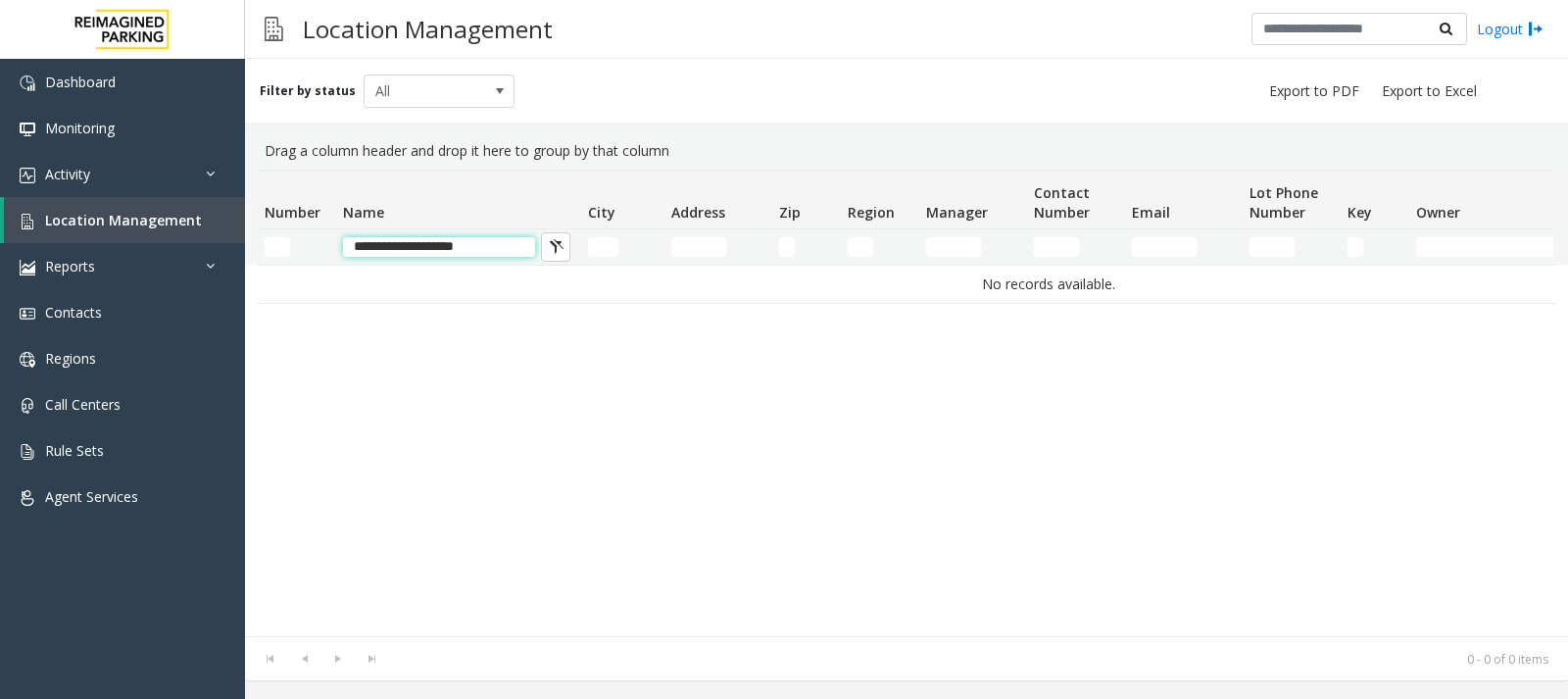 type on "**********" 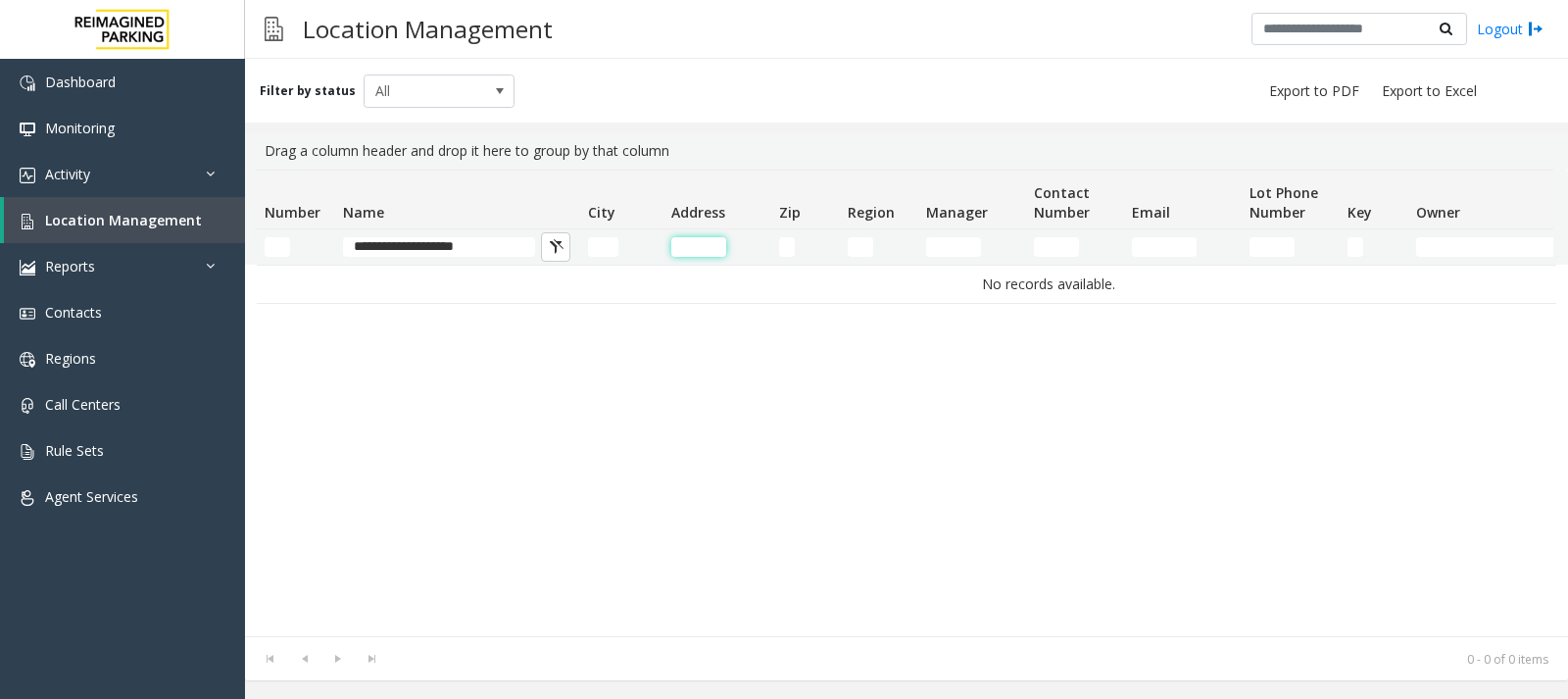 click 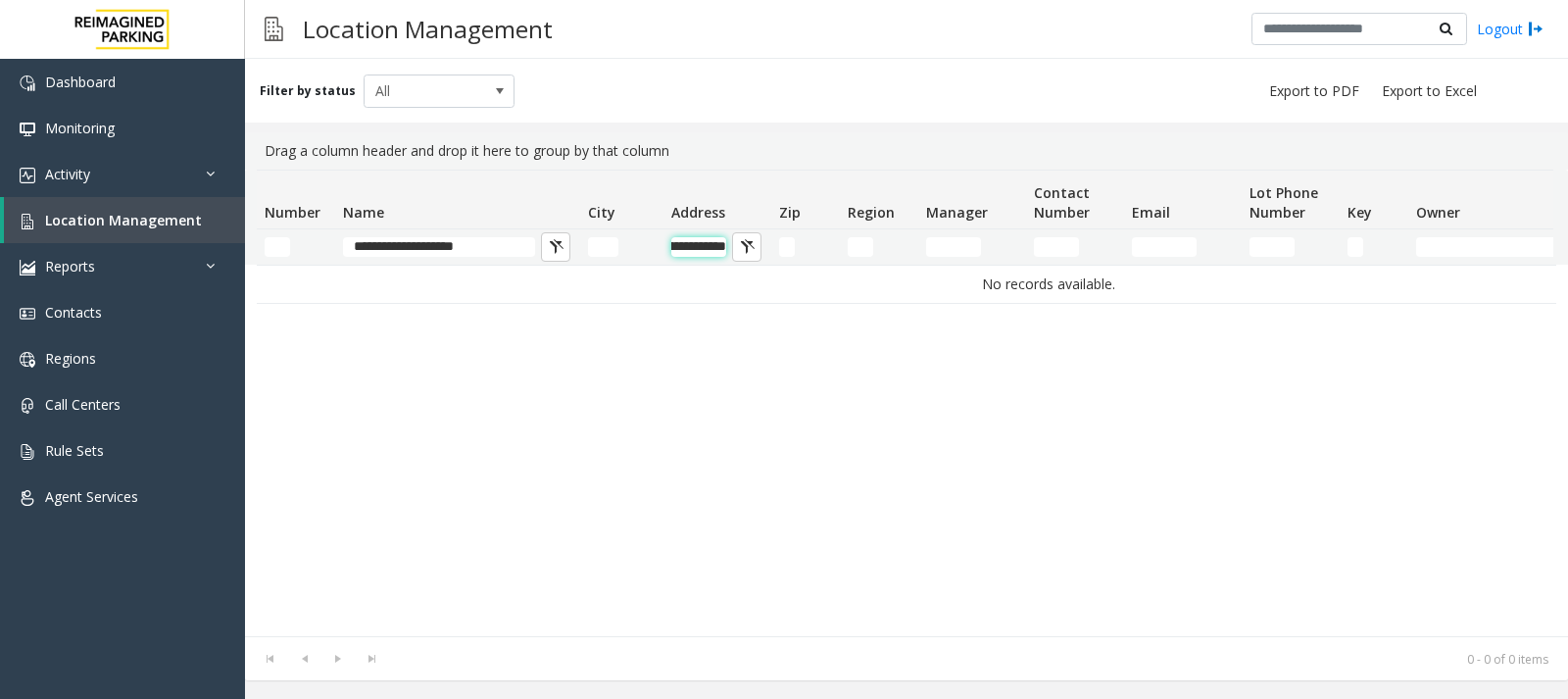 scroll, scrollTop: 0, scrollLeft: 92, axis: horizontal 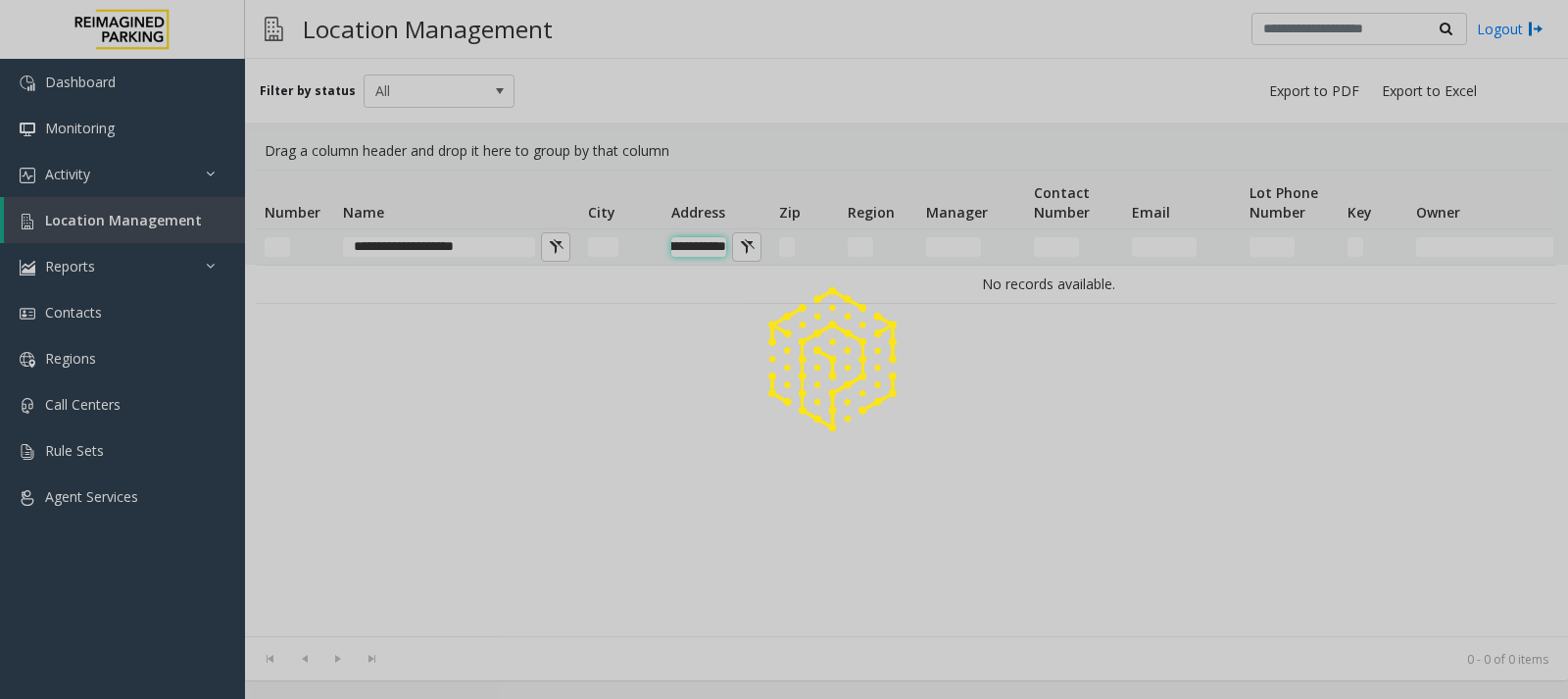 type on "**********" 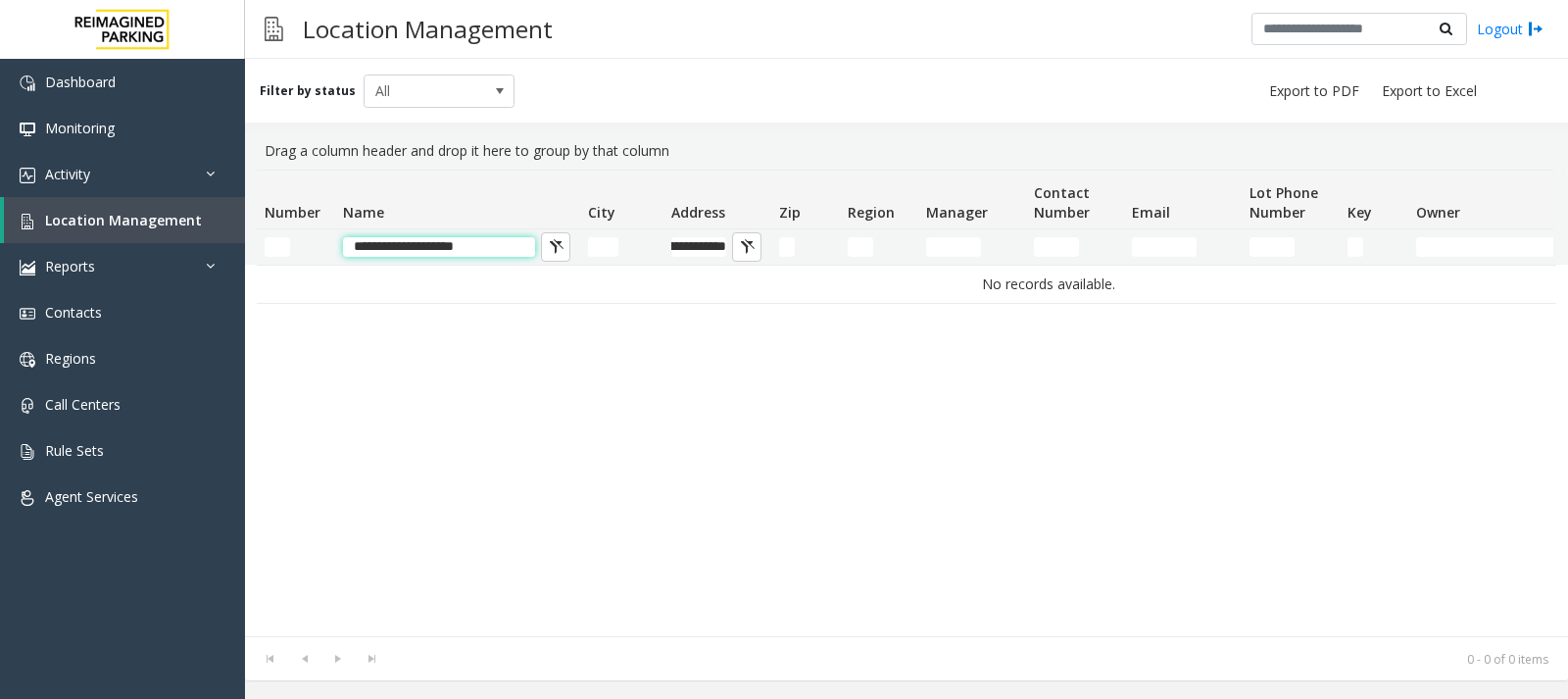 scroll, scrollTop: 0, scrollLeft: 0, axis: both 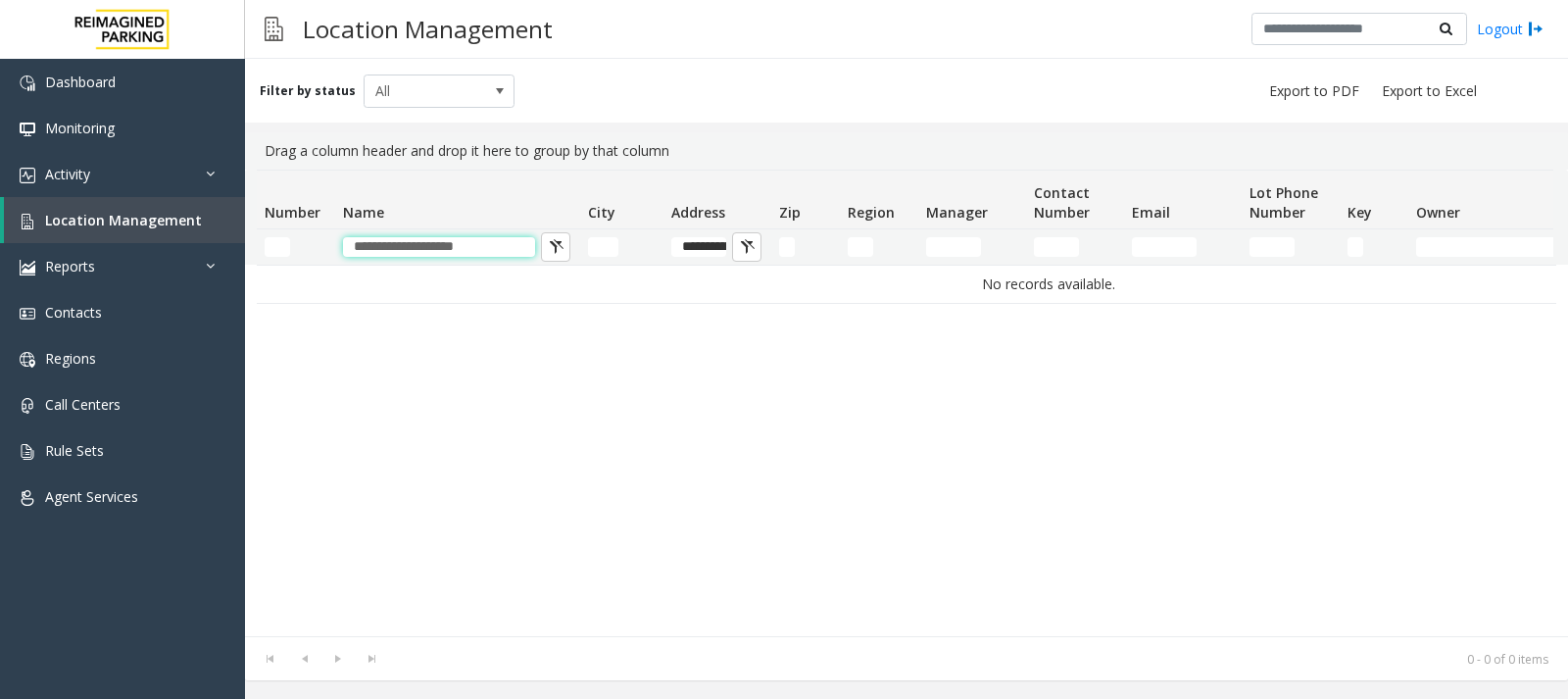 drag, startPoint x: 511, startPoint y: 245, endPoint x: 315, endPoint y: 244, distance: 196.0026 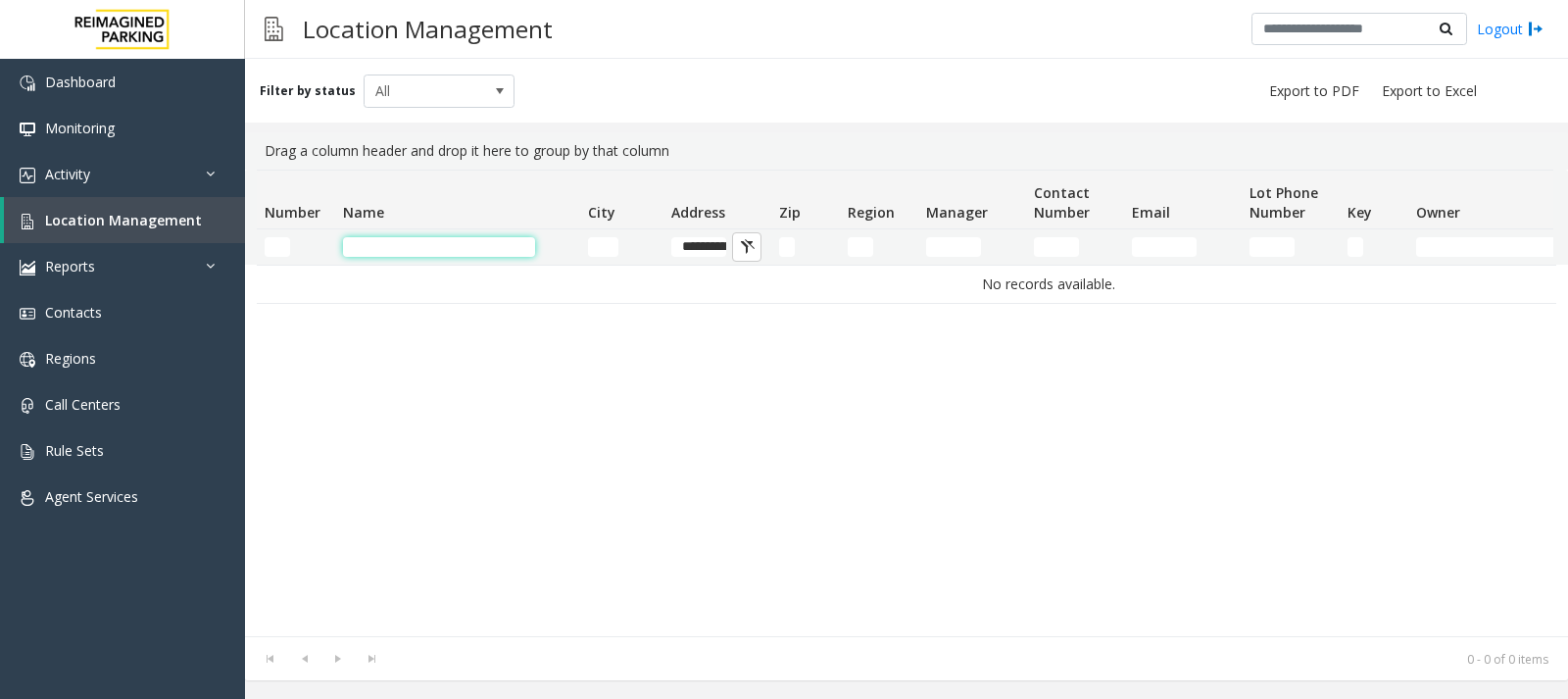 type 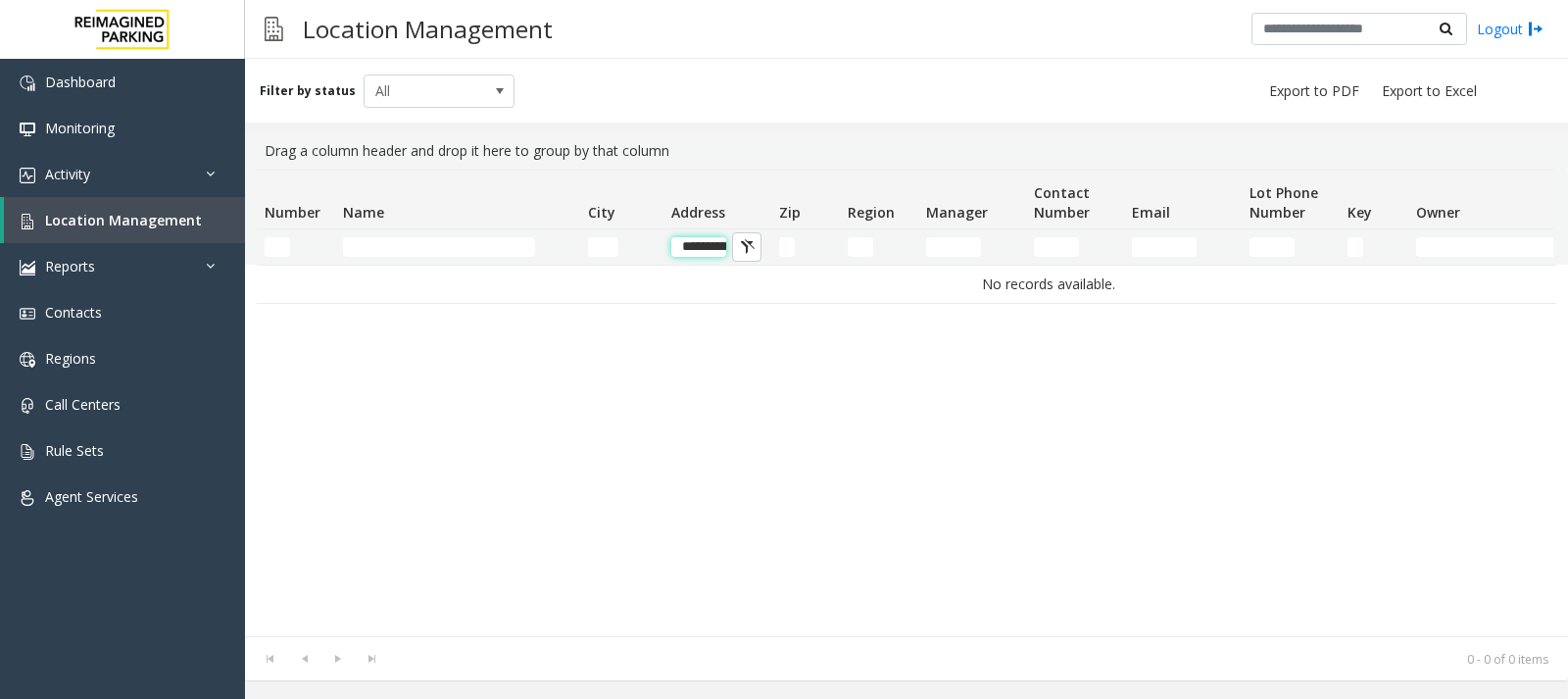 click on "**********" 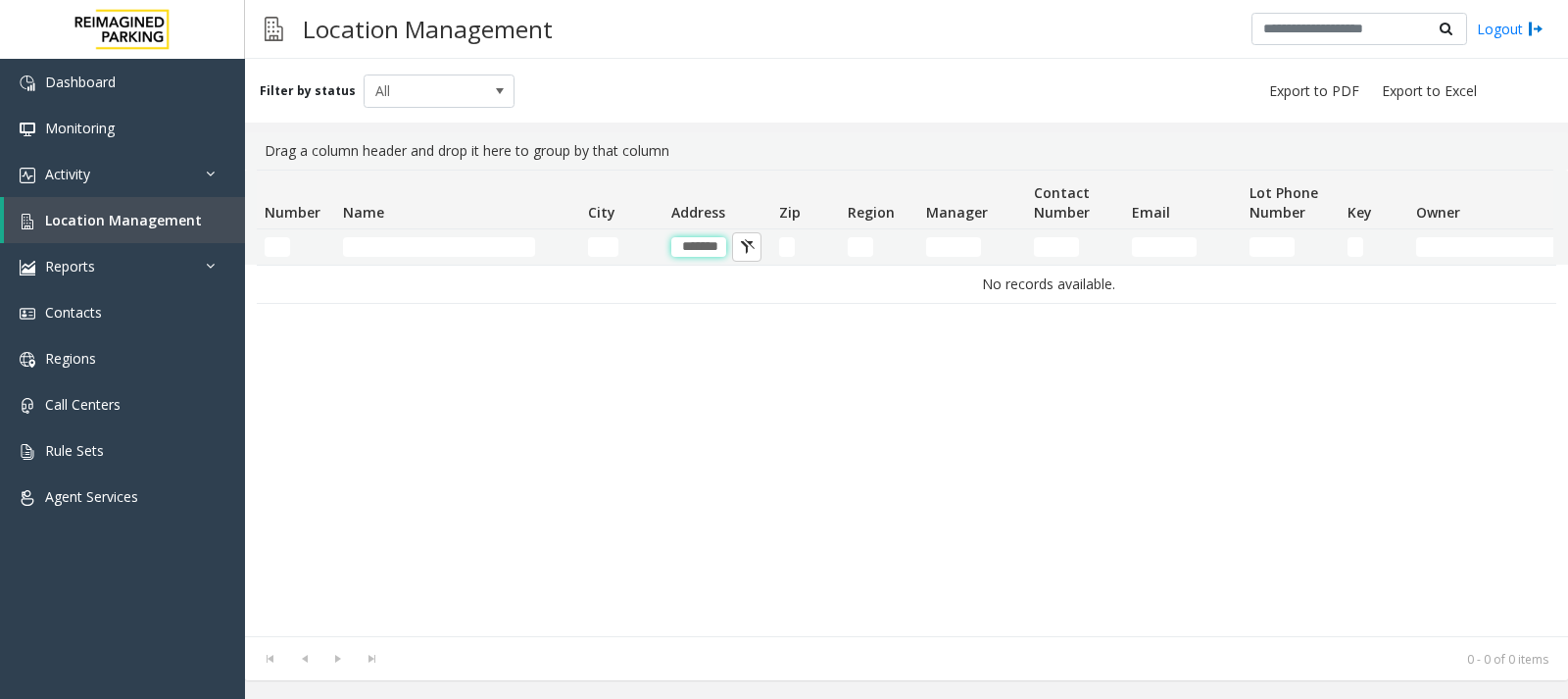 type on "******" 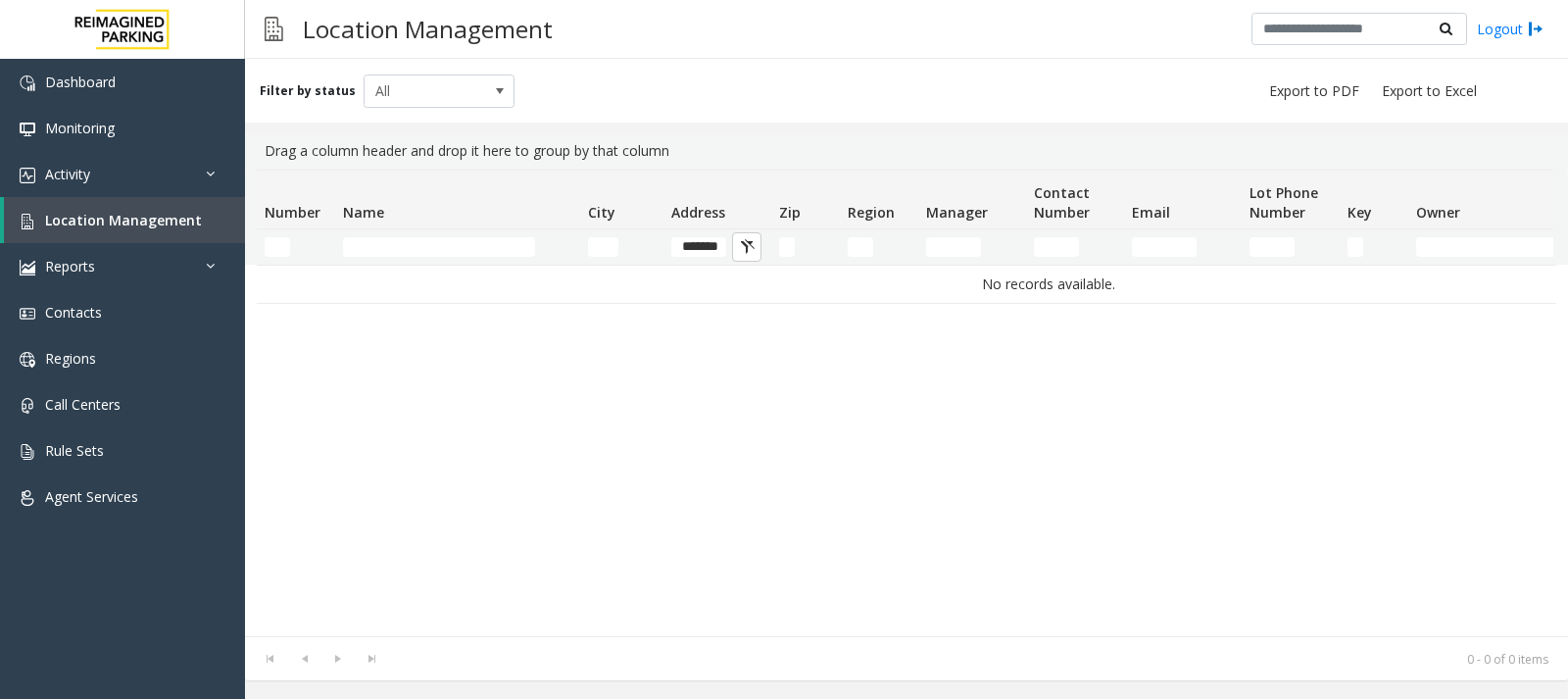 click 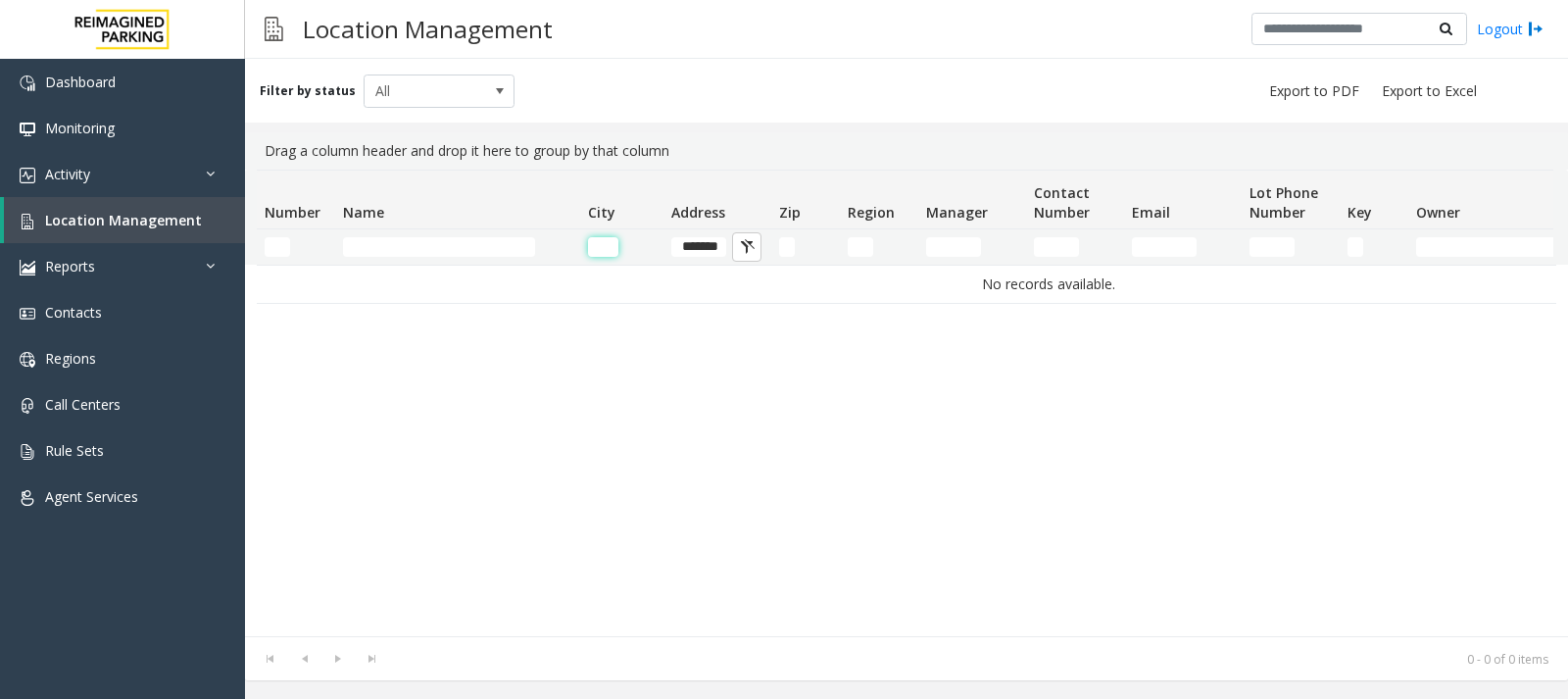 click 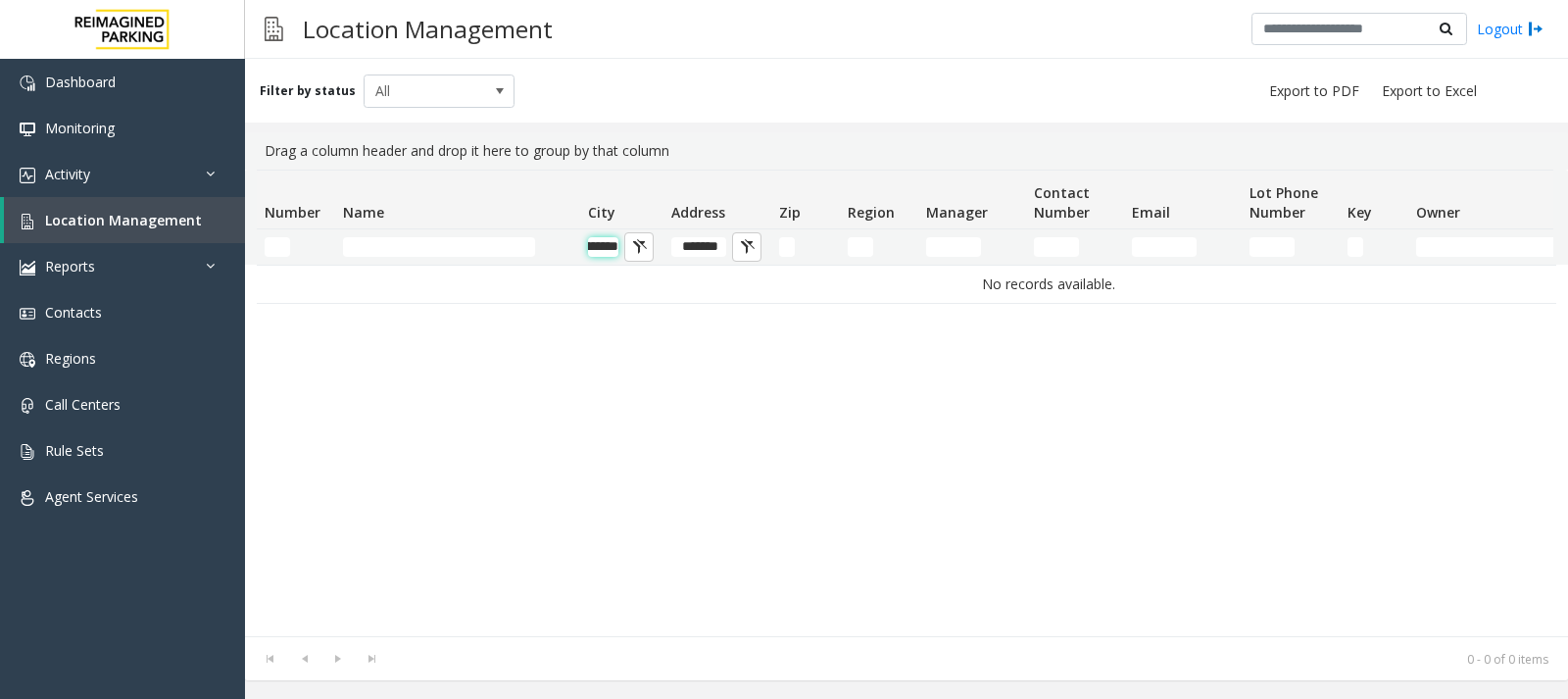 scroll, scrollTop: 0, scrollLeft: 117, axis: horizontal 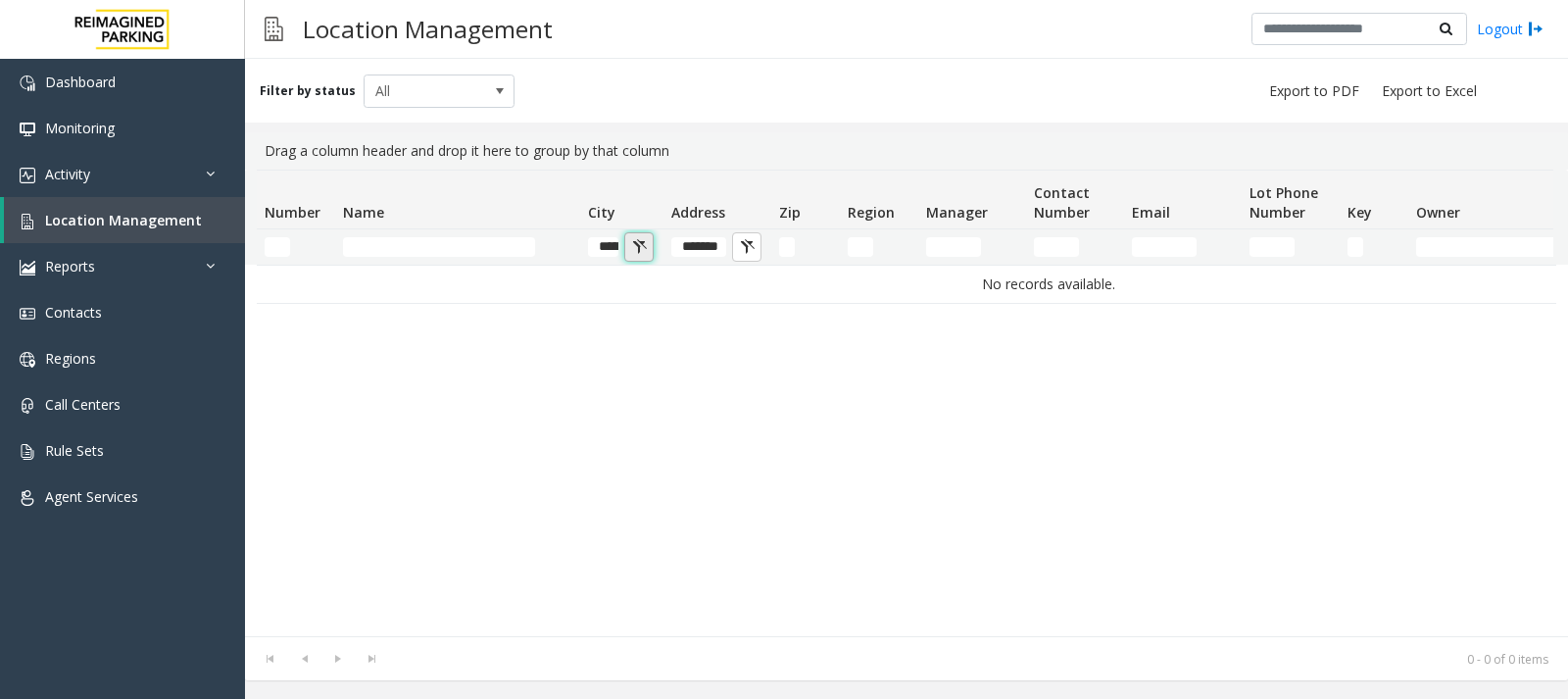 click 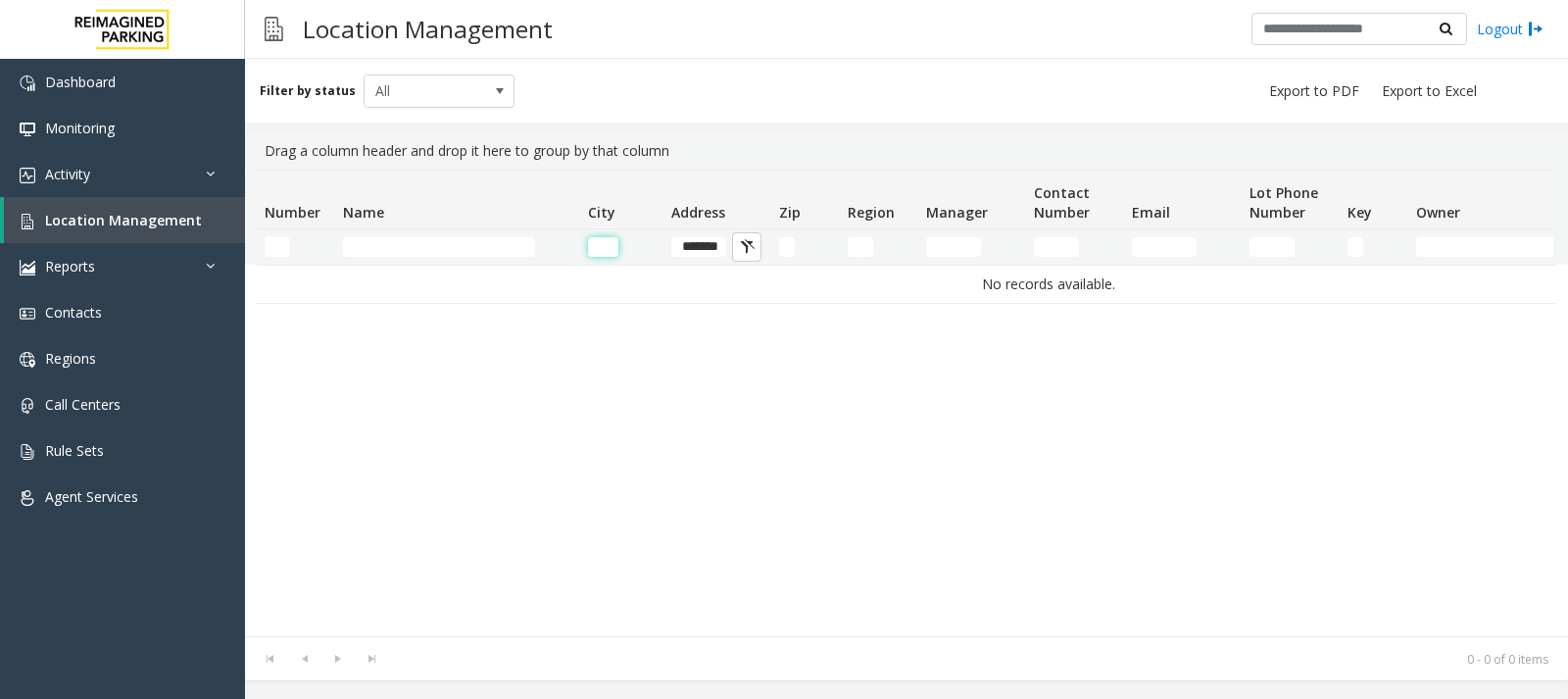 click 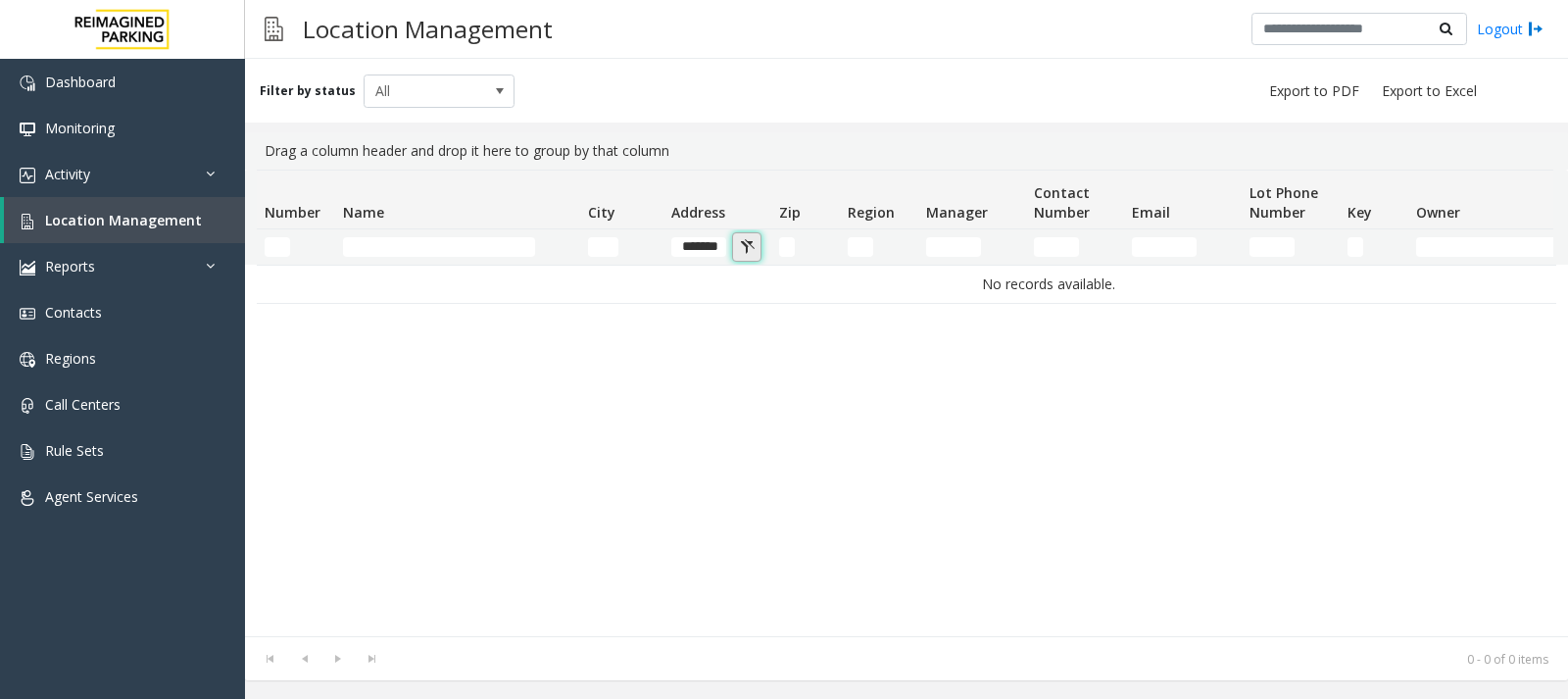 click 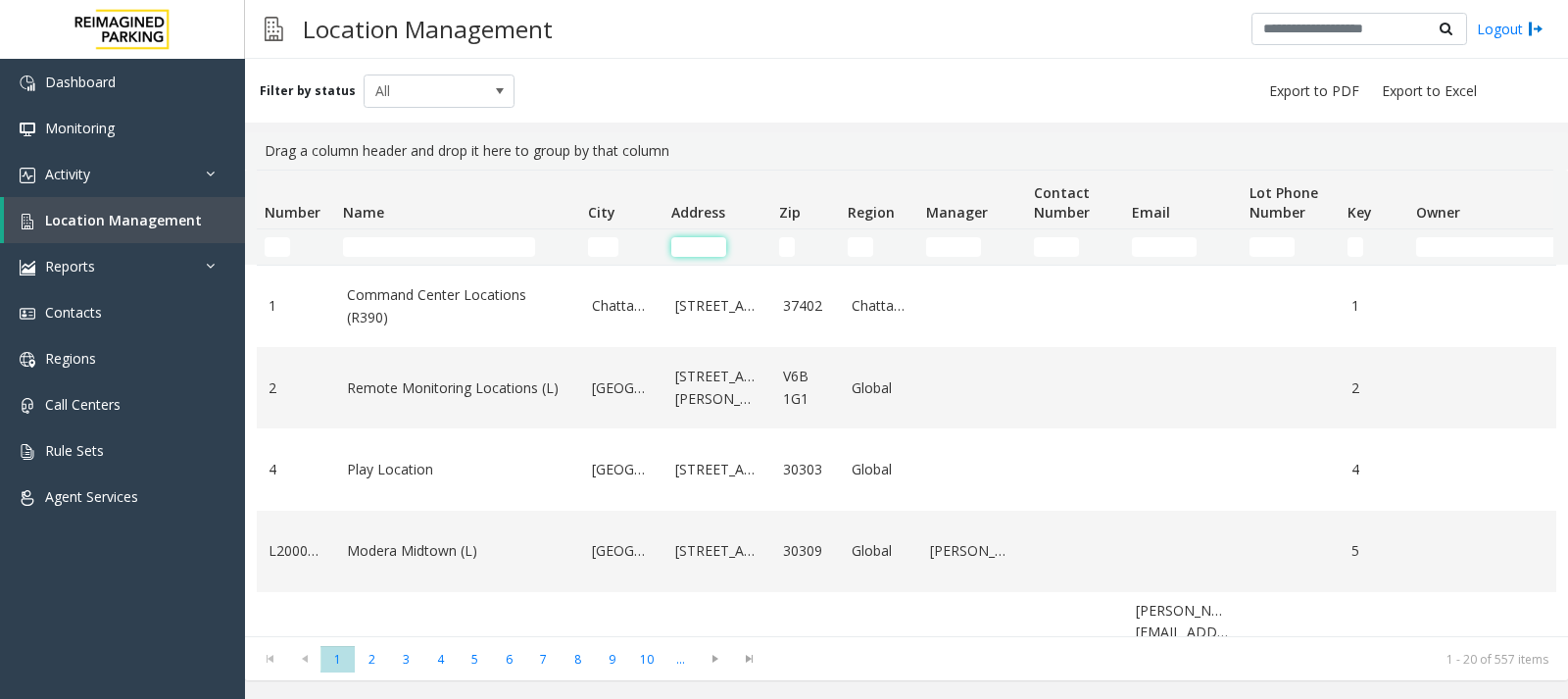 click 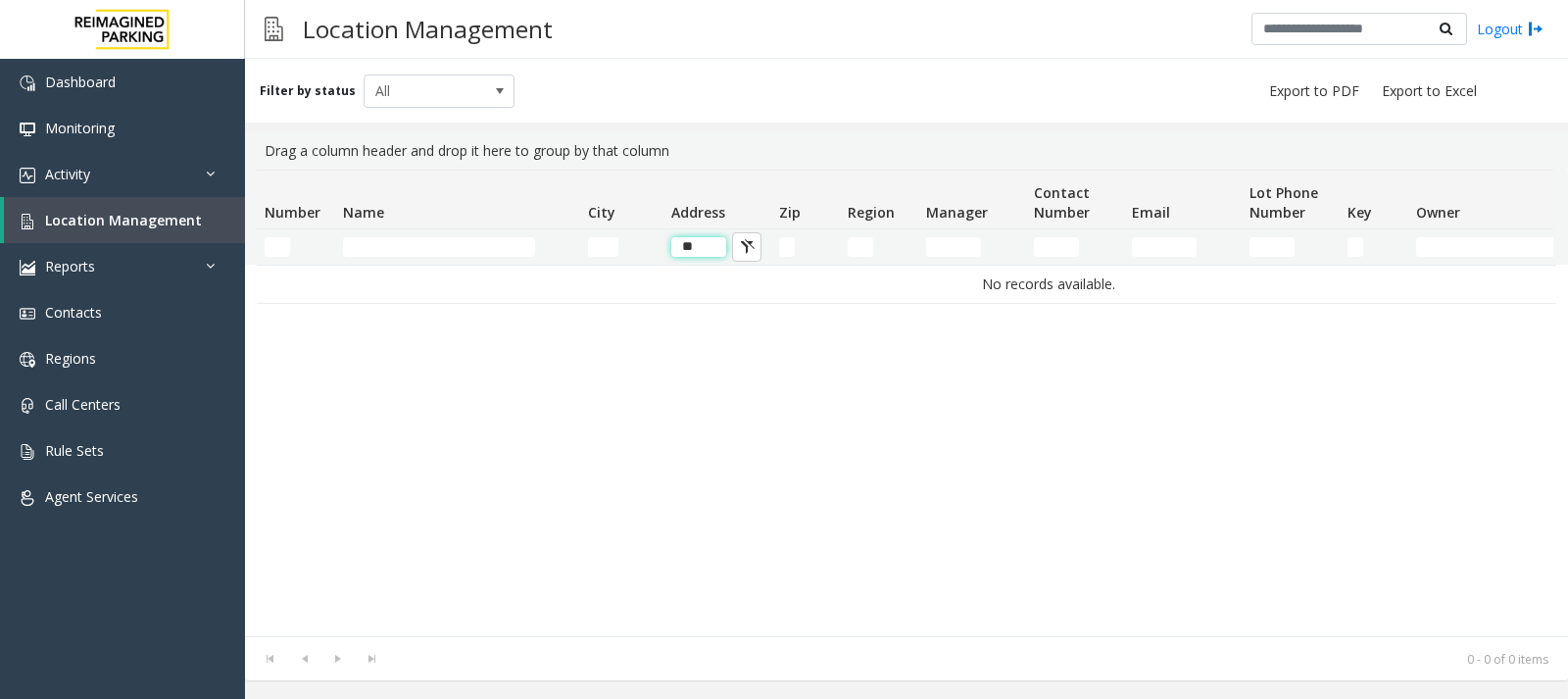 type on "*" 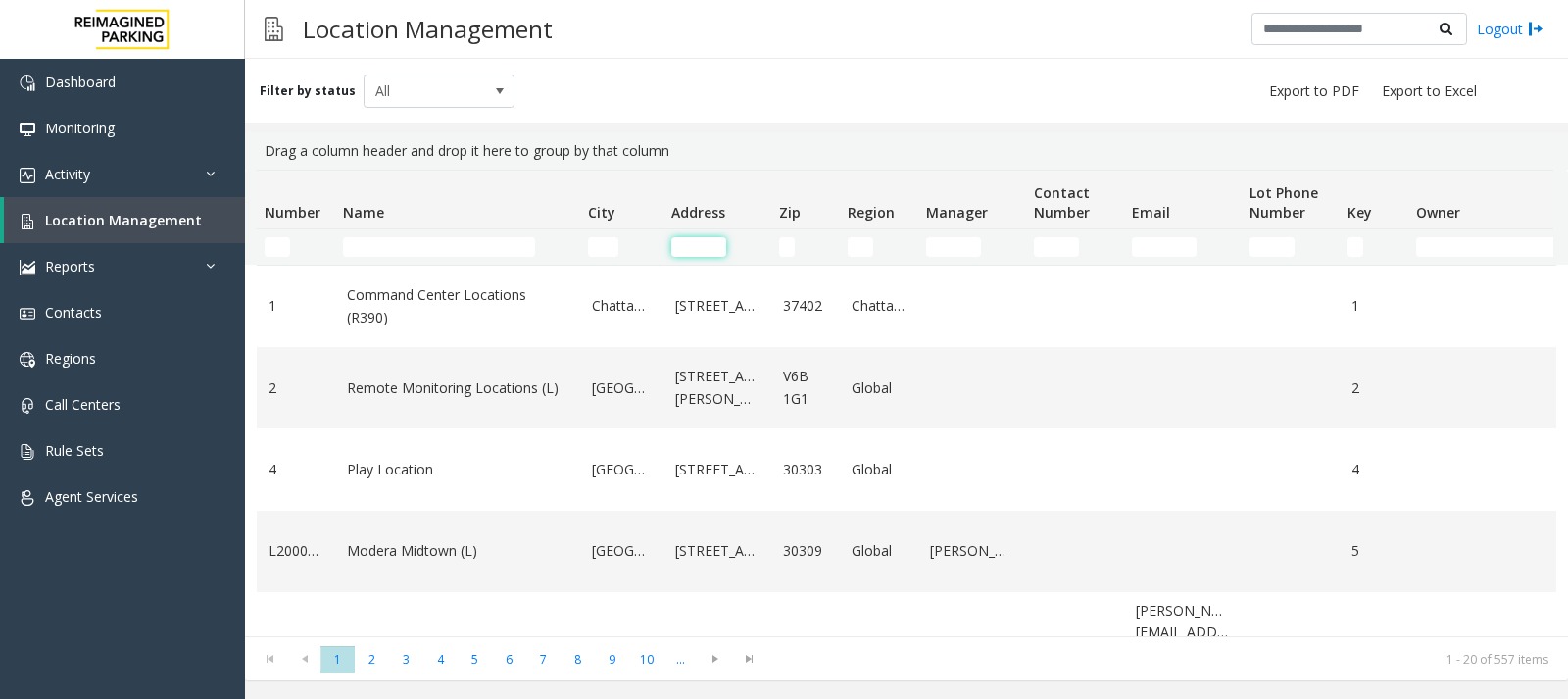 click 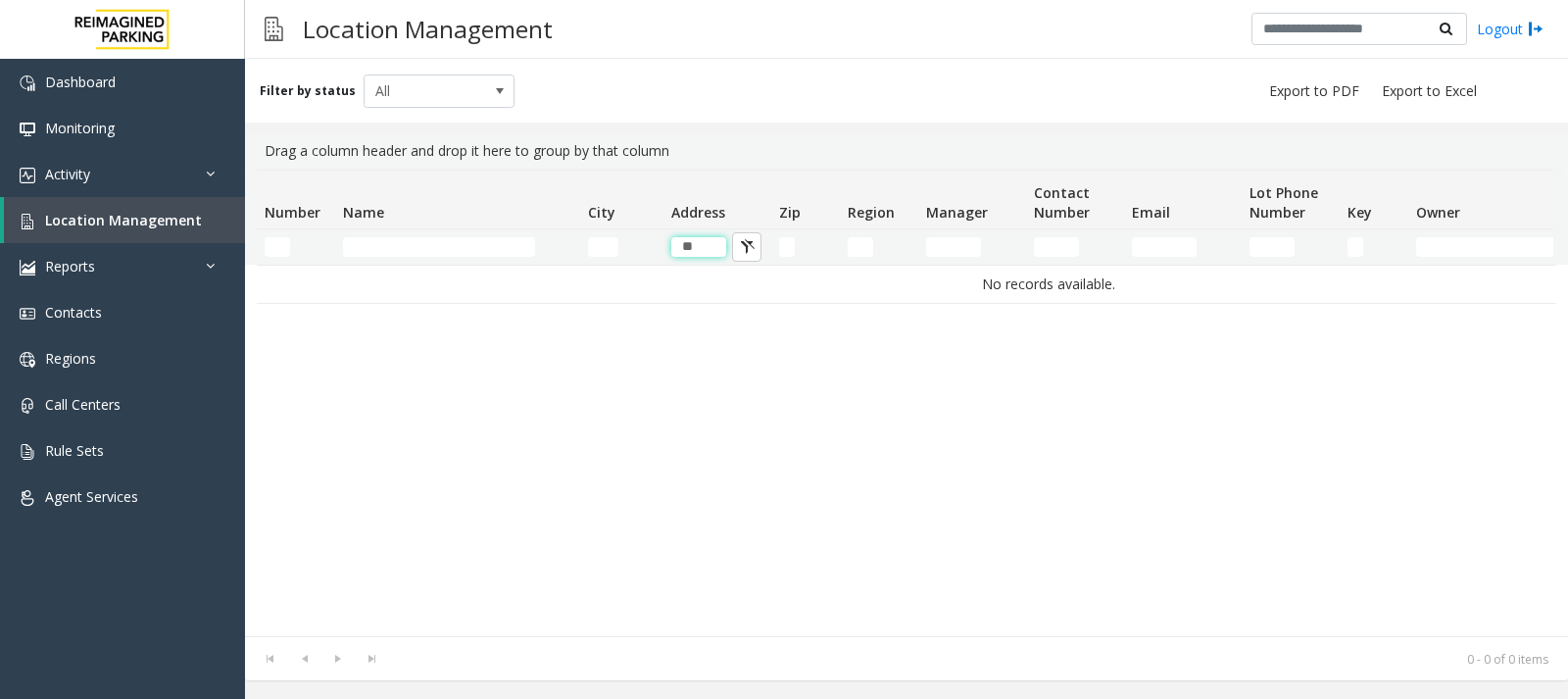 type on "*" 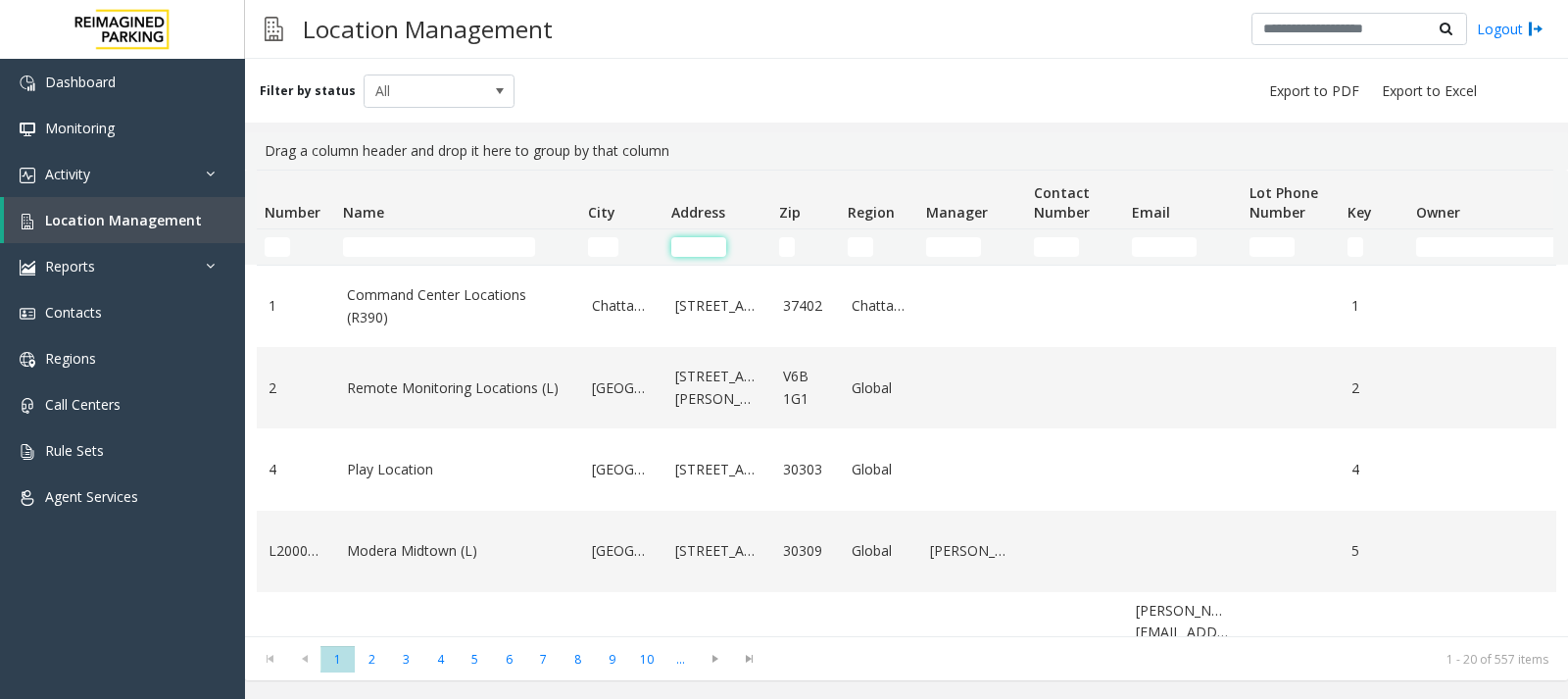 click 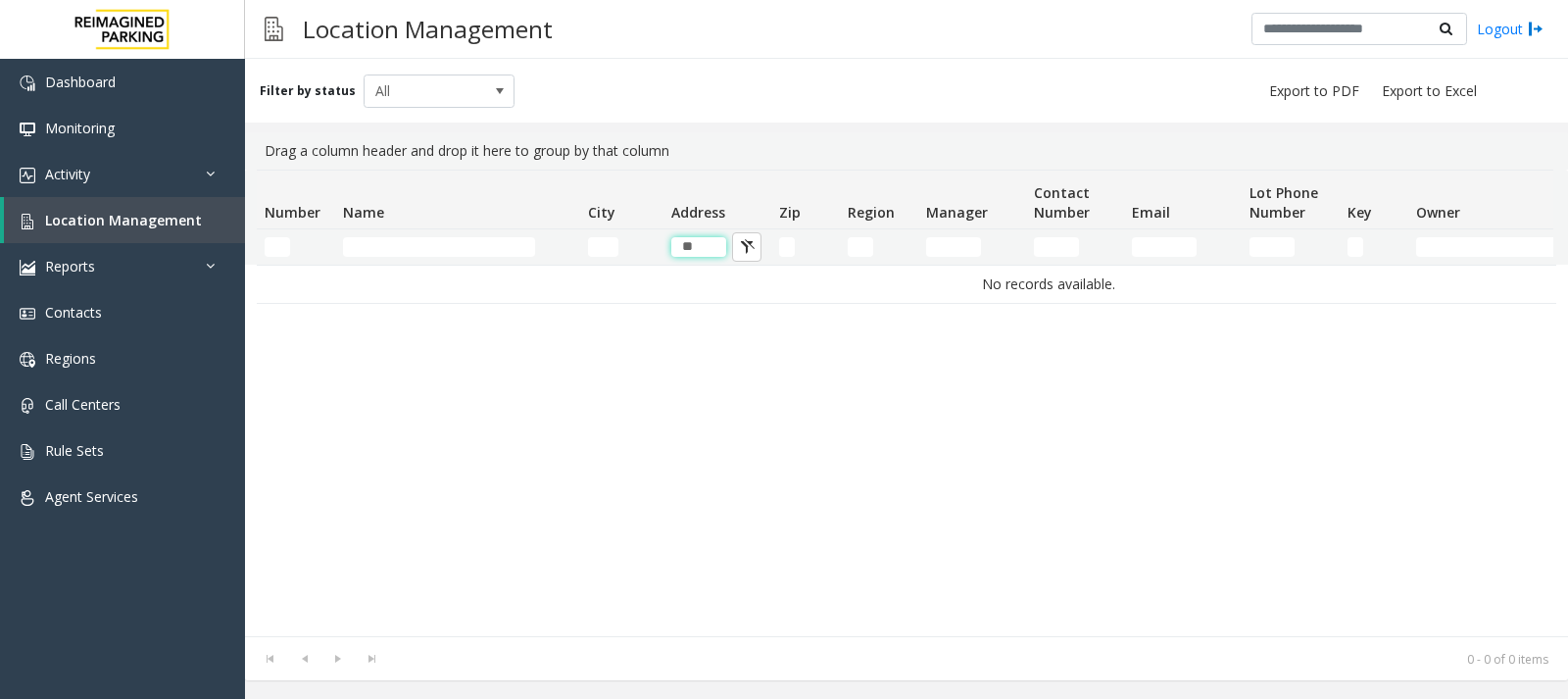 type on "*" 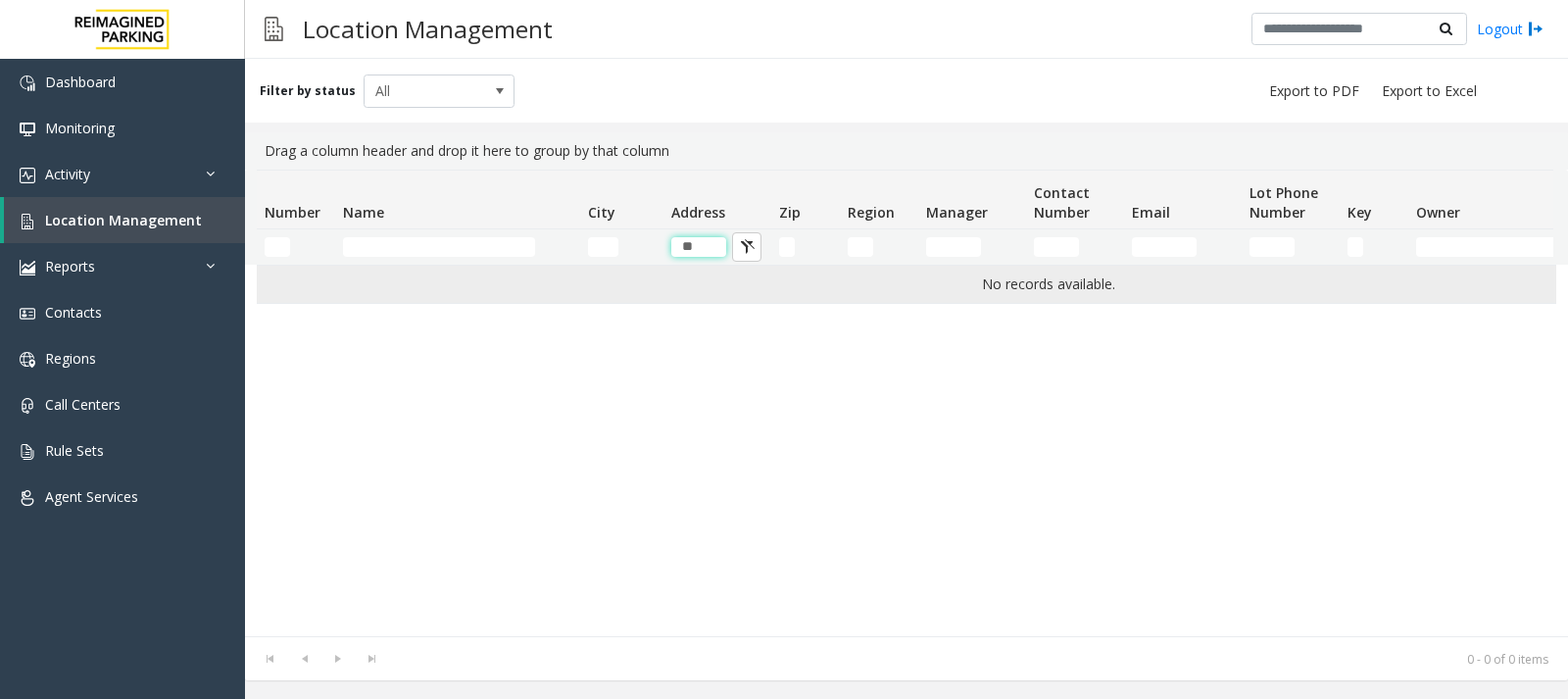 type on "*" 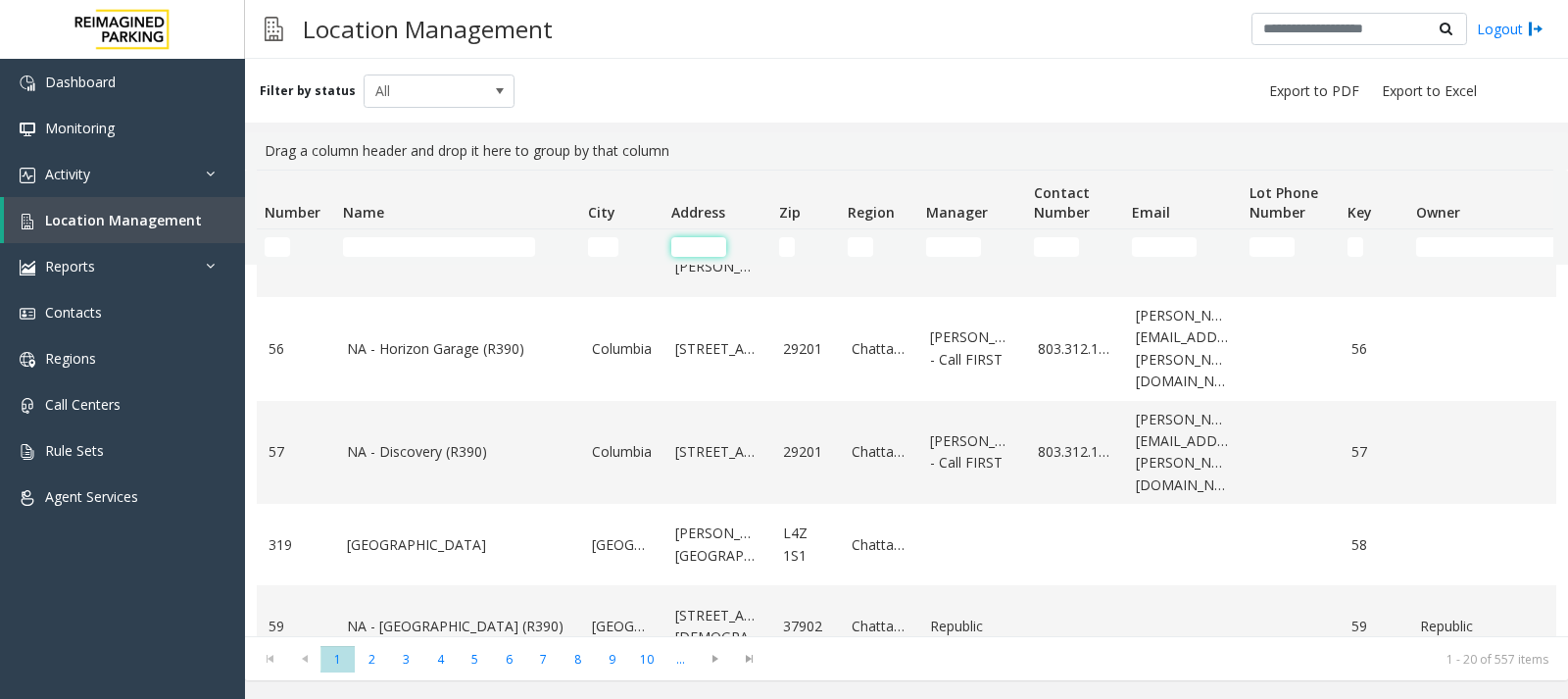 scroll, scrollTop: 1299, scrollLeft: 0, axis: vertical 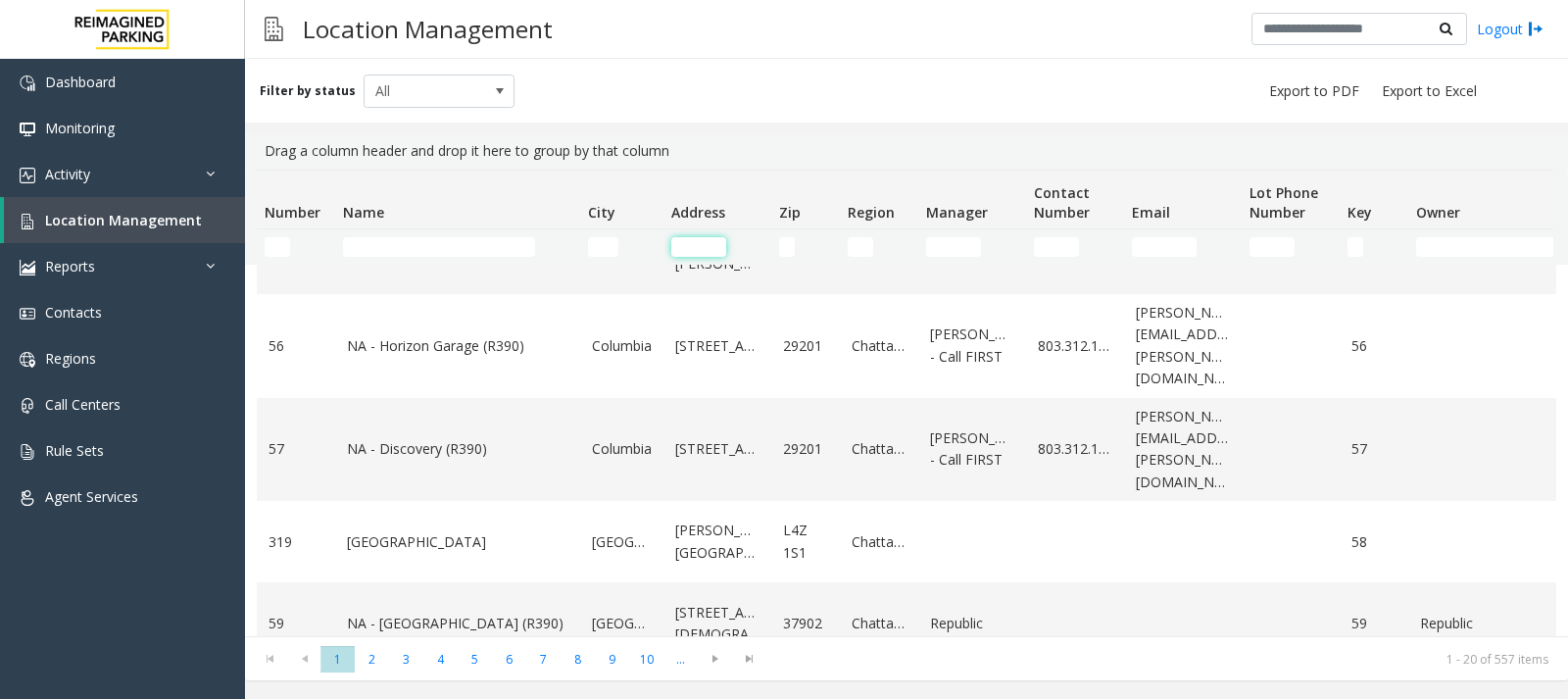 type 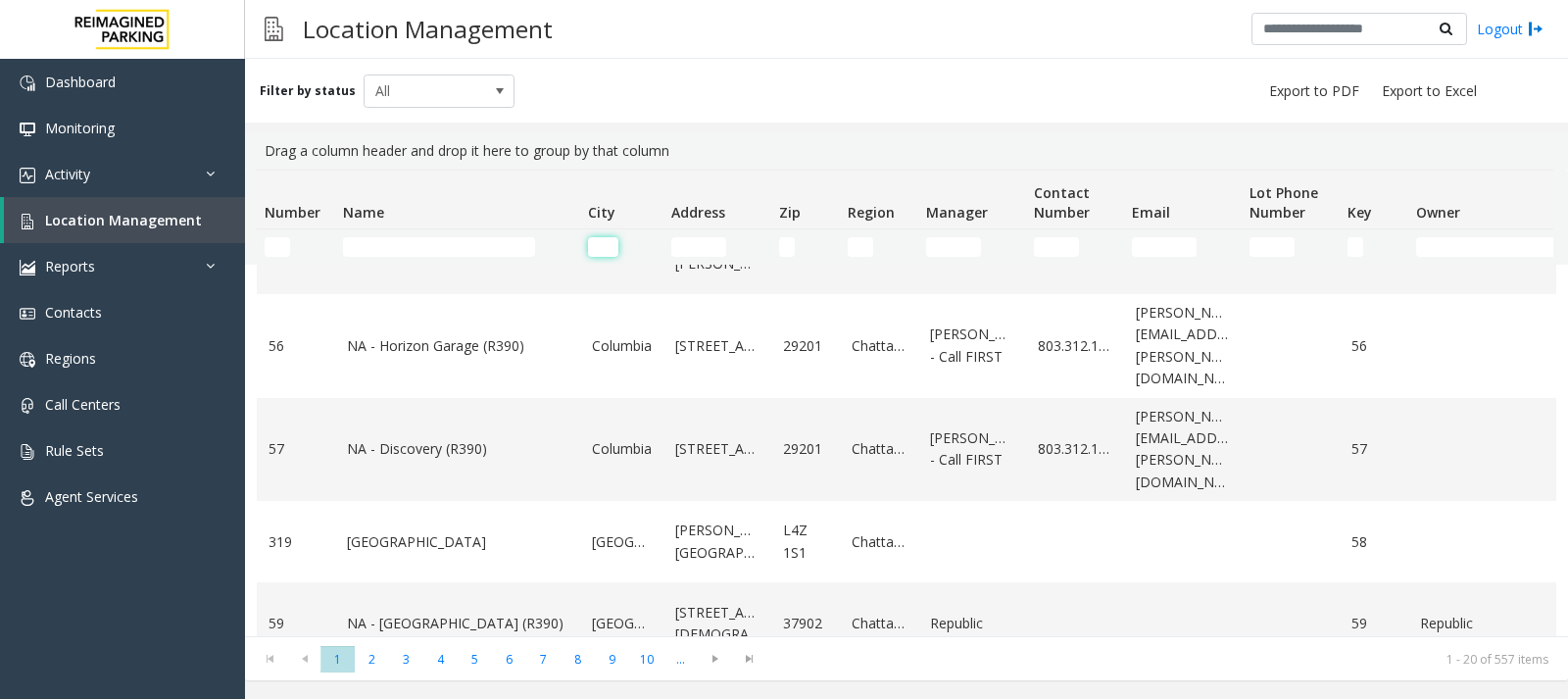 click 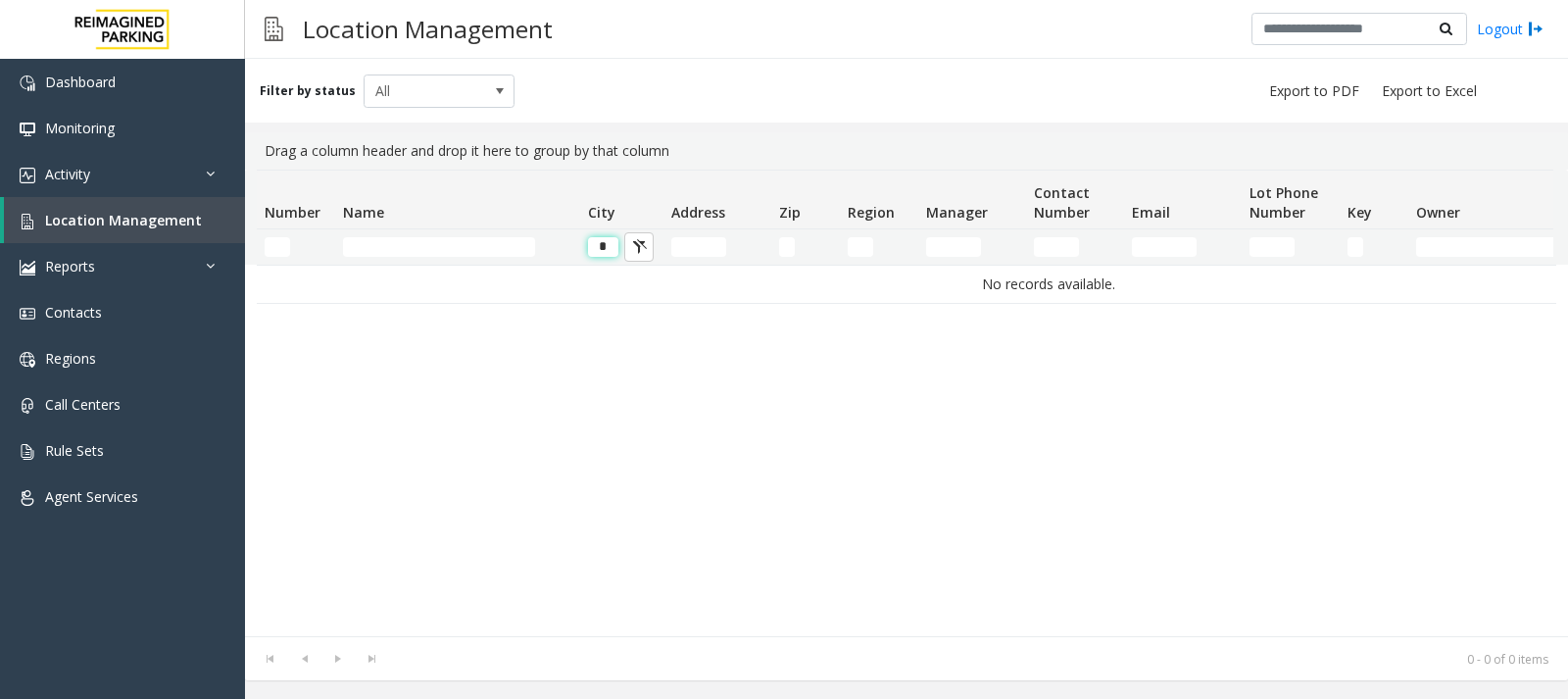 scroll, scrollTop: 0, scrollLeft: 0, axis: both 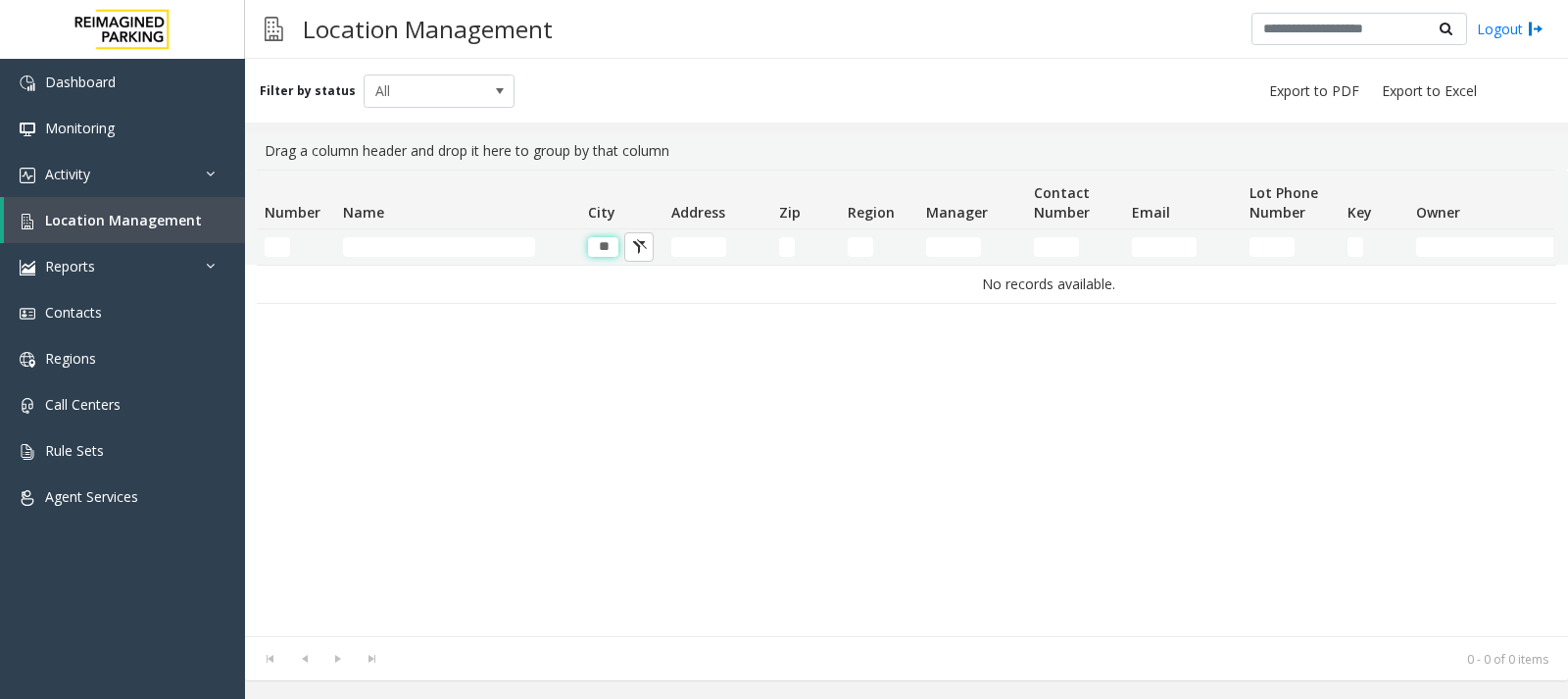 type on "*" 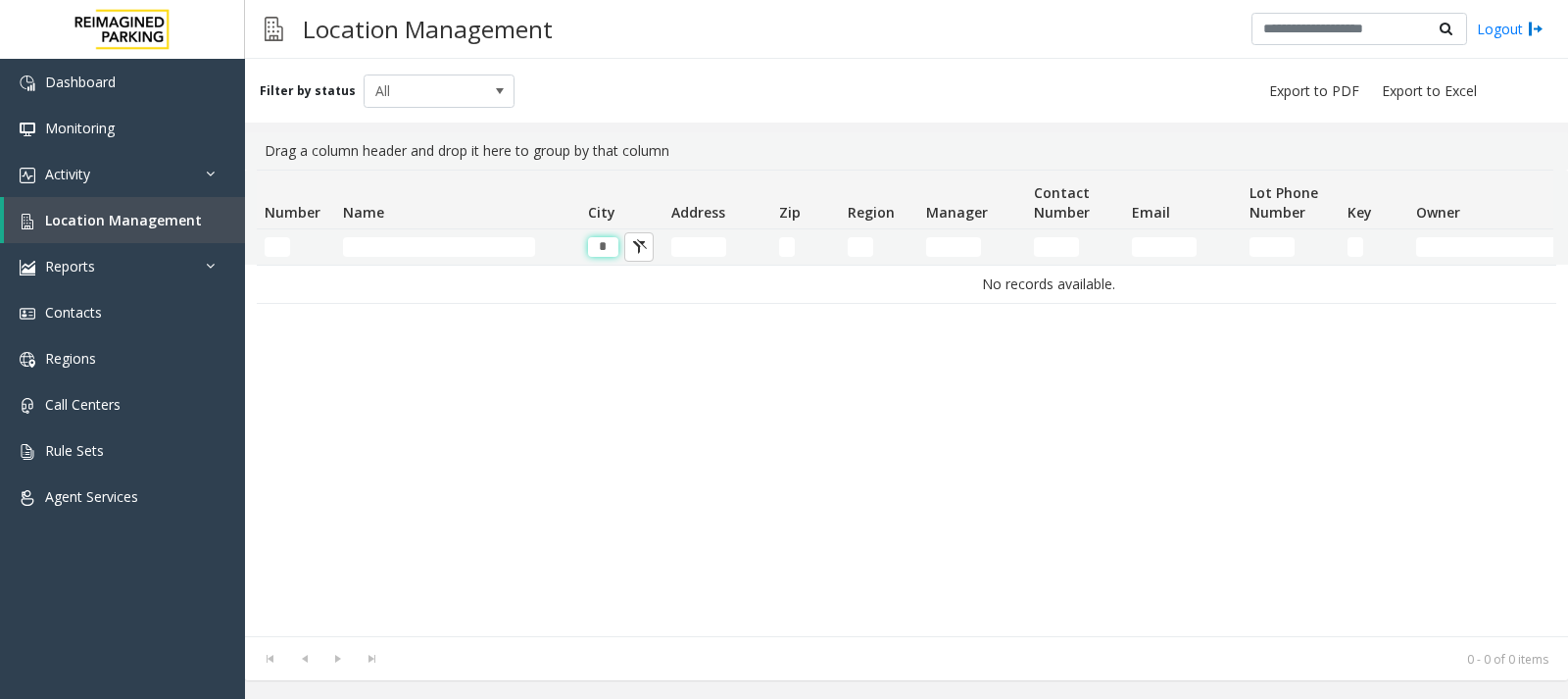 type 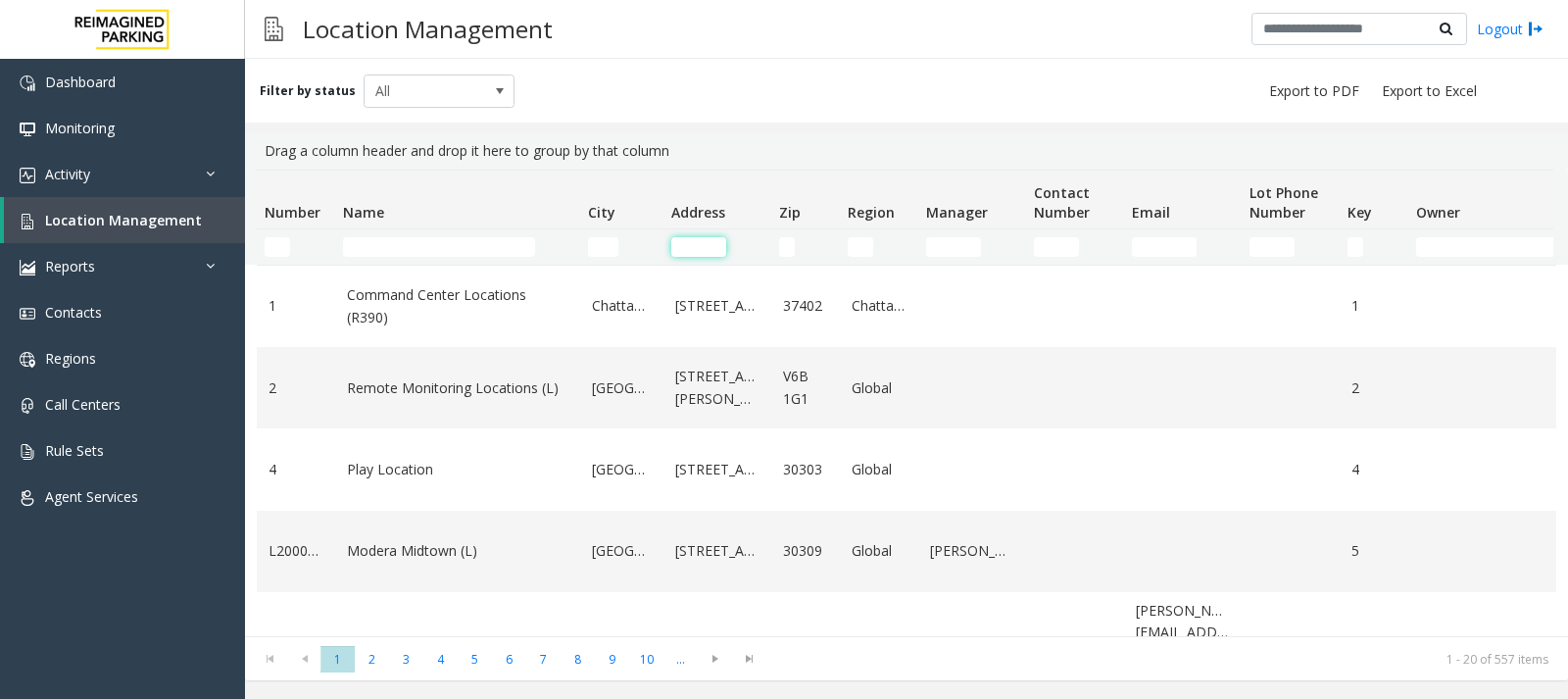 click 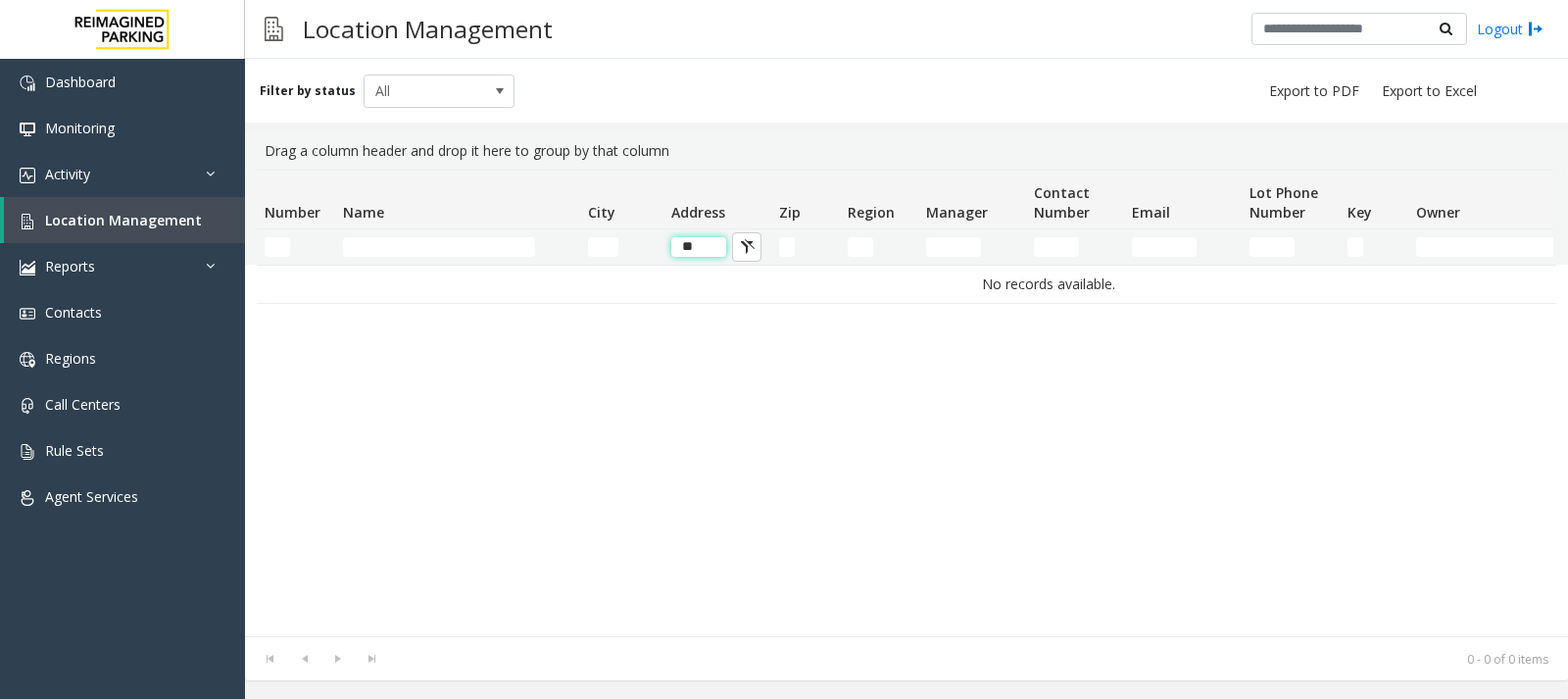 type on "*" 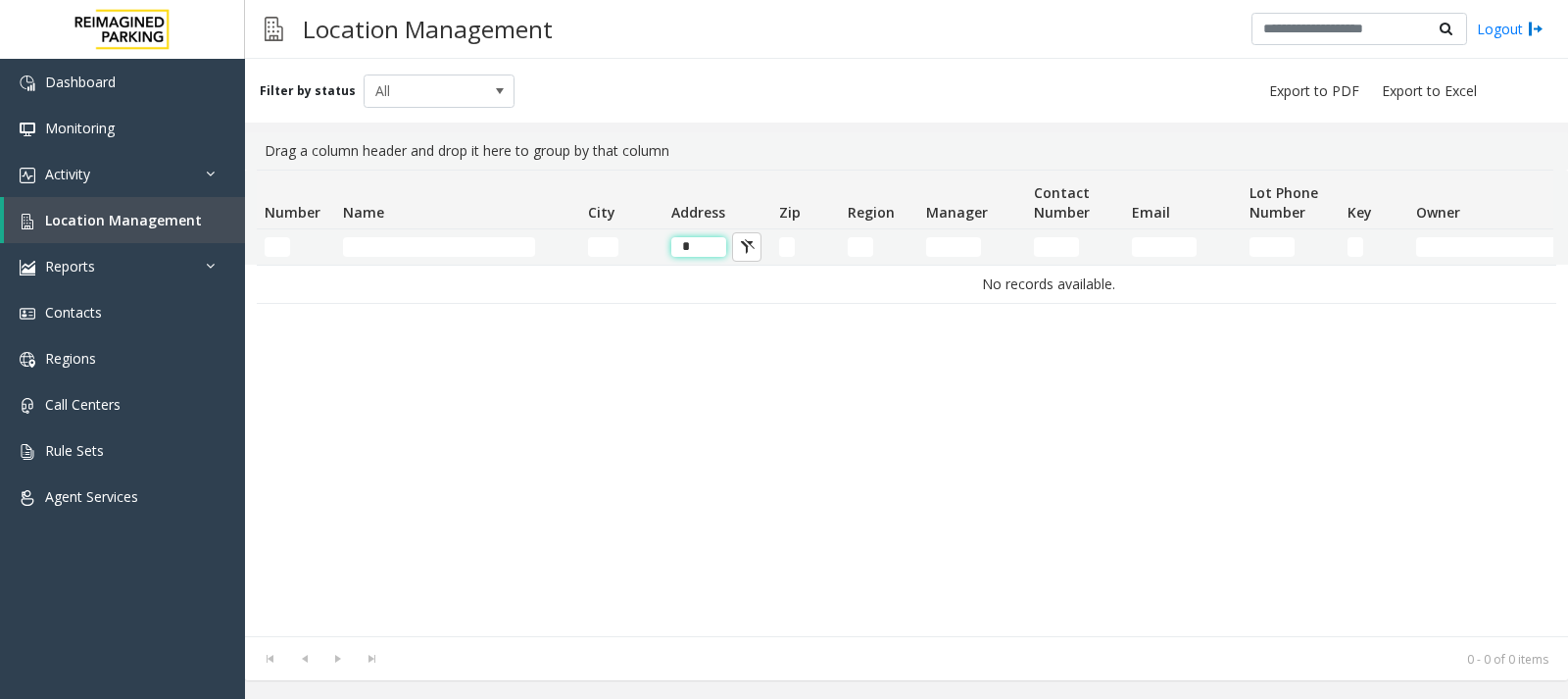 type 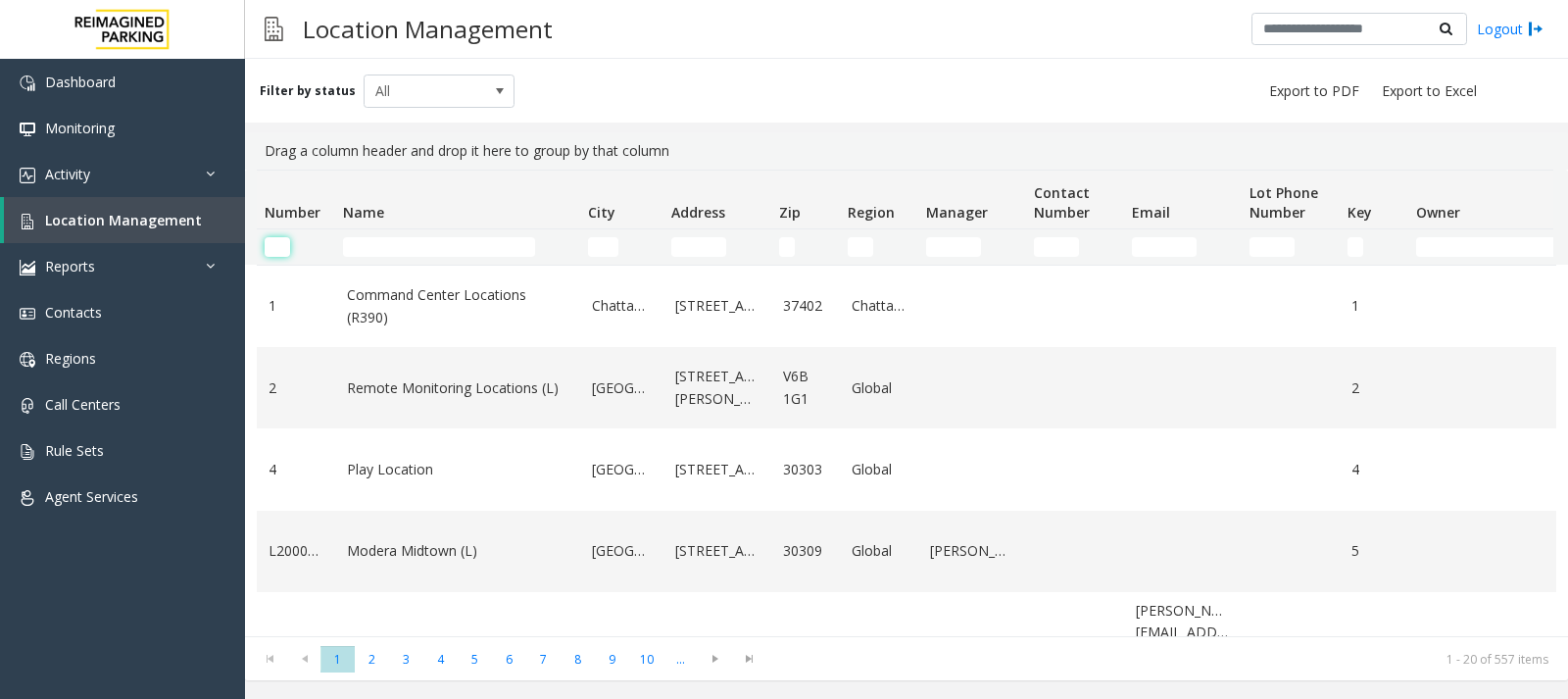 click 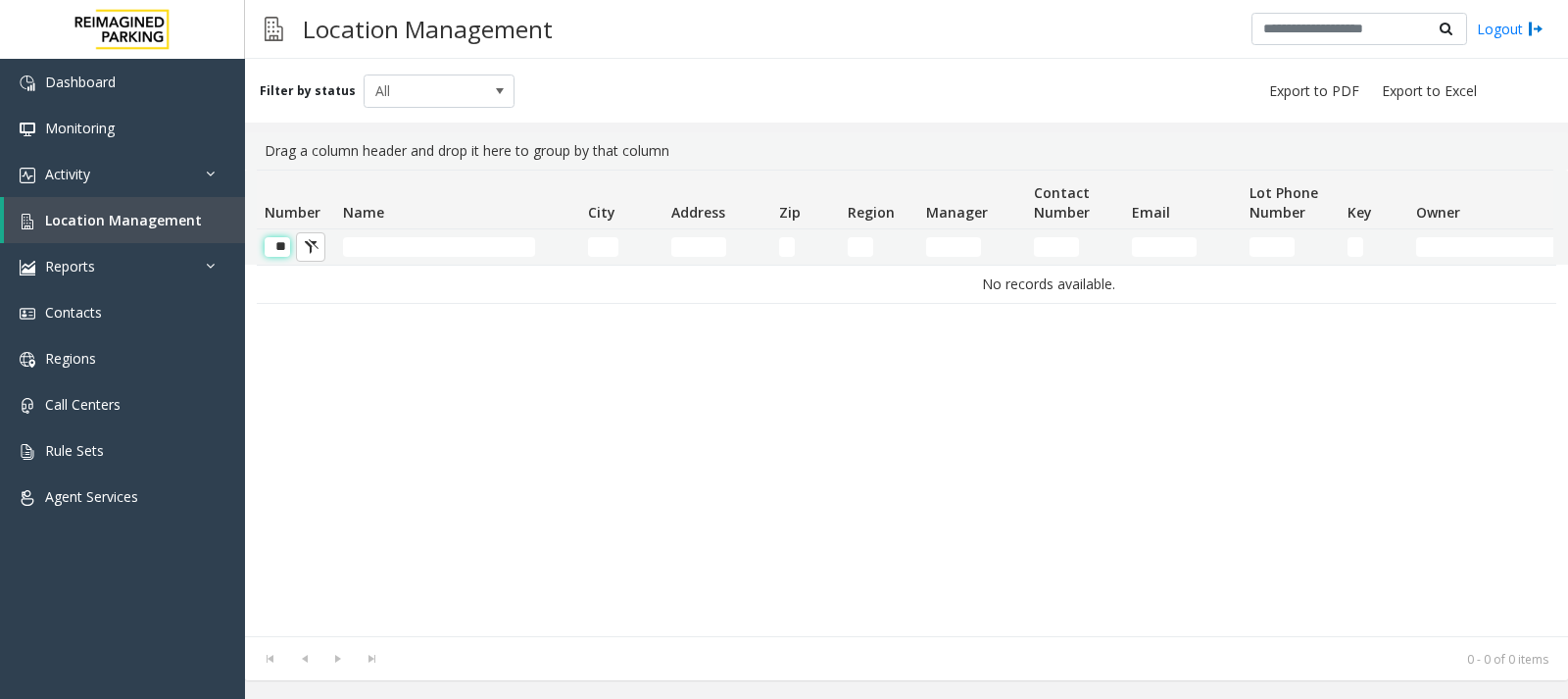 scroll, scrollTop: 0, scrollLeft: 1, axis: horizontal 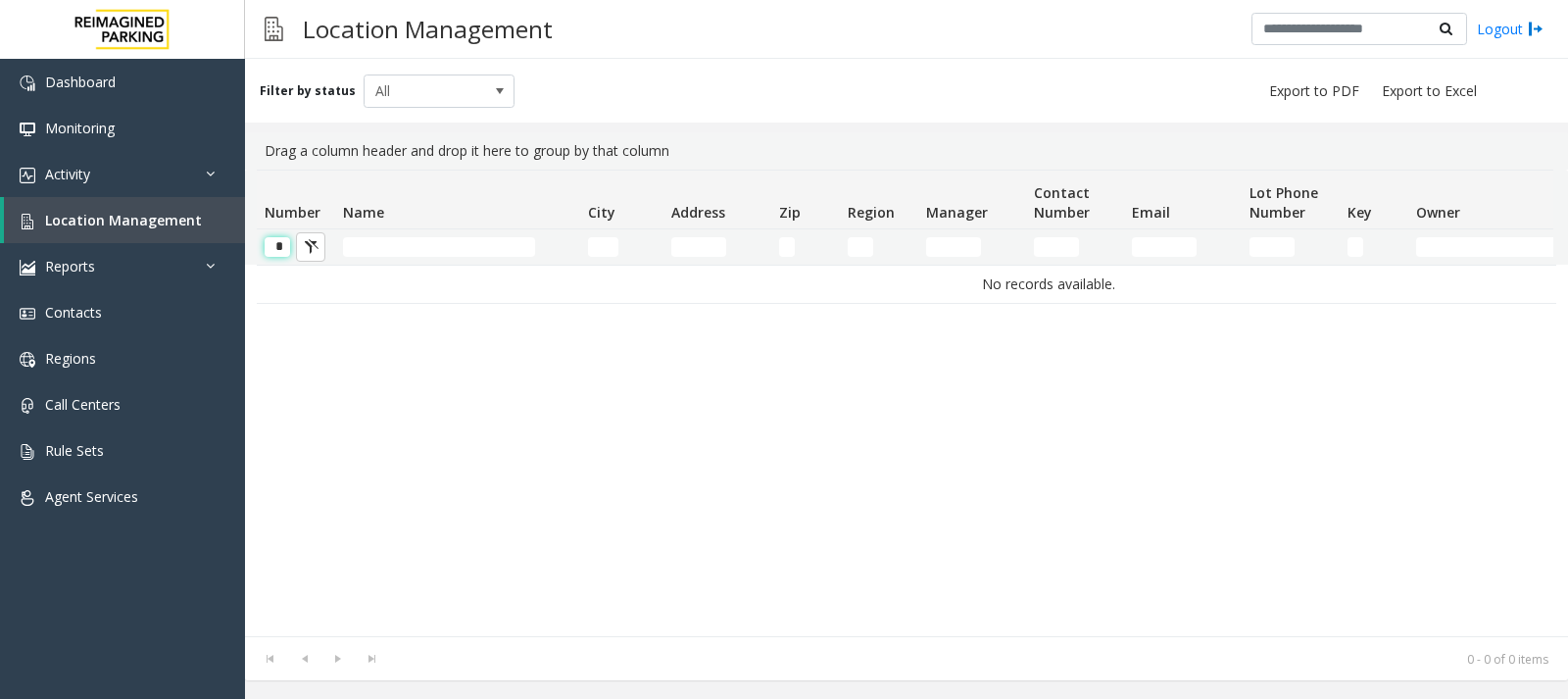 type 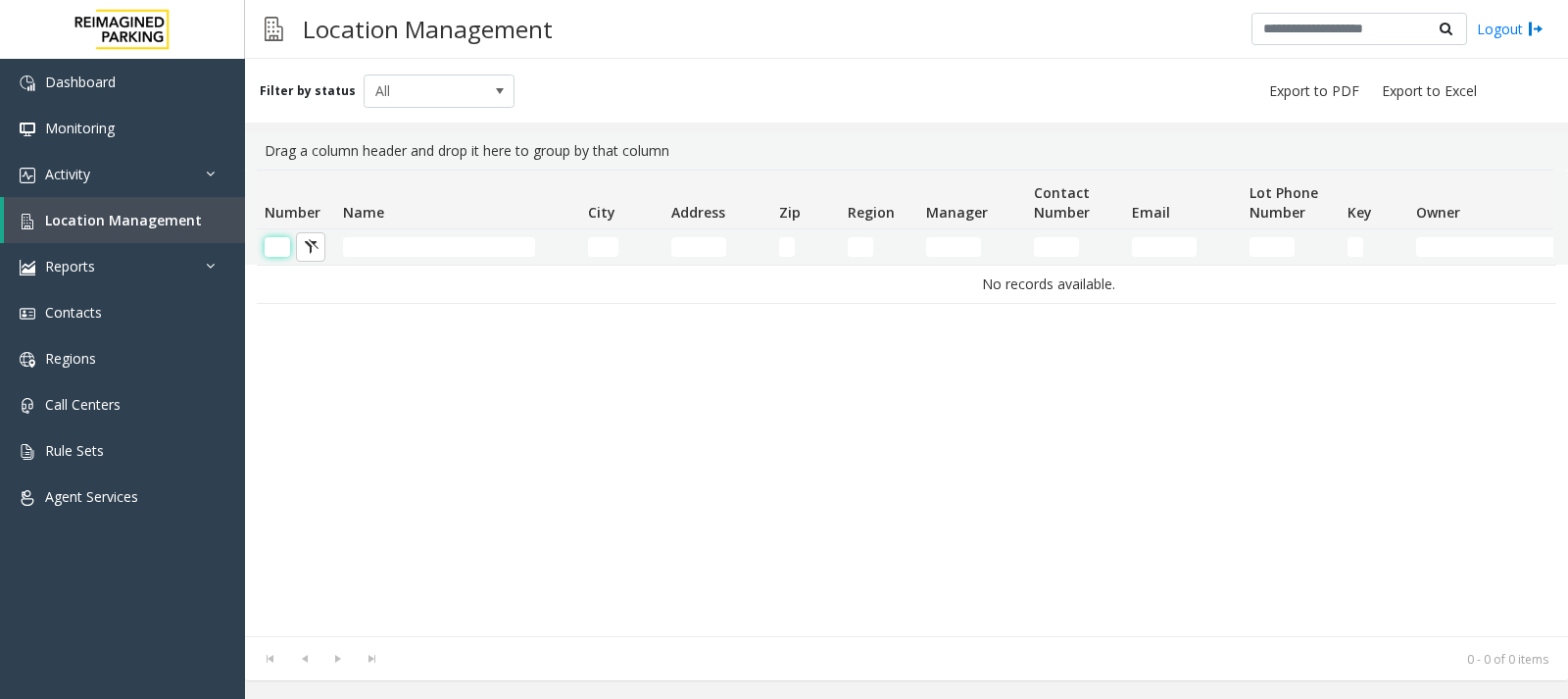 scroll, scrollTop: 0, scrollLeft: 0, axis: both 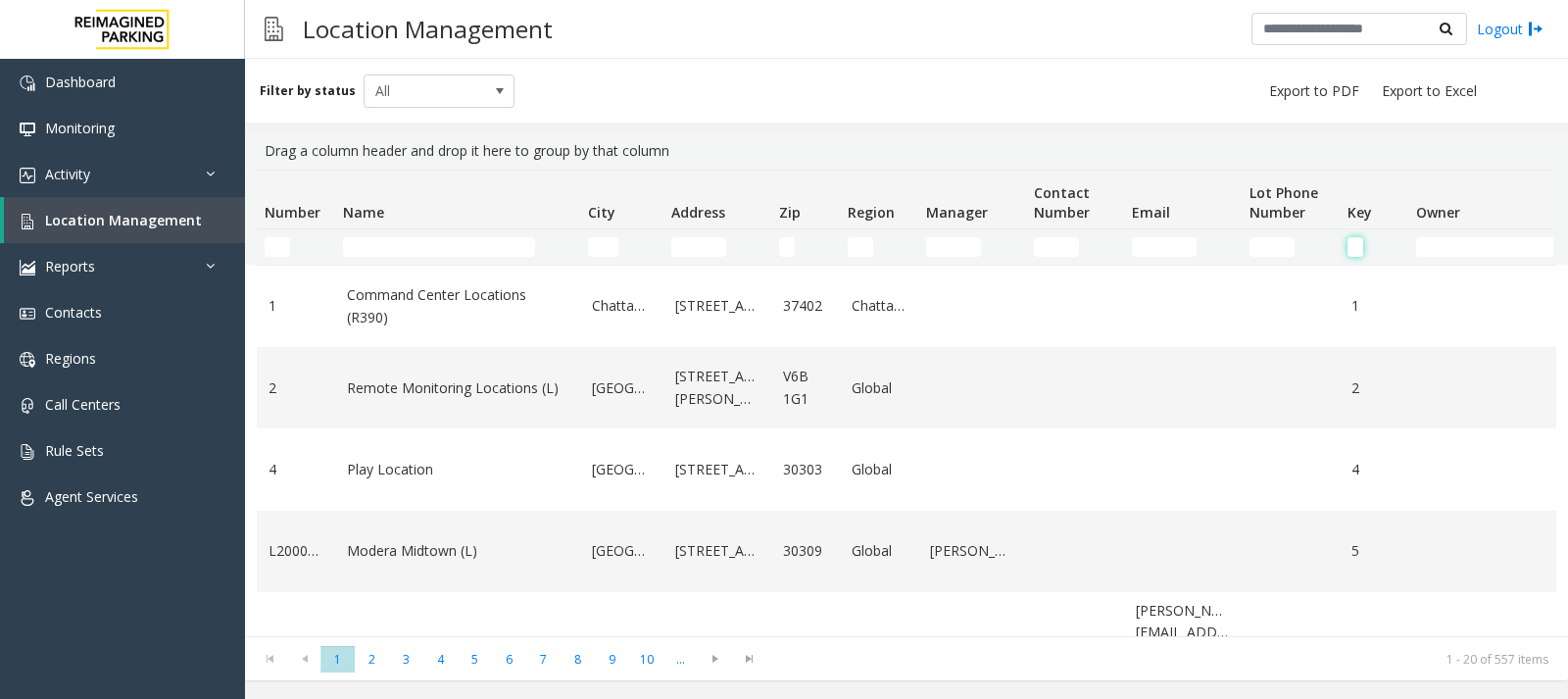 click 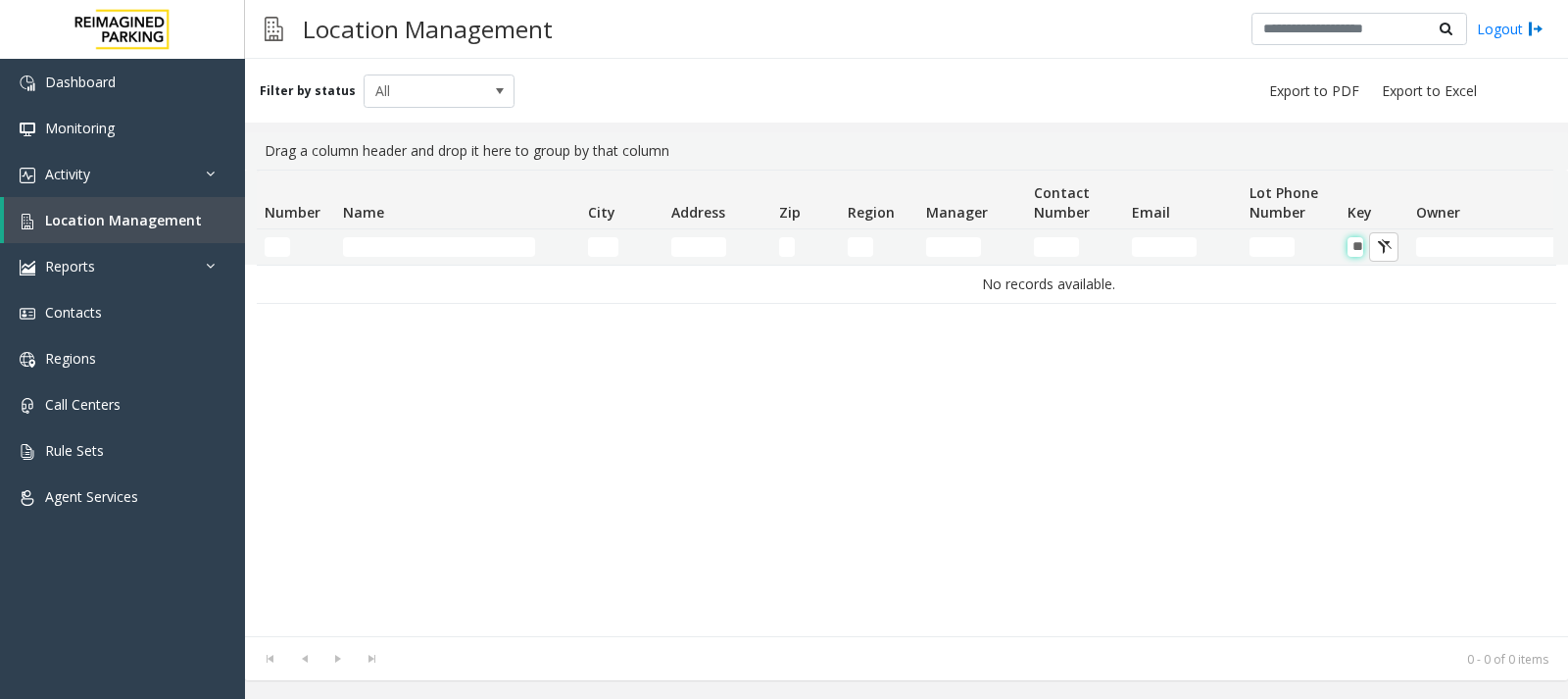 scroll, scrollTop: 0, scrollLeft: 11, axis: horizontal 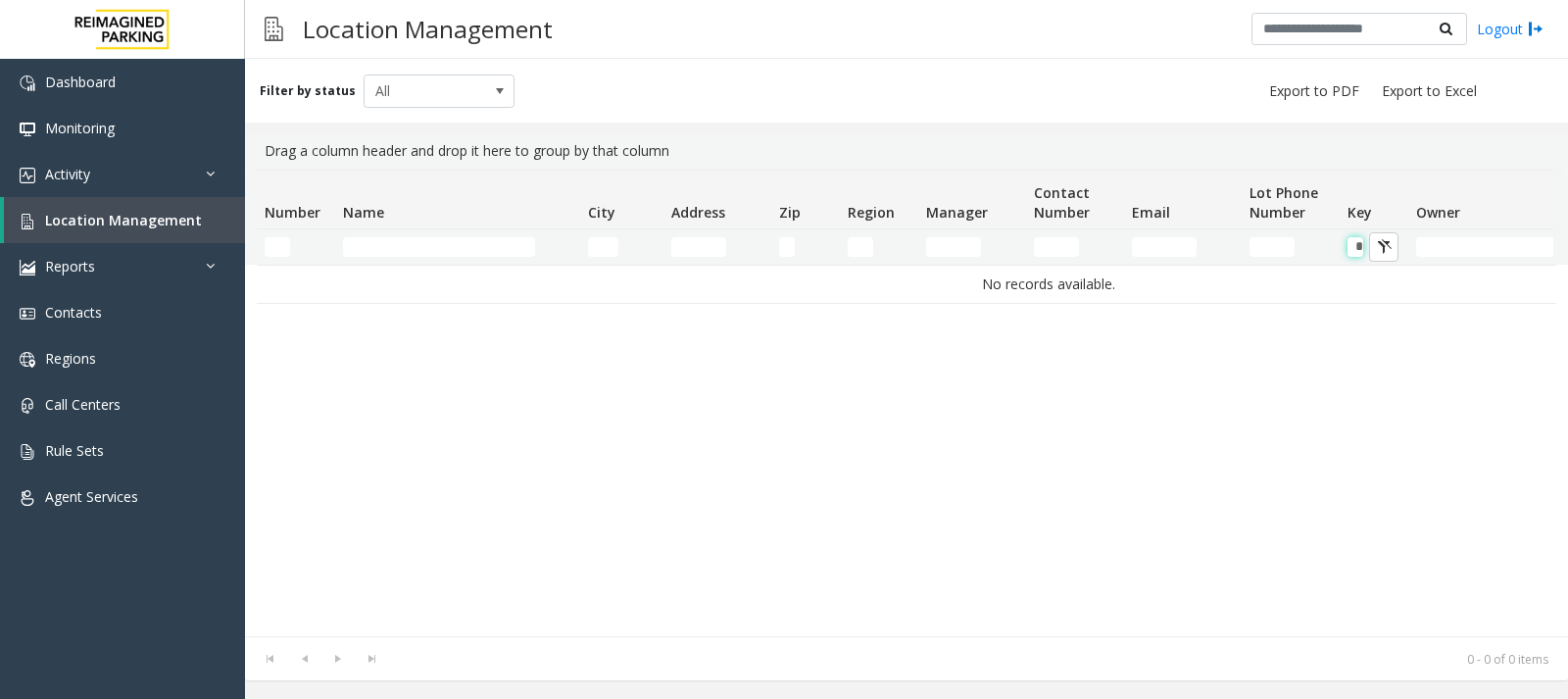 type 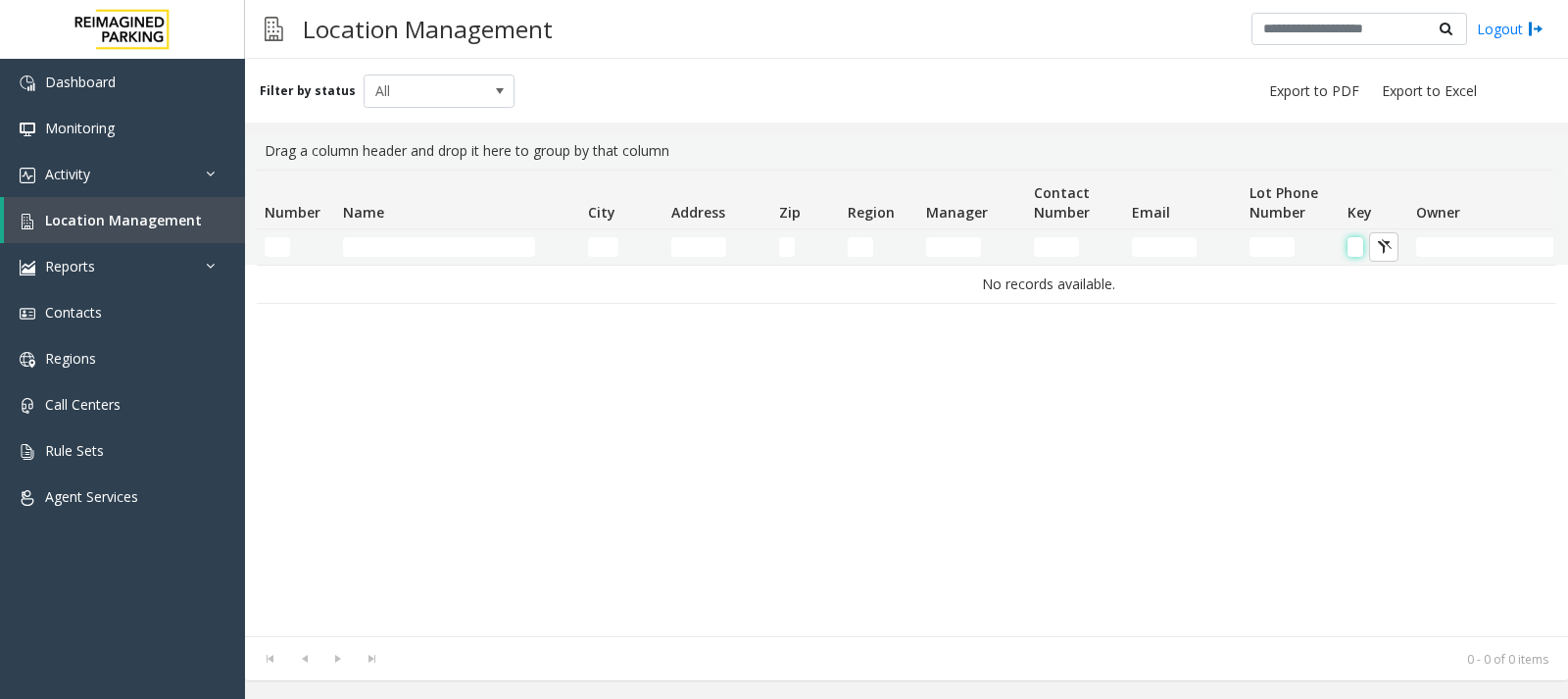 scroll, scrollTop: 0, scrollLeft: 0, axis: both 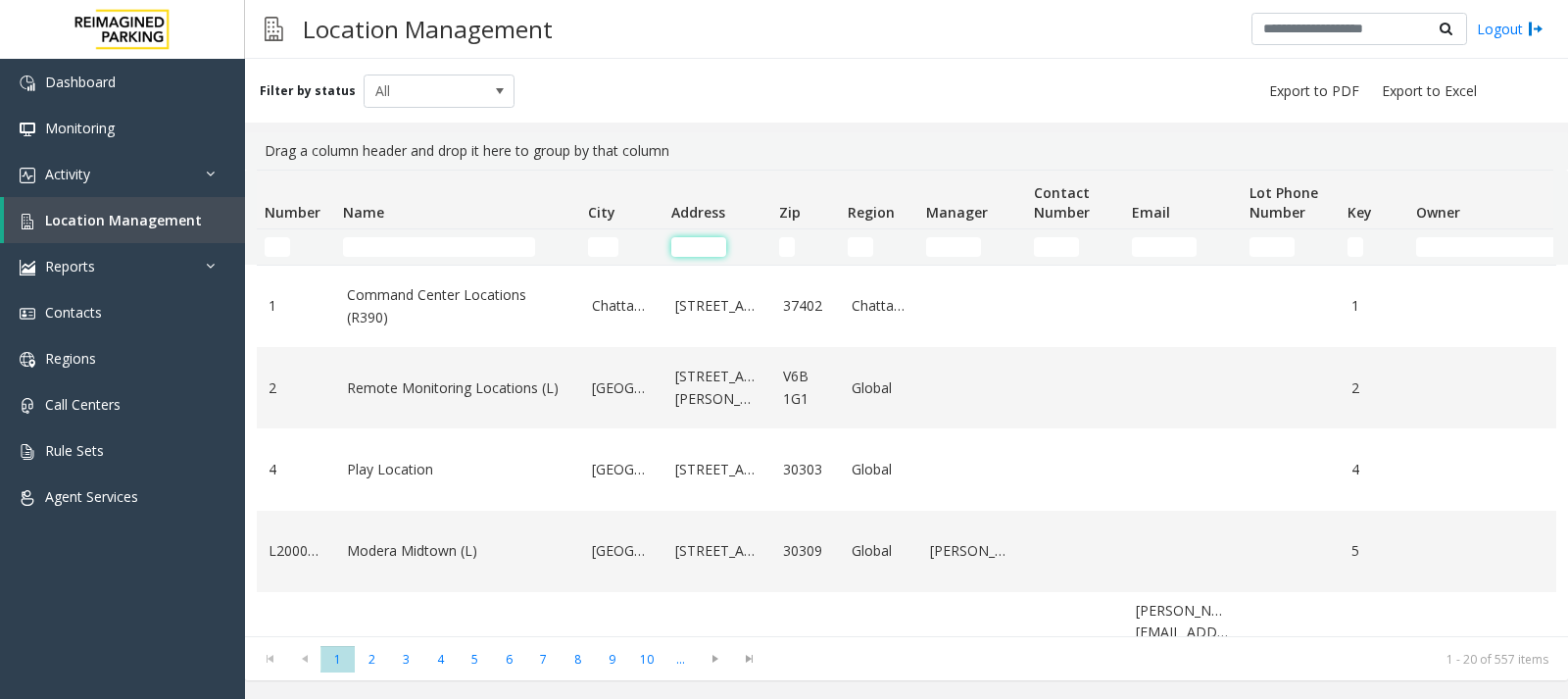 click 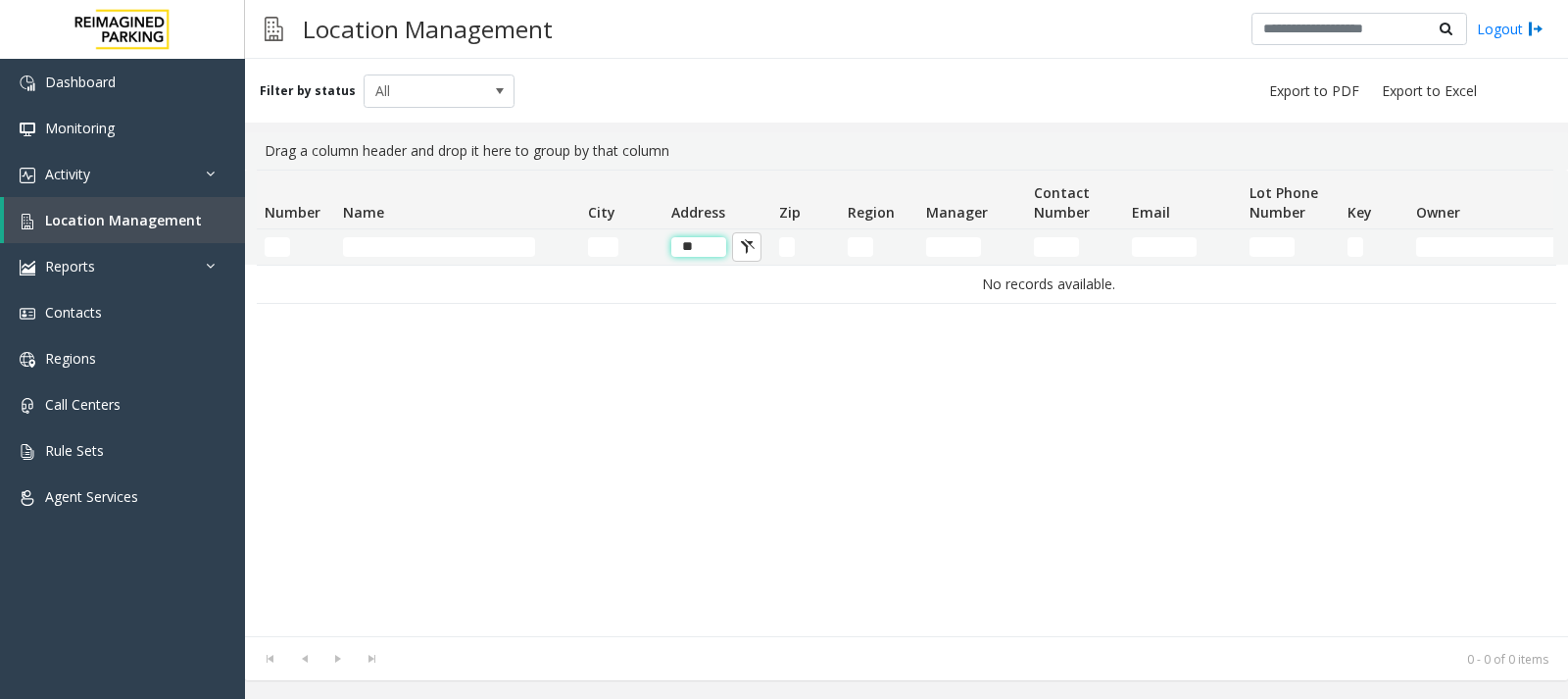 type on "*" 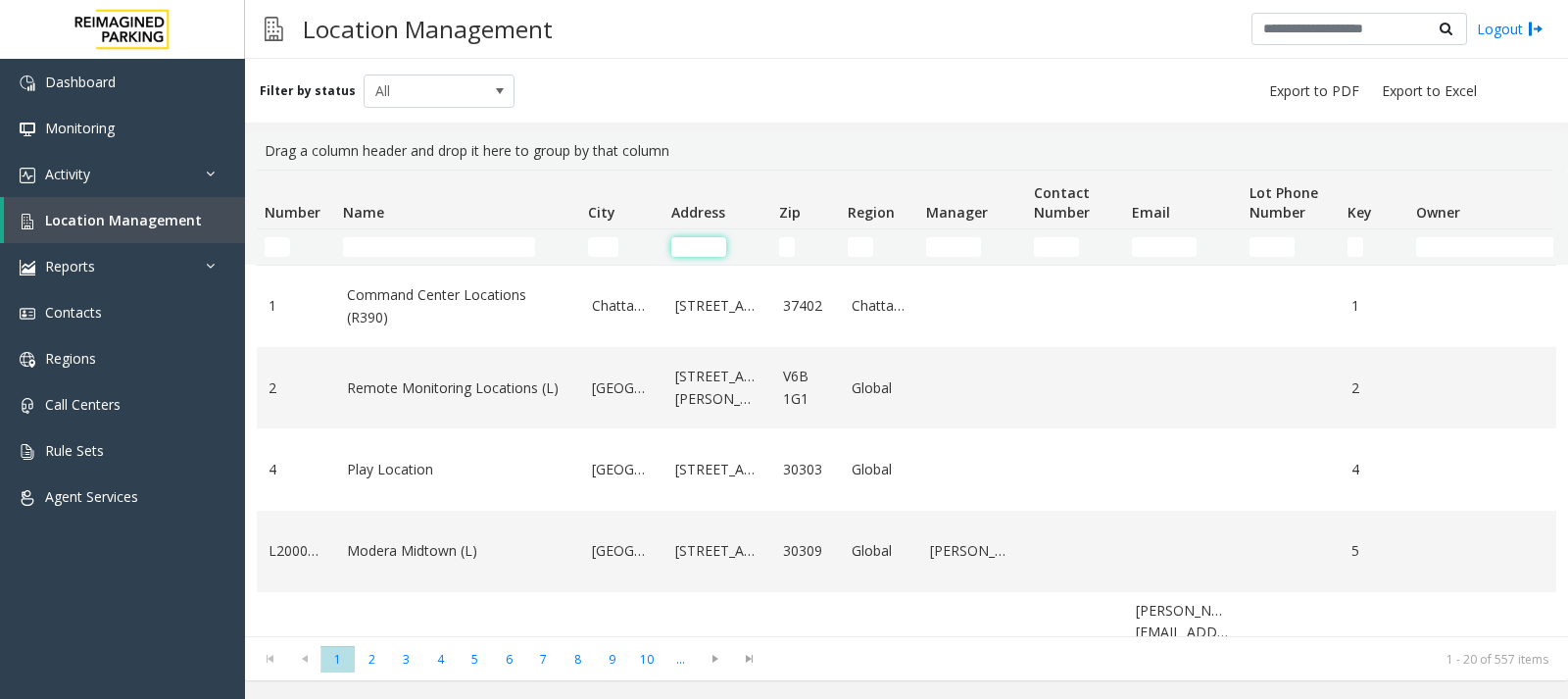 type 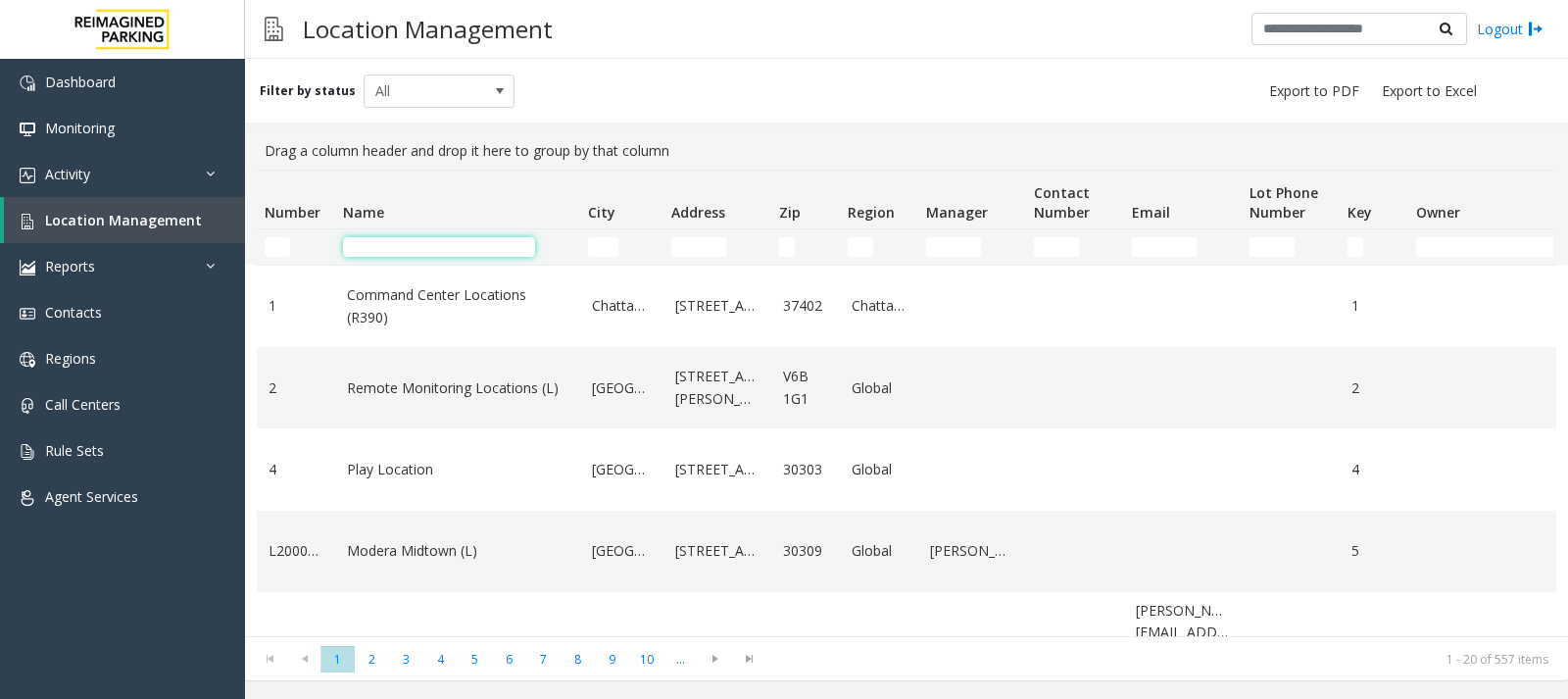 click 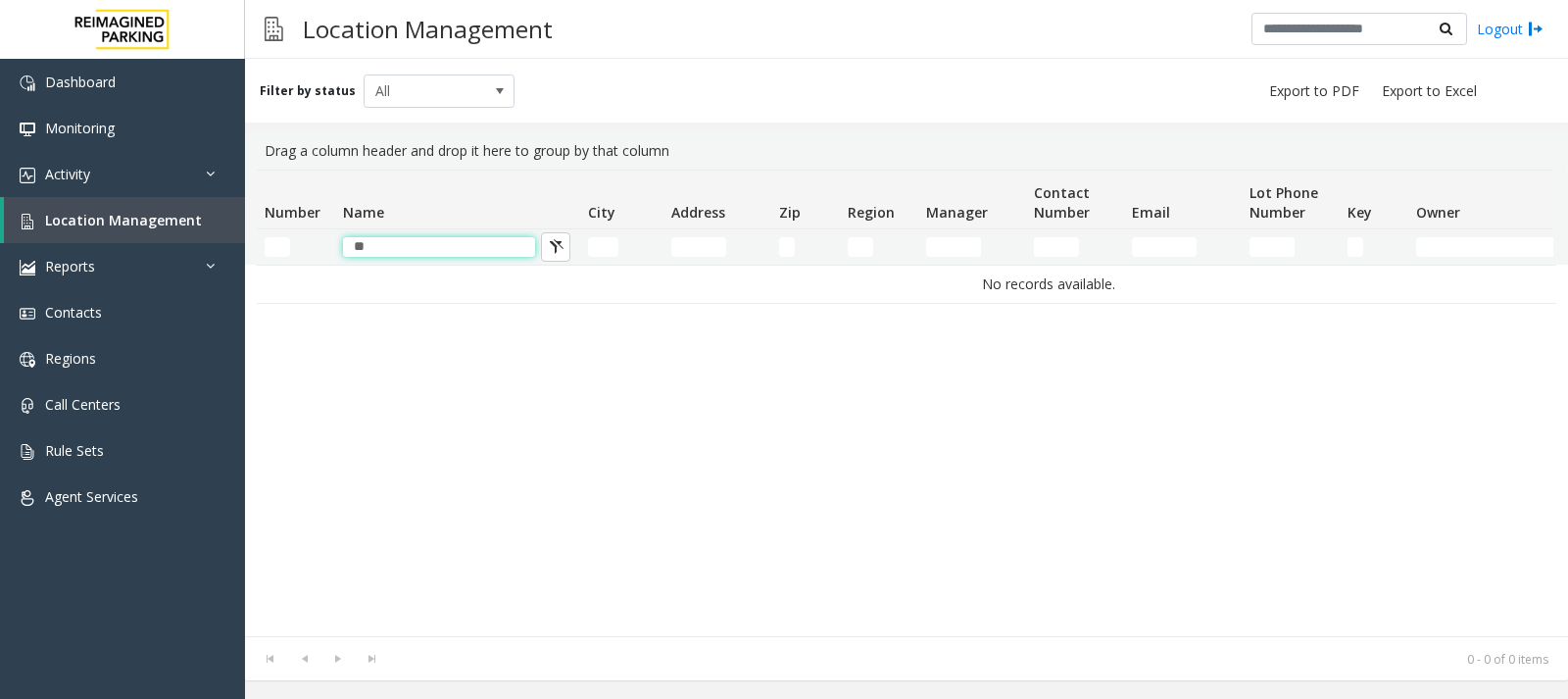 type on "*" 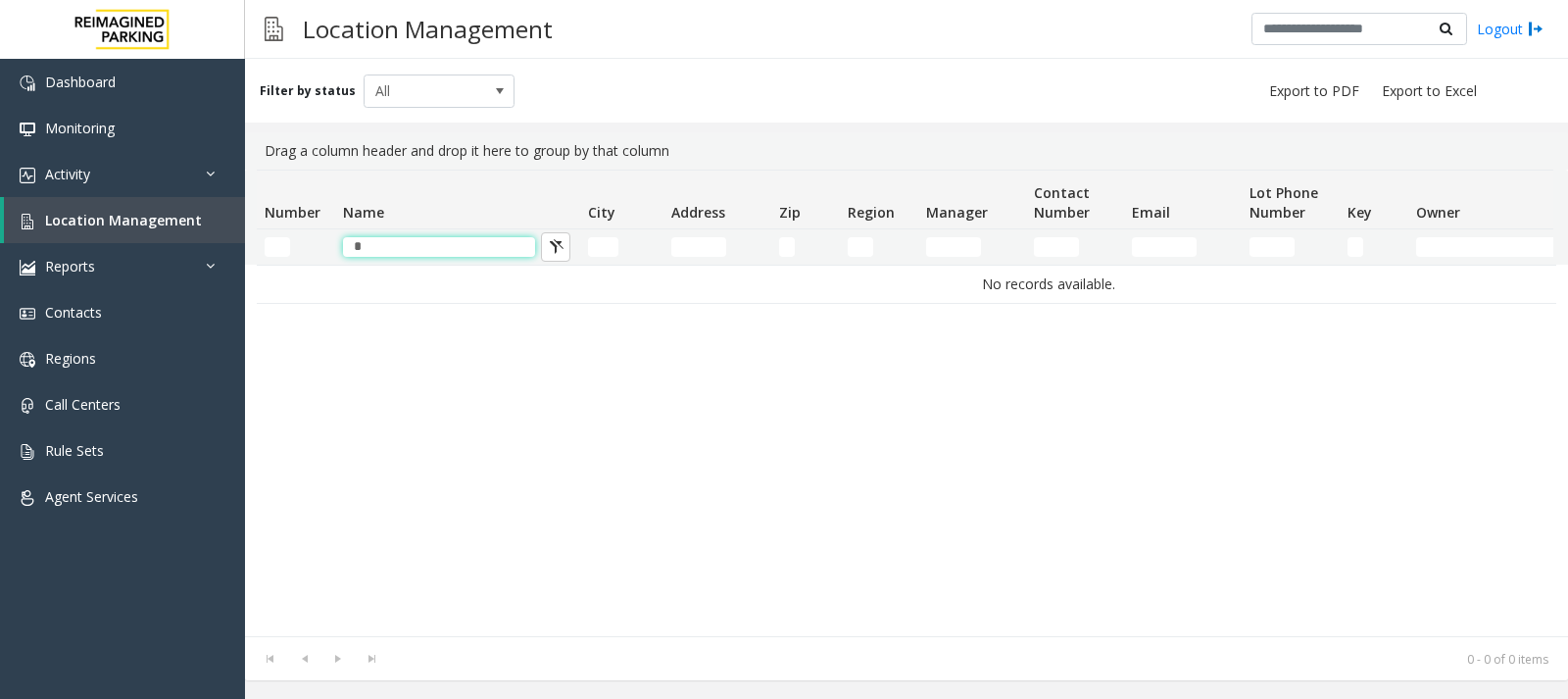 type 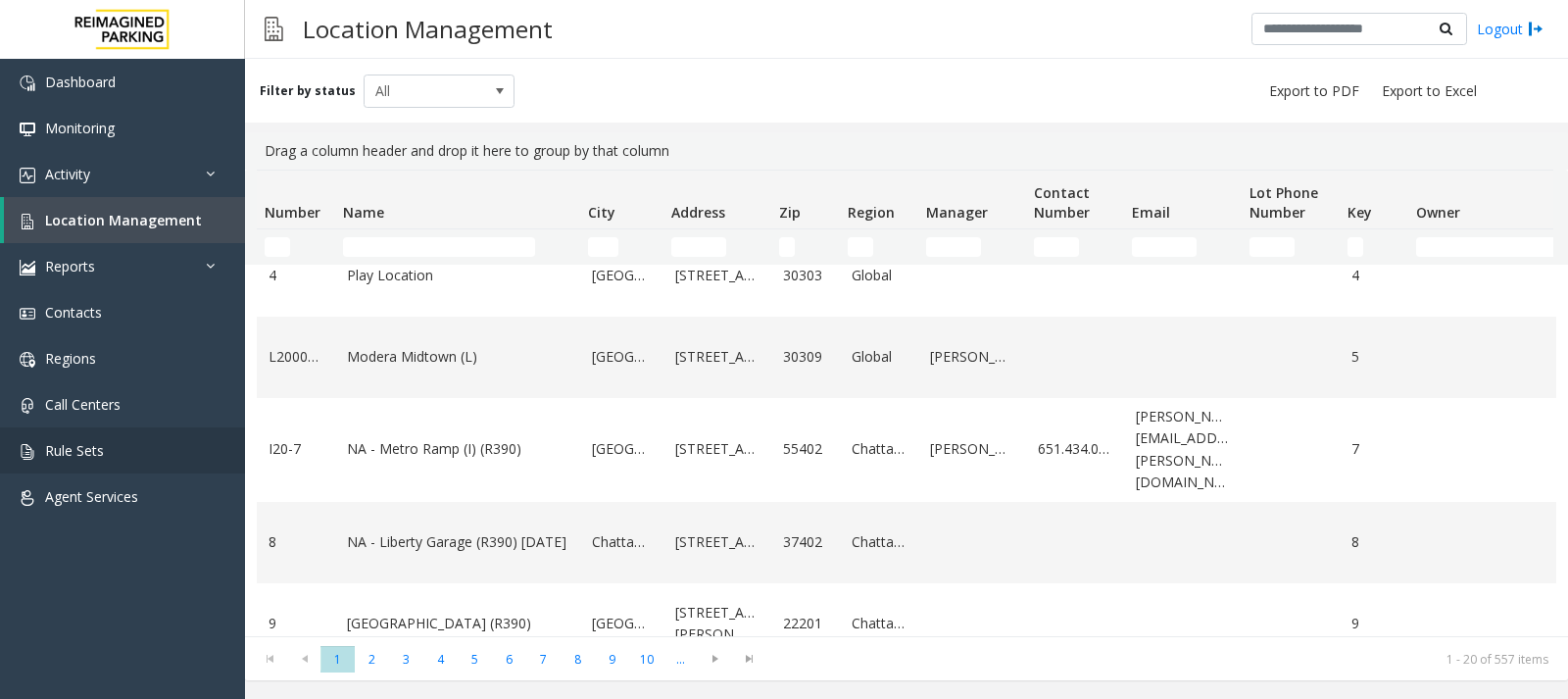 scroll, scrollTop: 196, scrollLeft: 0, axis: vertical 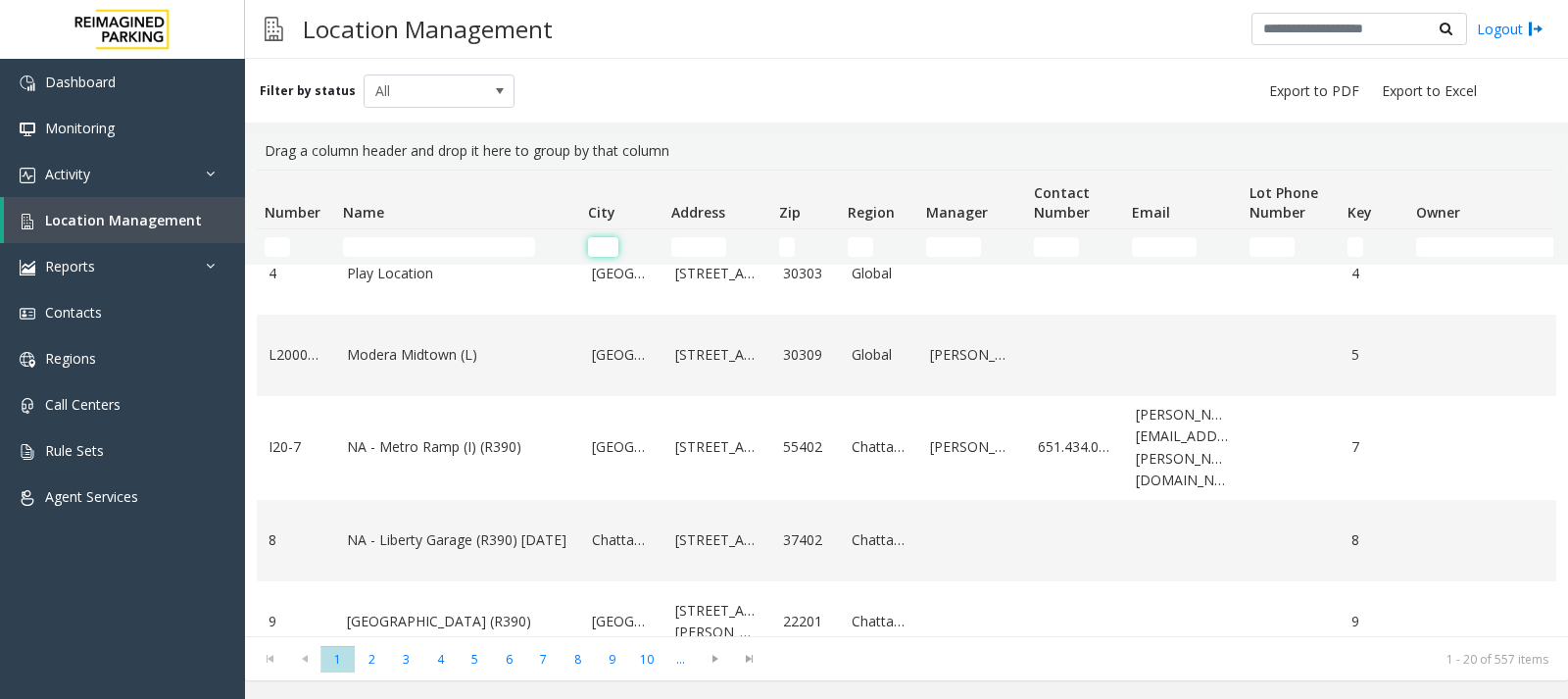 click 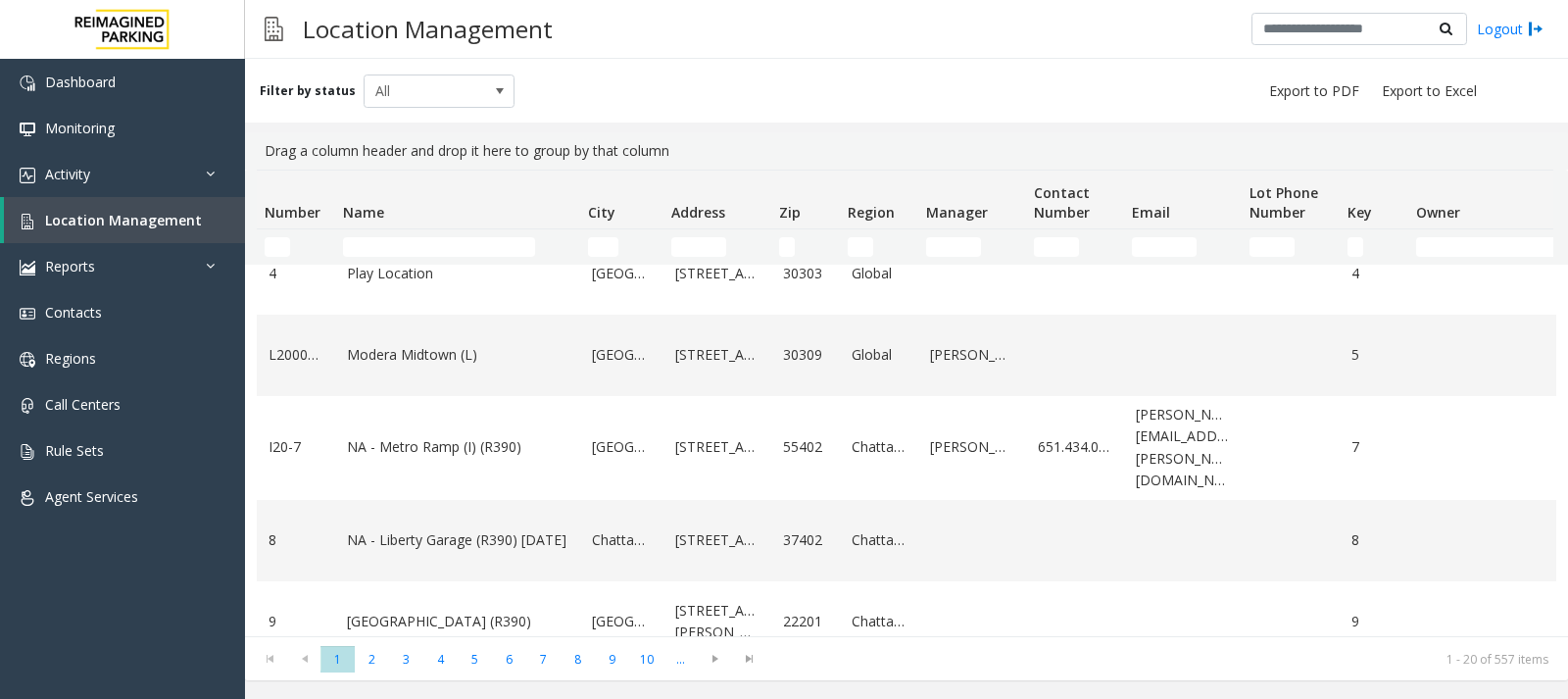 click 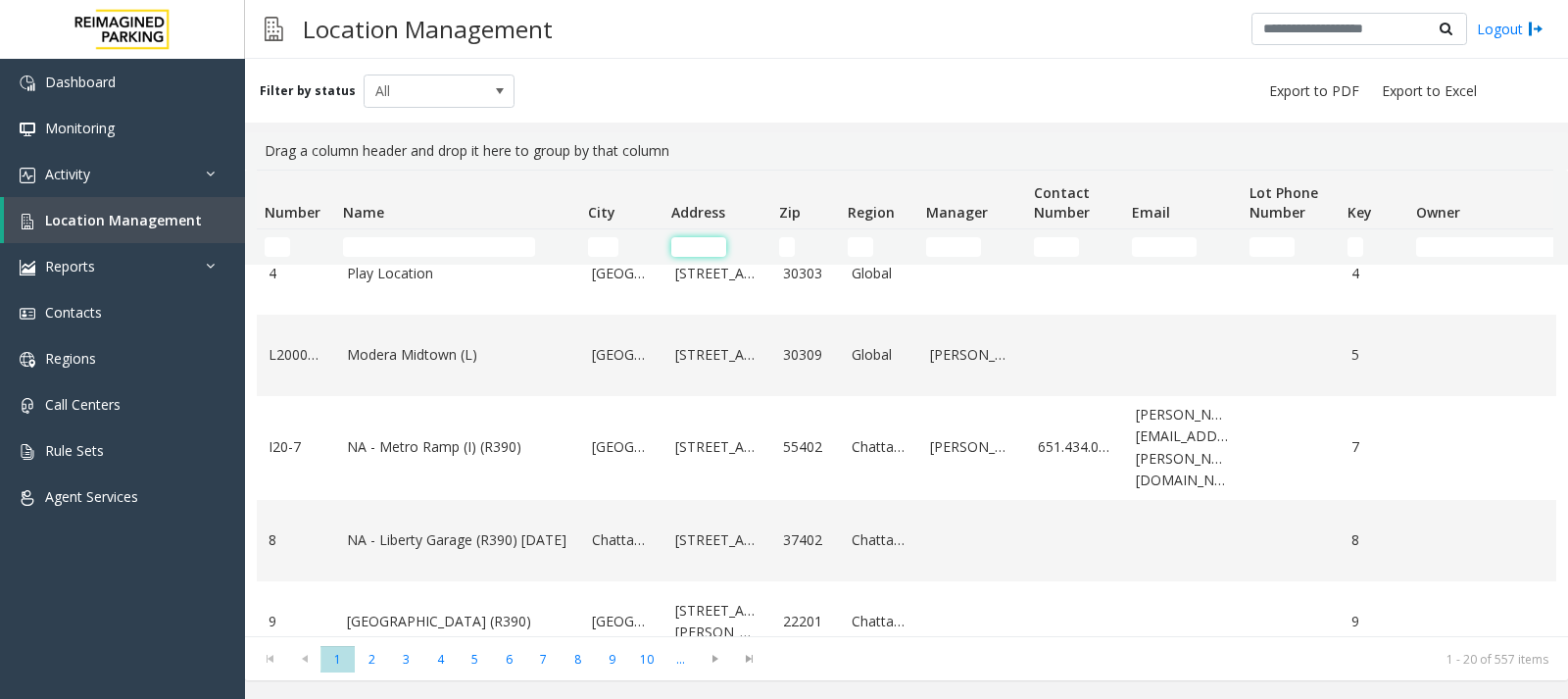 click 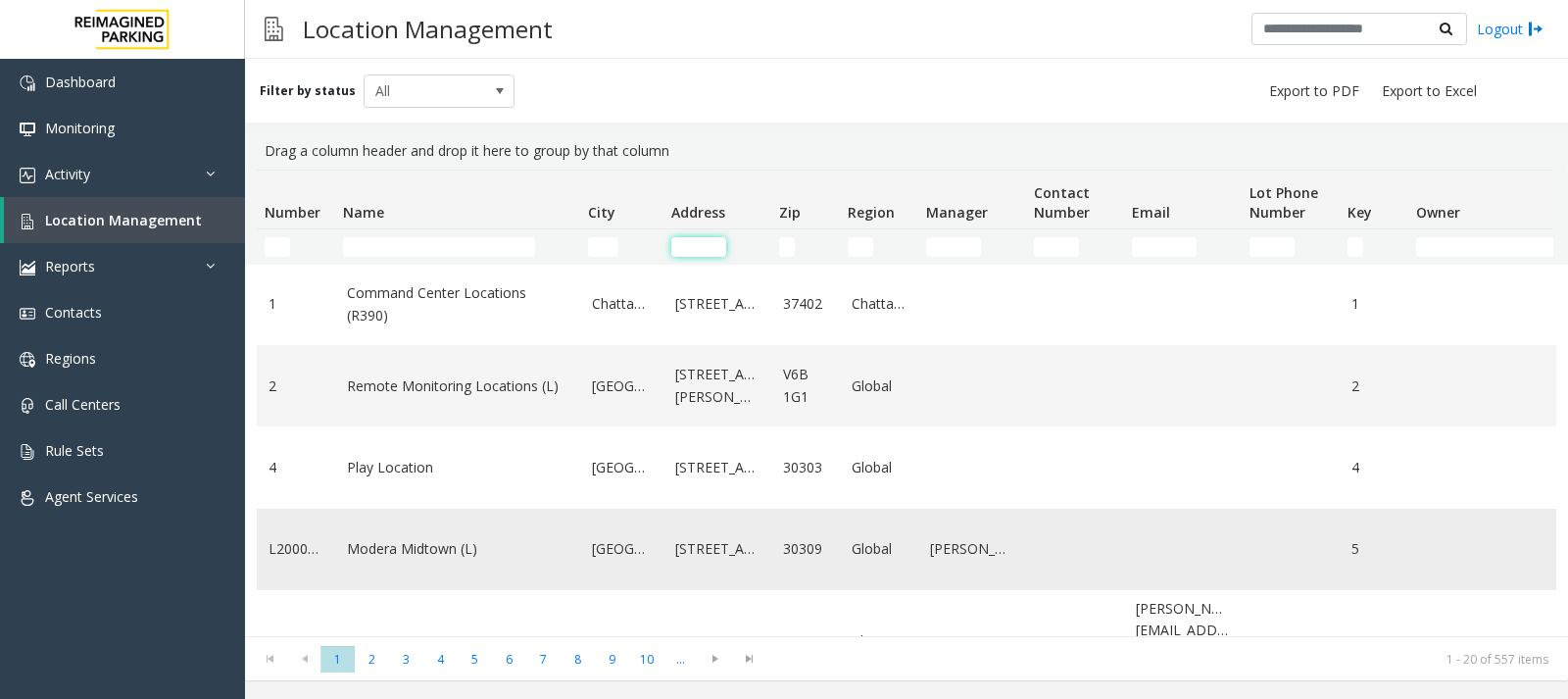 scroll, scrollTop: 0, scrollLeft: 0, axis: both 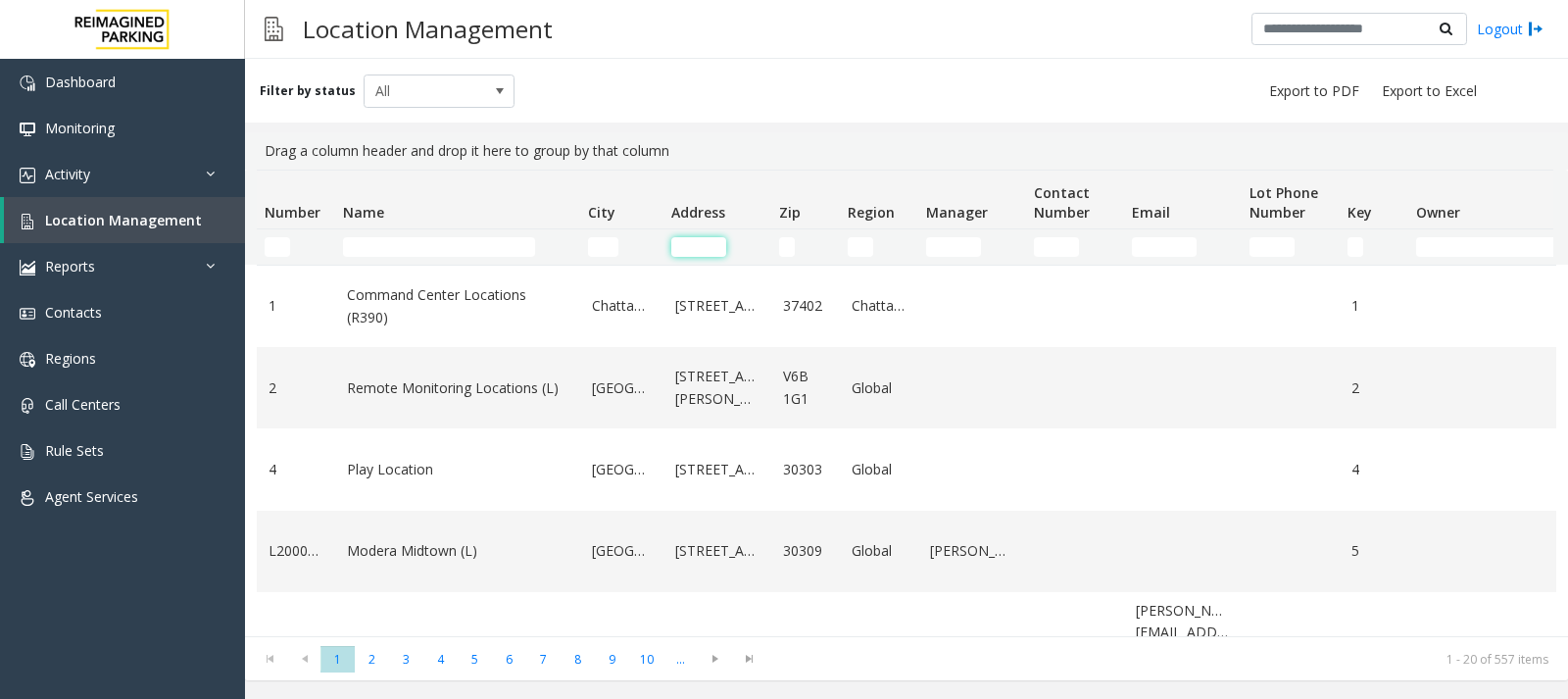 click 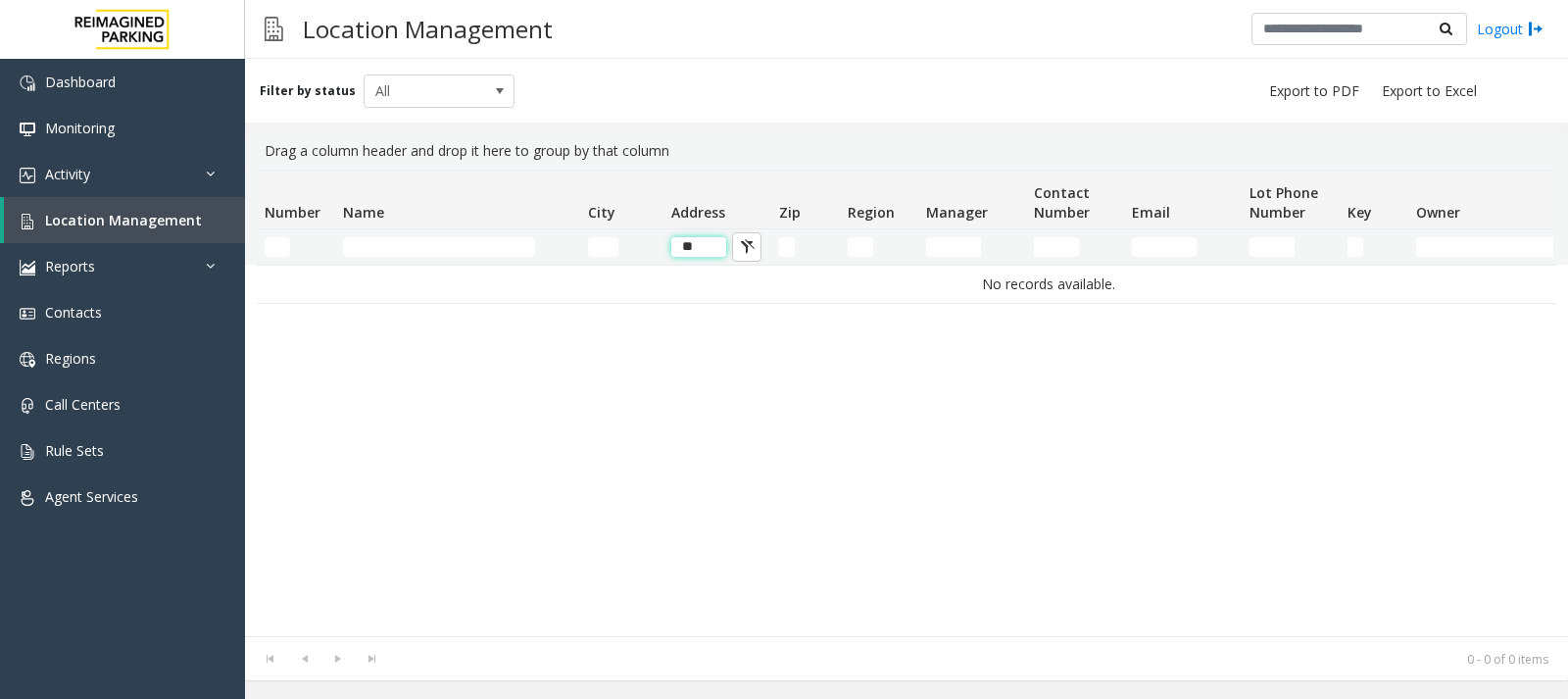type on "*" 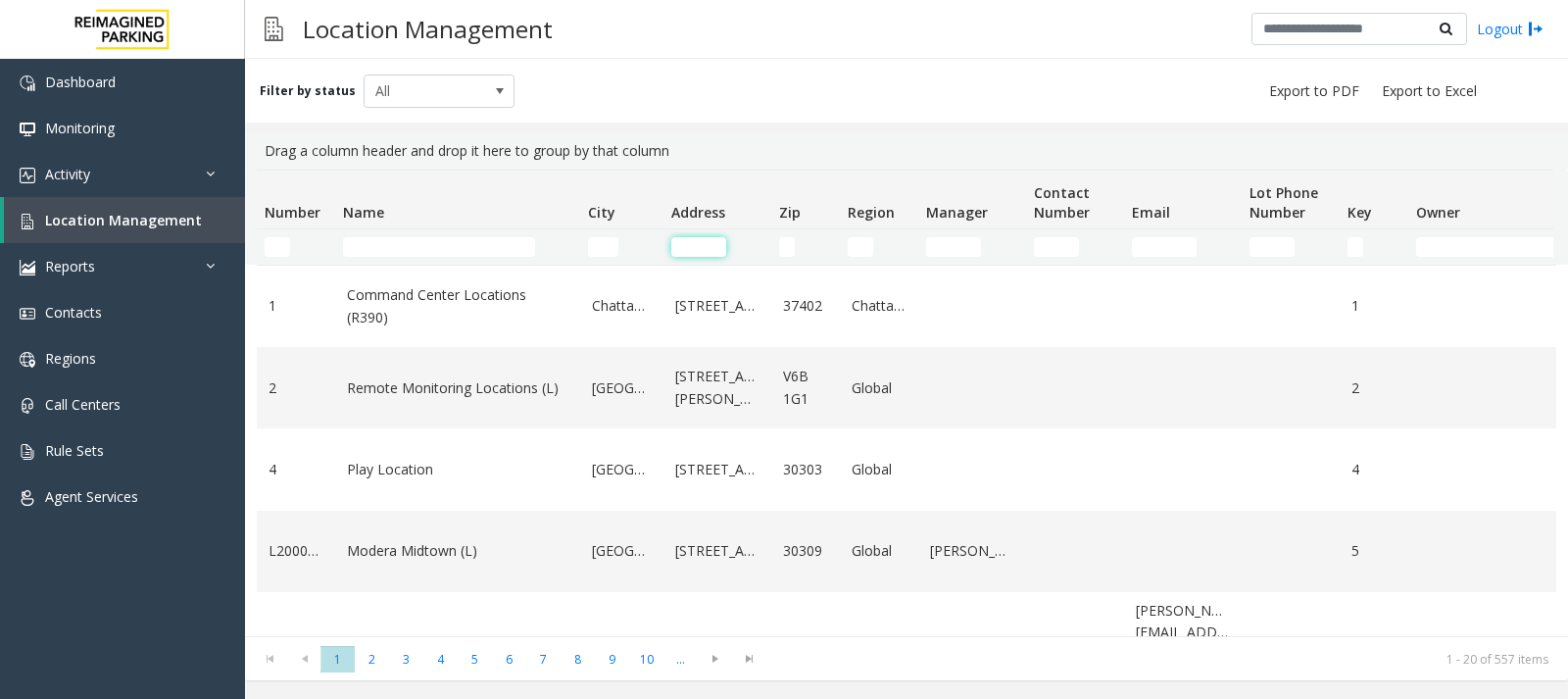 type 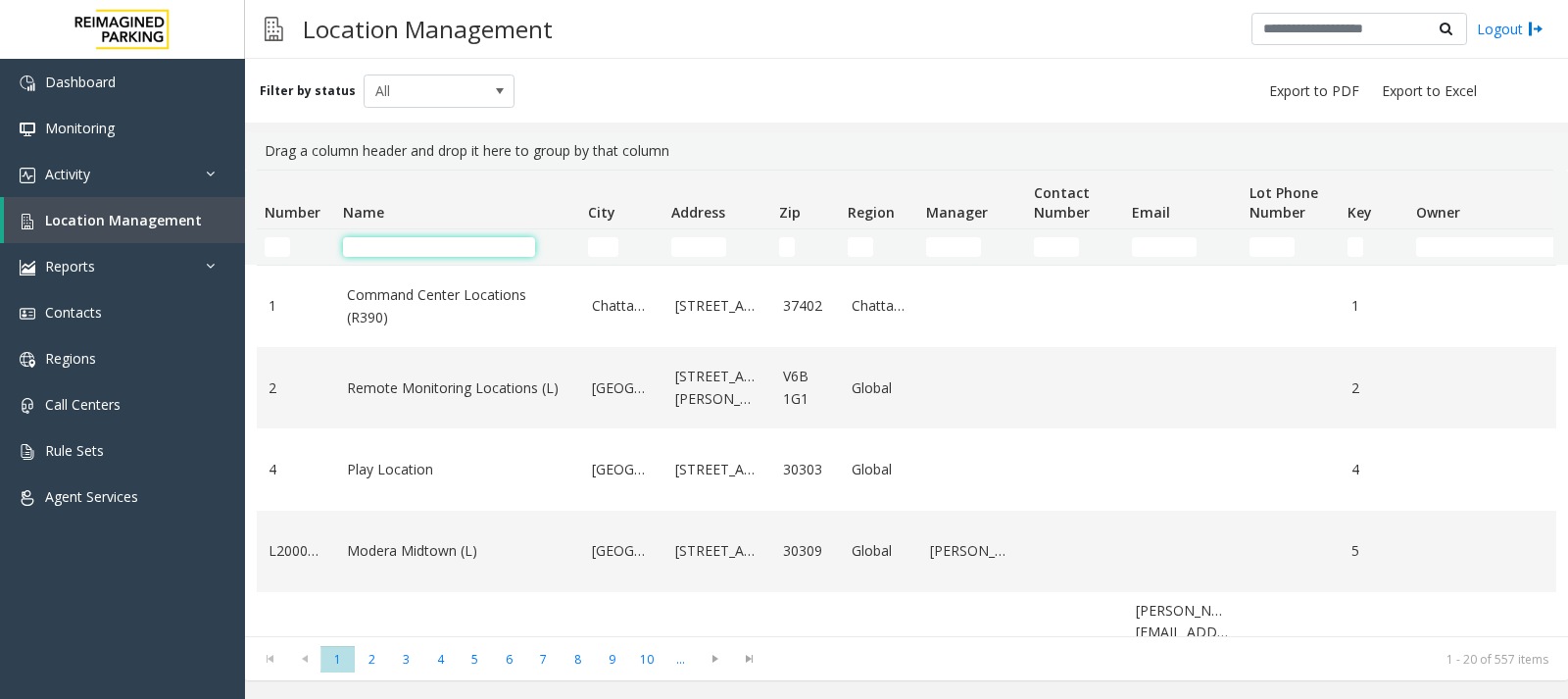 click 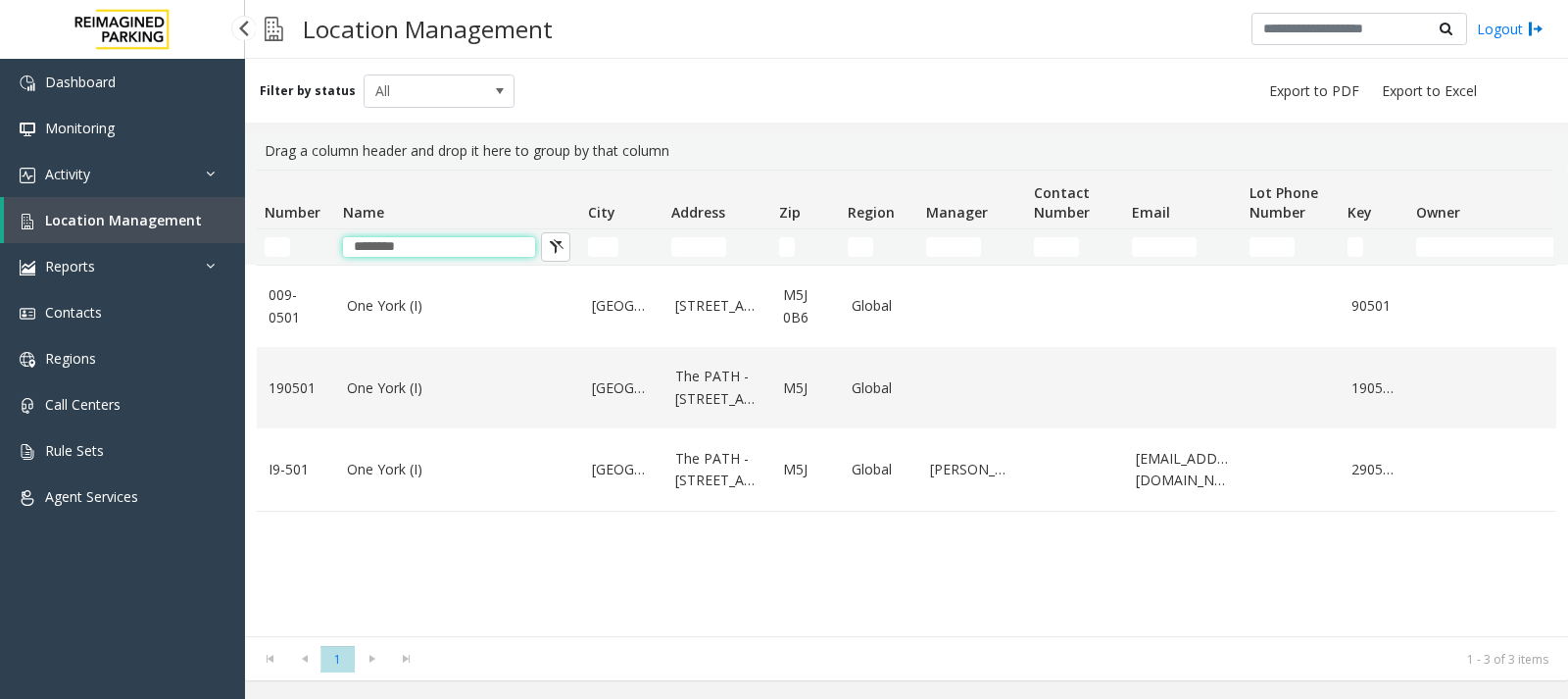 type on "********" 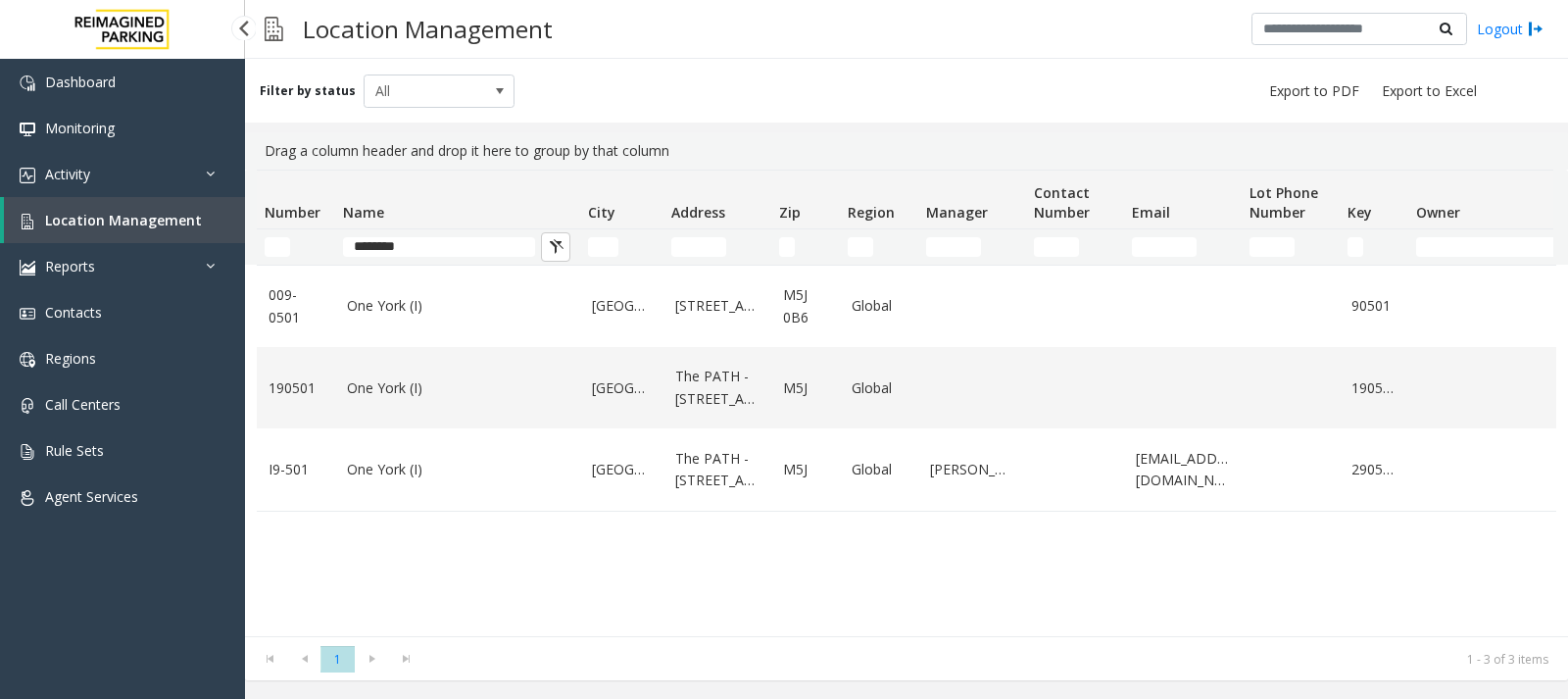 click on "009-0501   One York (I)   Toronto   1 York Street   M5J 0B6   Global               90501      Archived   May 6 06:24:40 PM   190501   One York (I)   Toronto   The PATH - One York Street   M5J   Global               190501      Archived   May 6 06:36:03 PM   I9-501   One York (I)   Toronto   The PATH - One York Street   M5J   Global   Michael Oldford      moldford@impark.com      290501      Enabled   May 15 03:57:37 PM" 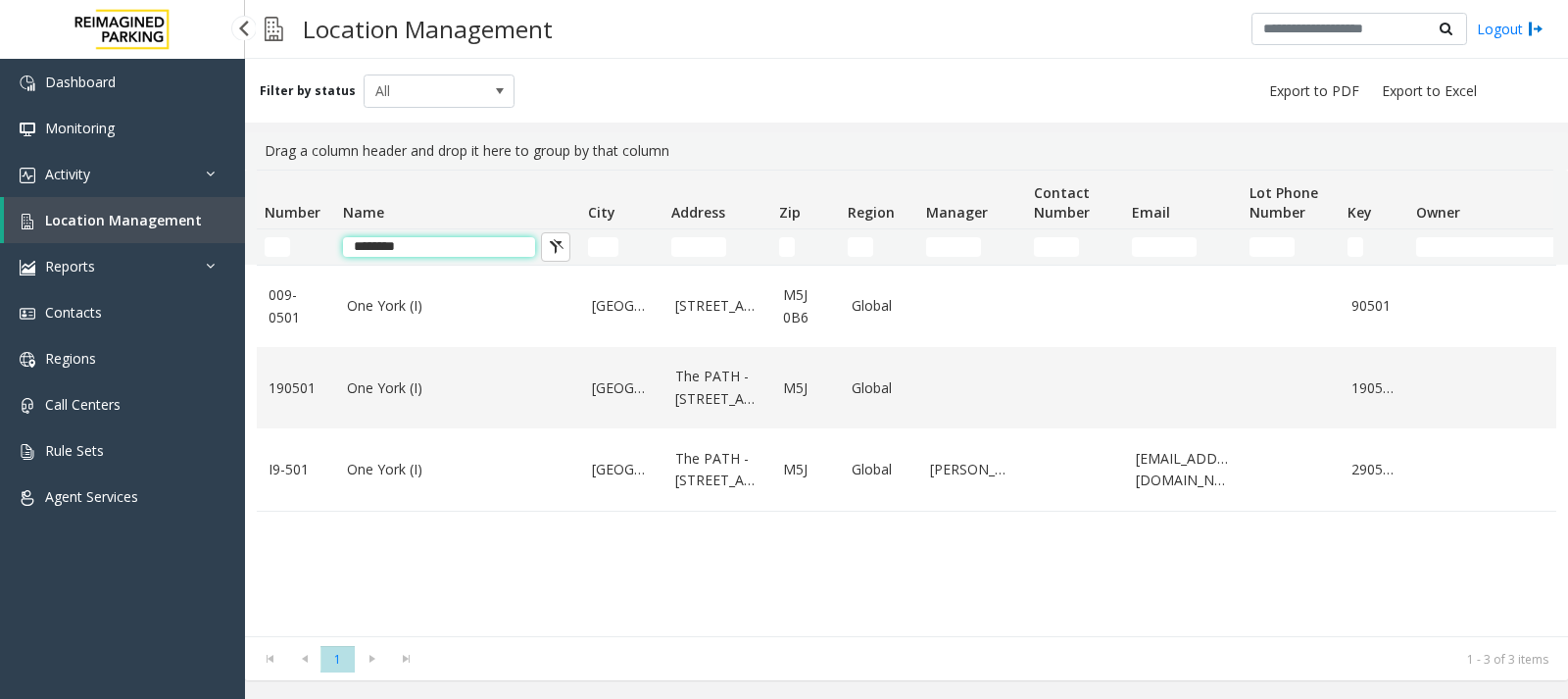 click on "********" 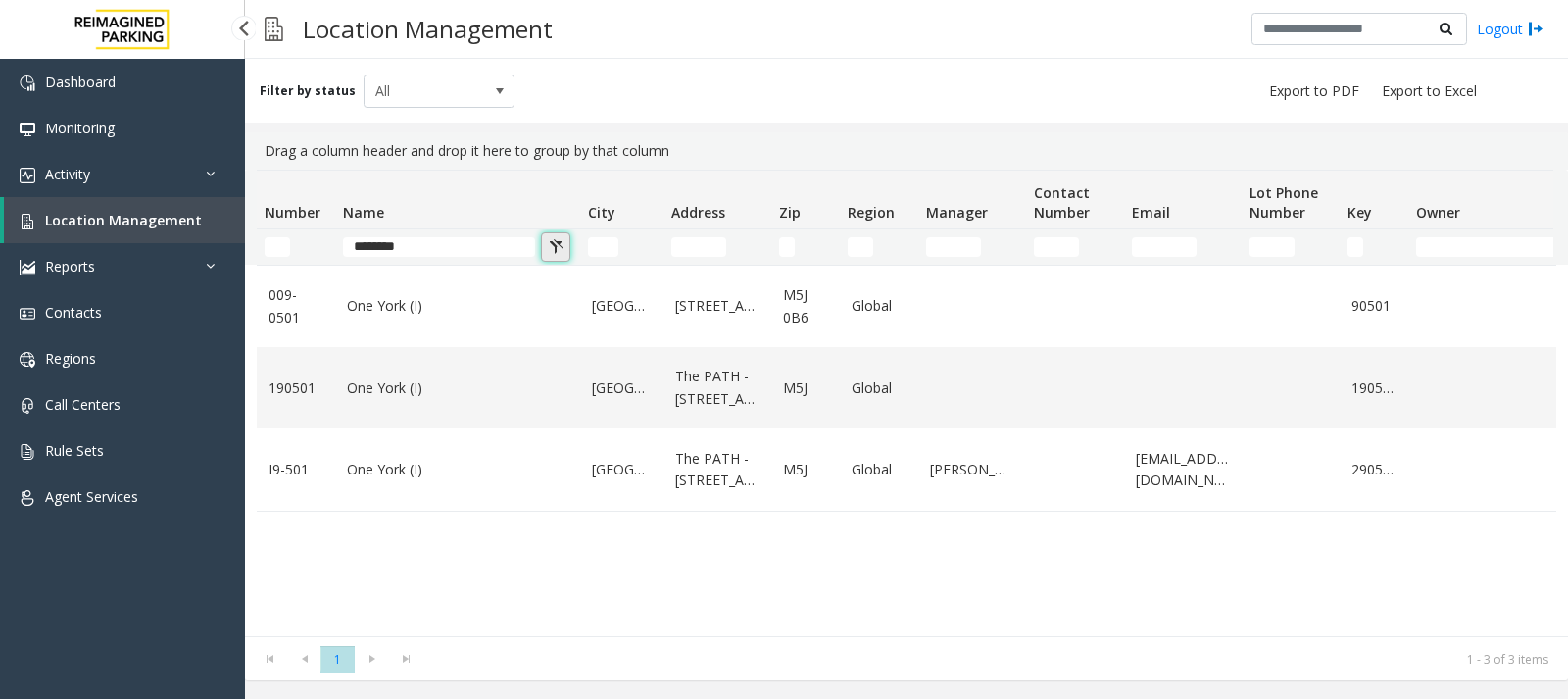 click 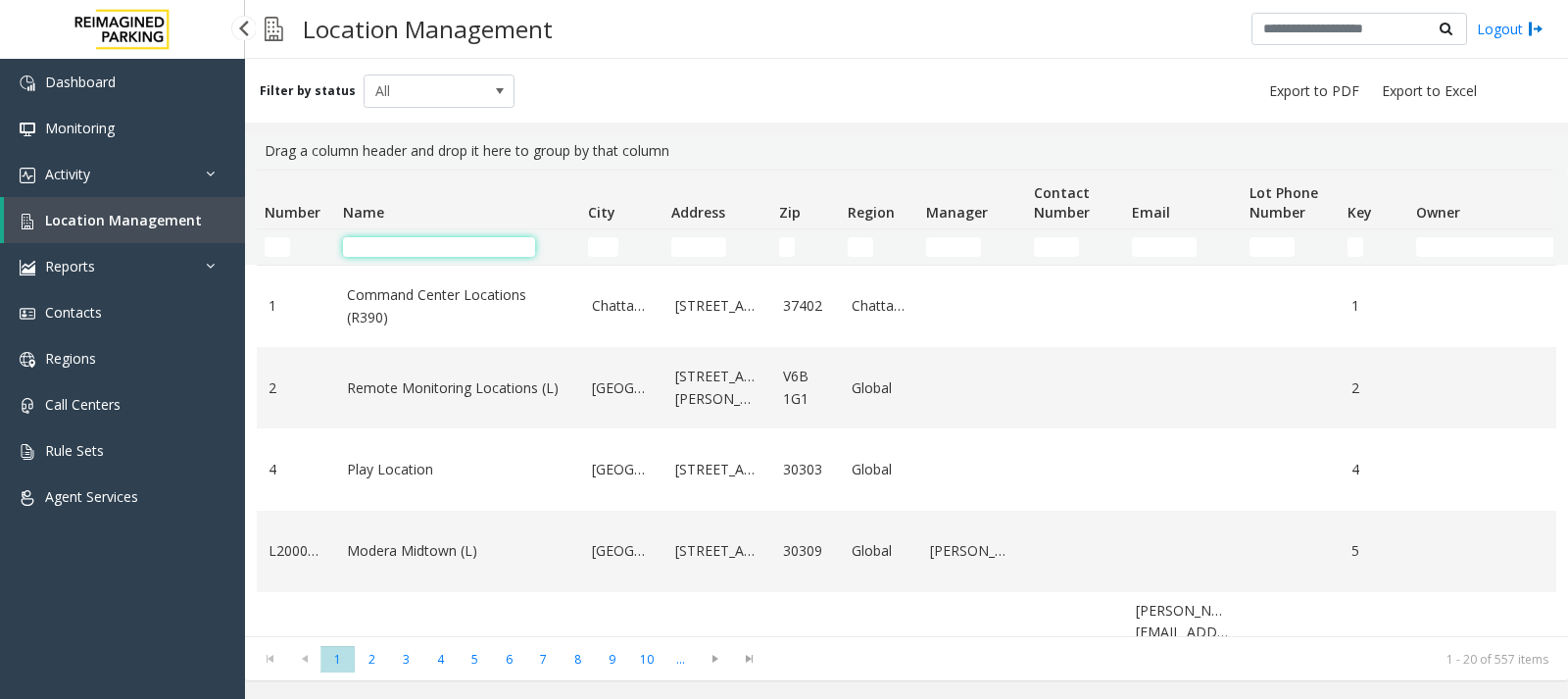 click 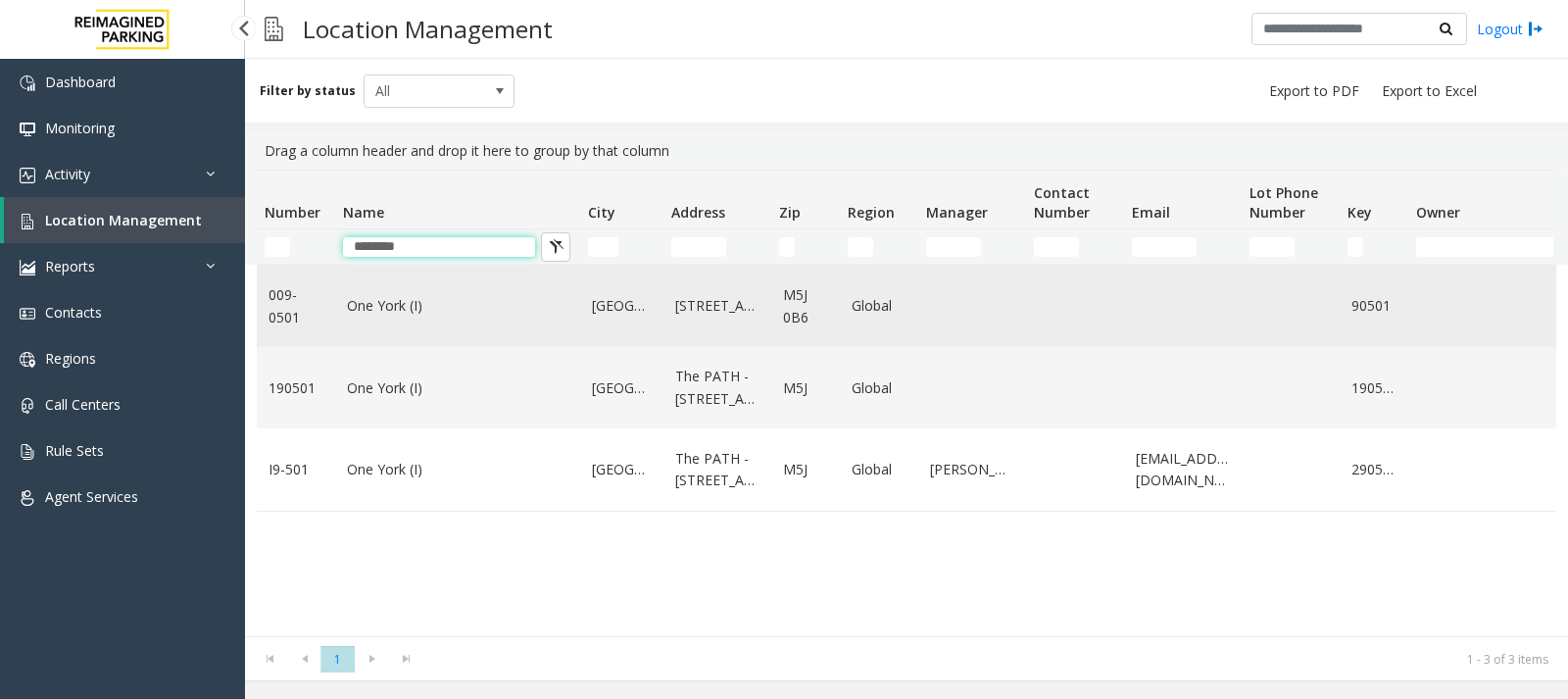 type on "********" 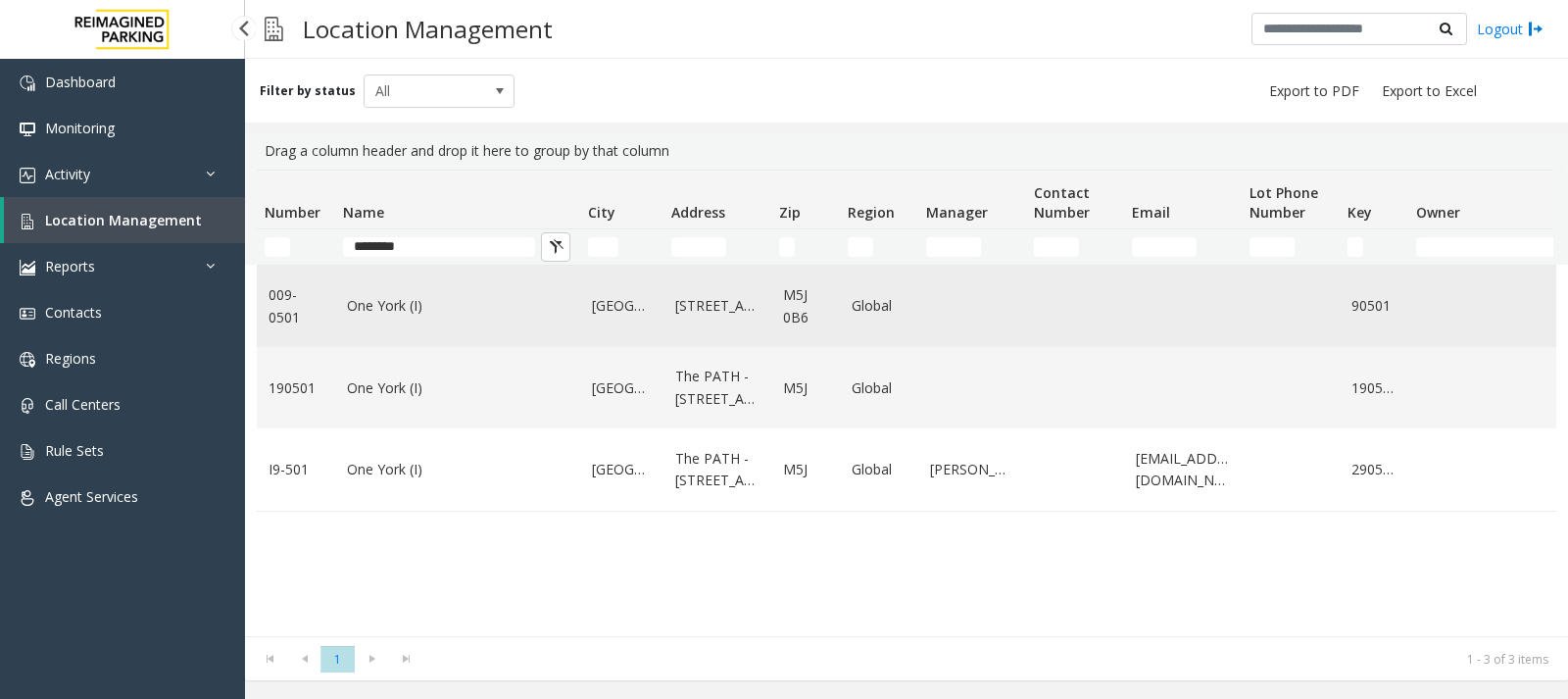 click on "One York (I)" 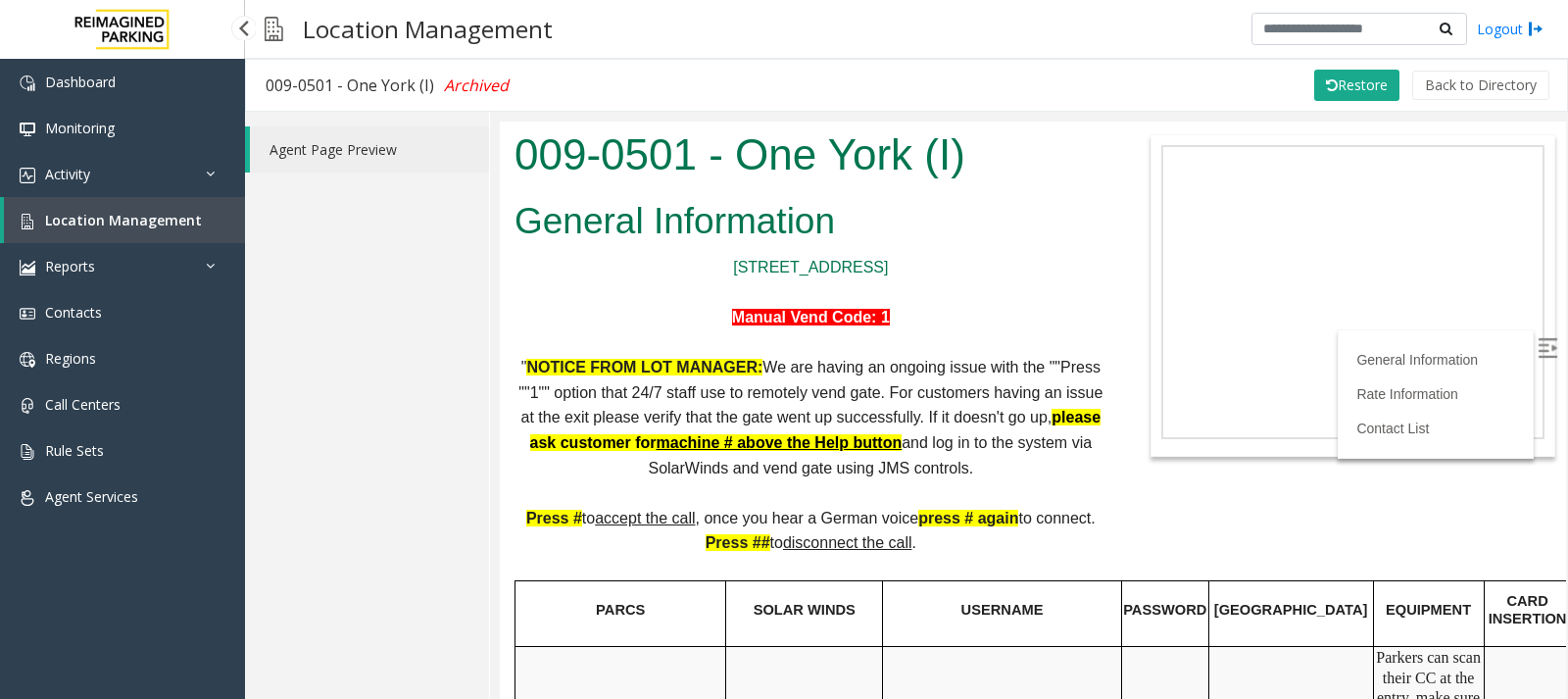 scroll, scrollTop: 0, scrollLeft: 0, axis: both 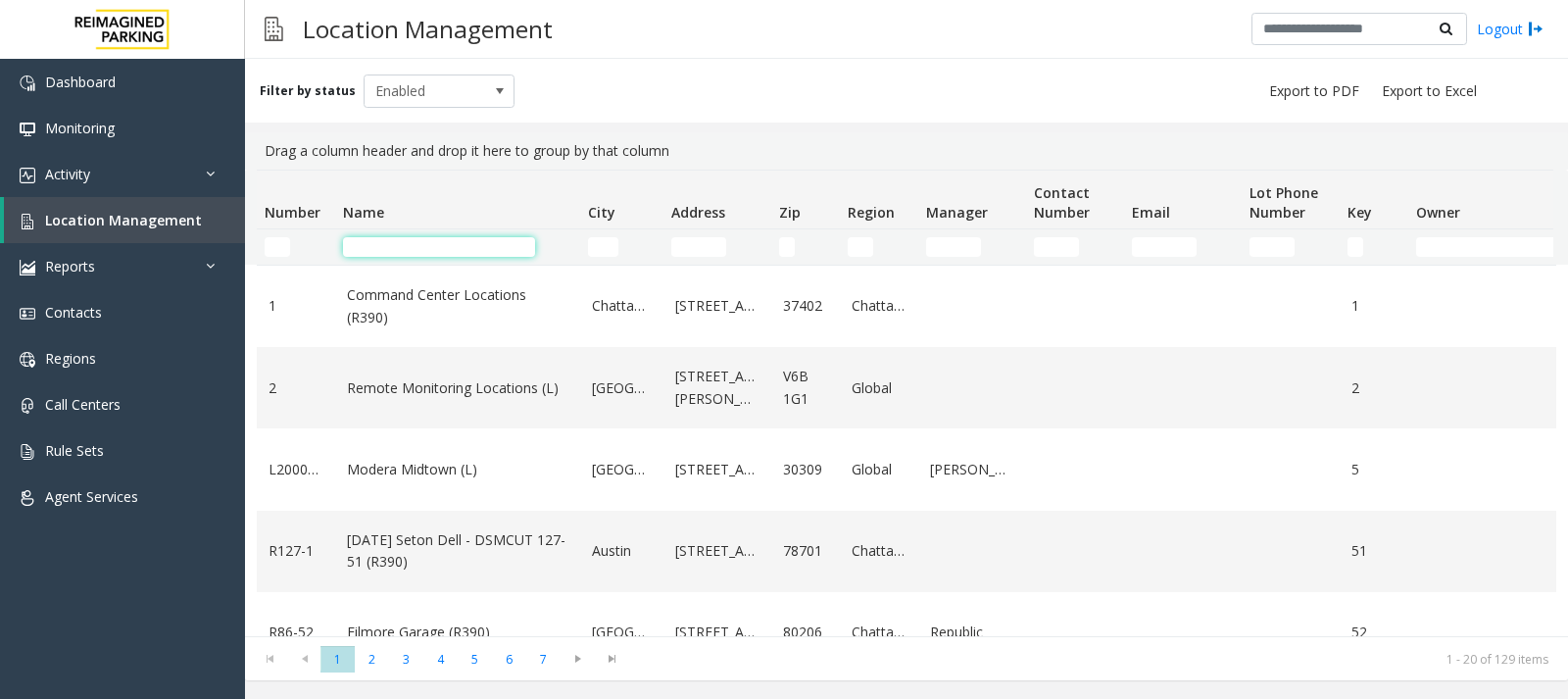 click 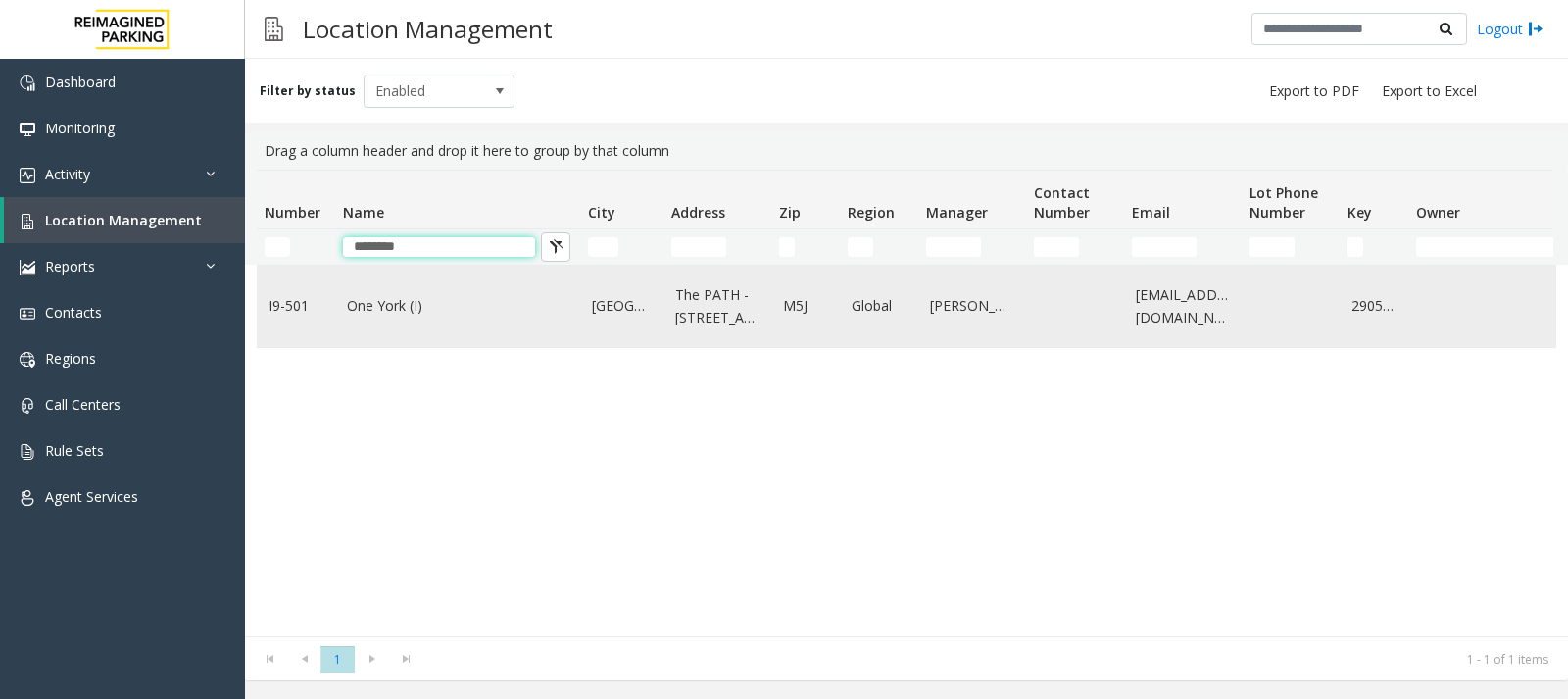type on "********" 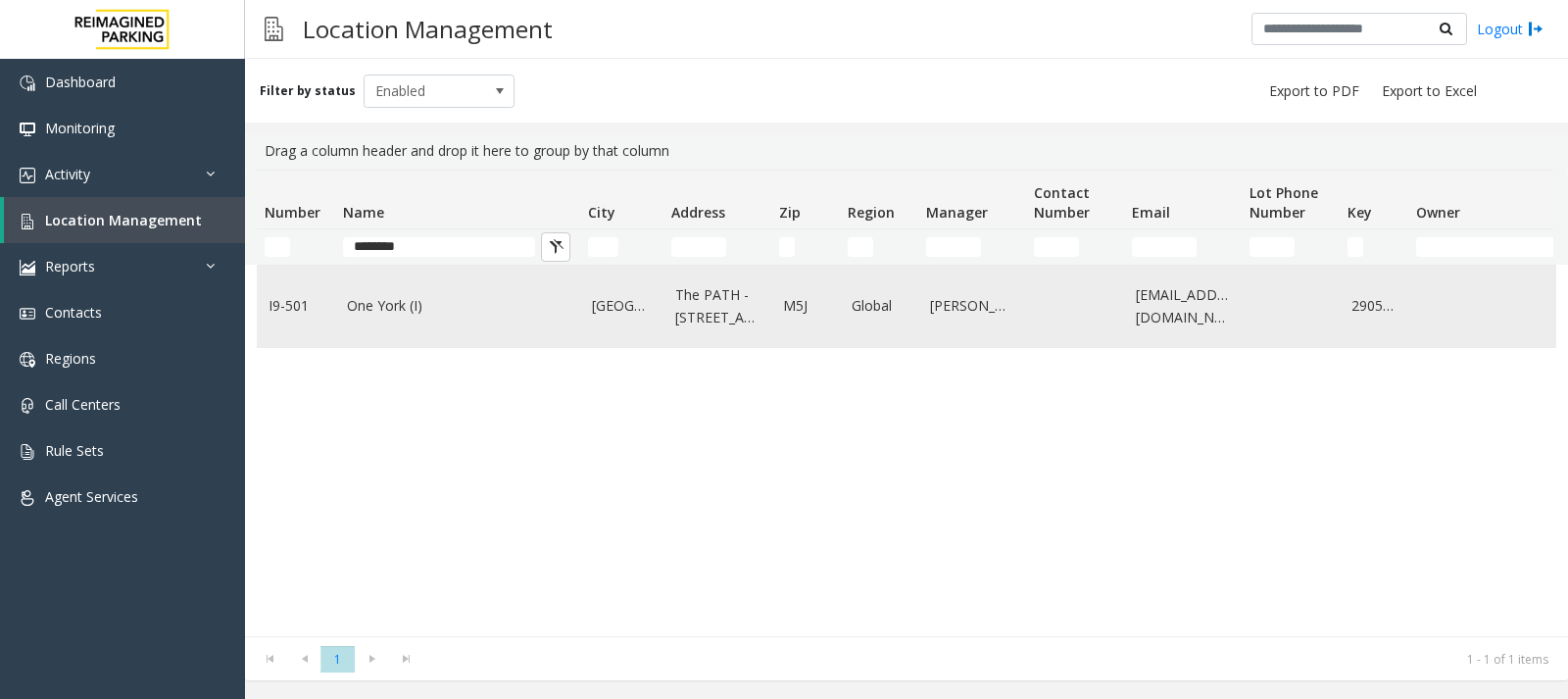 click on "One York (I)" 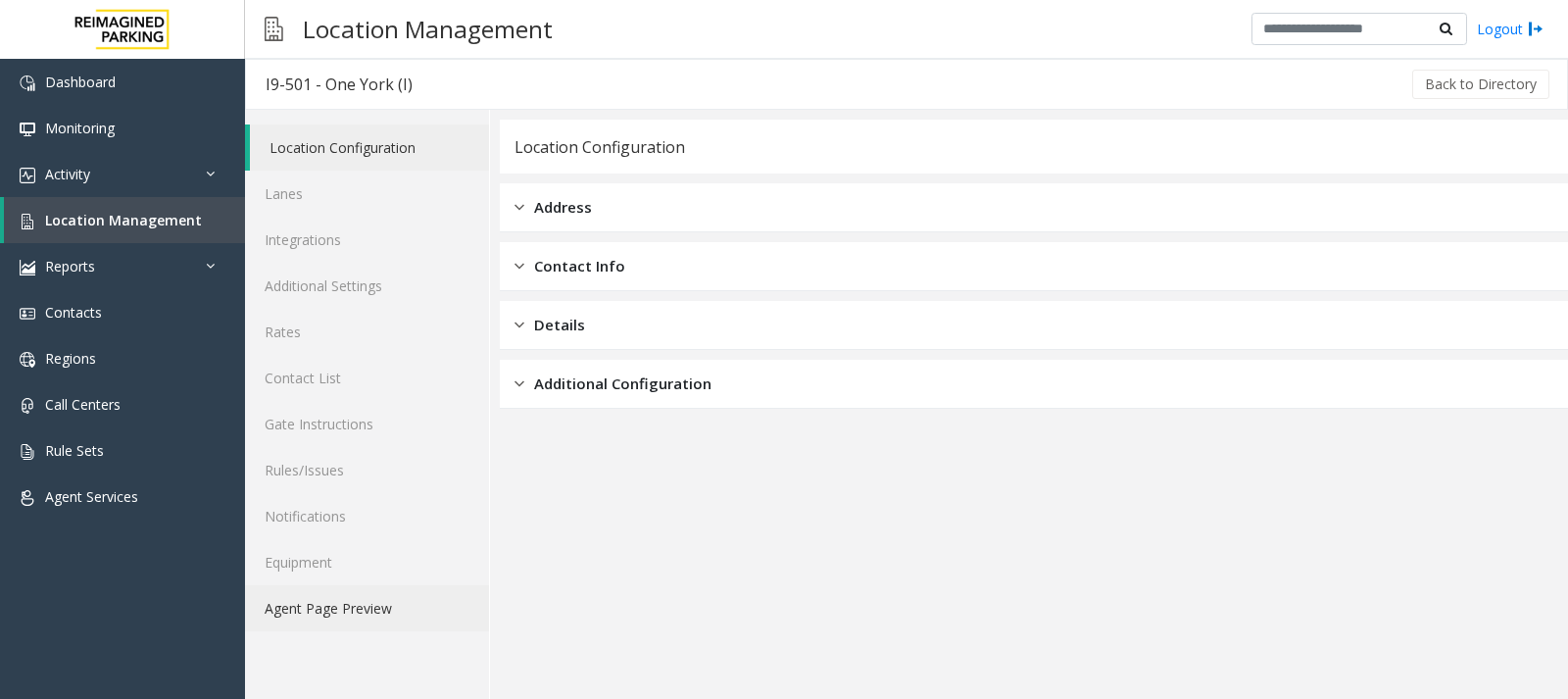 click on "Agent Page Preview" 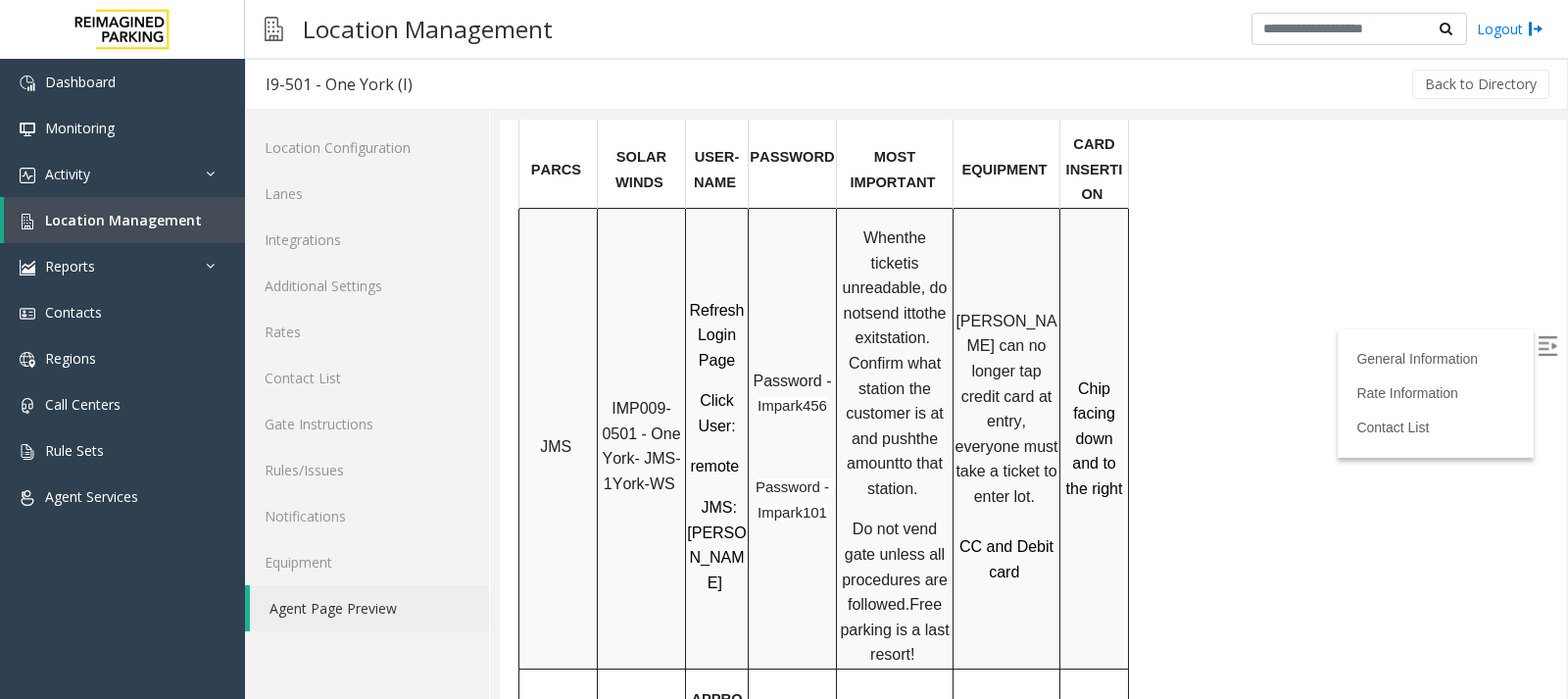 scroll, scrollTop: 1569, scrollLeft: 0, axis: vertical 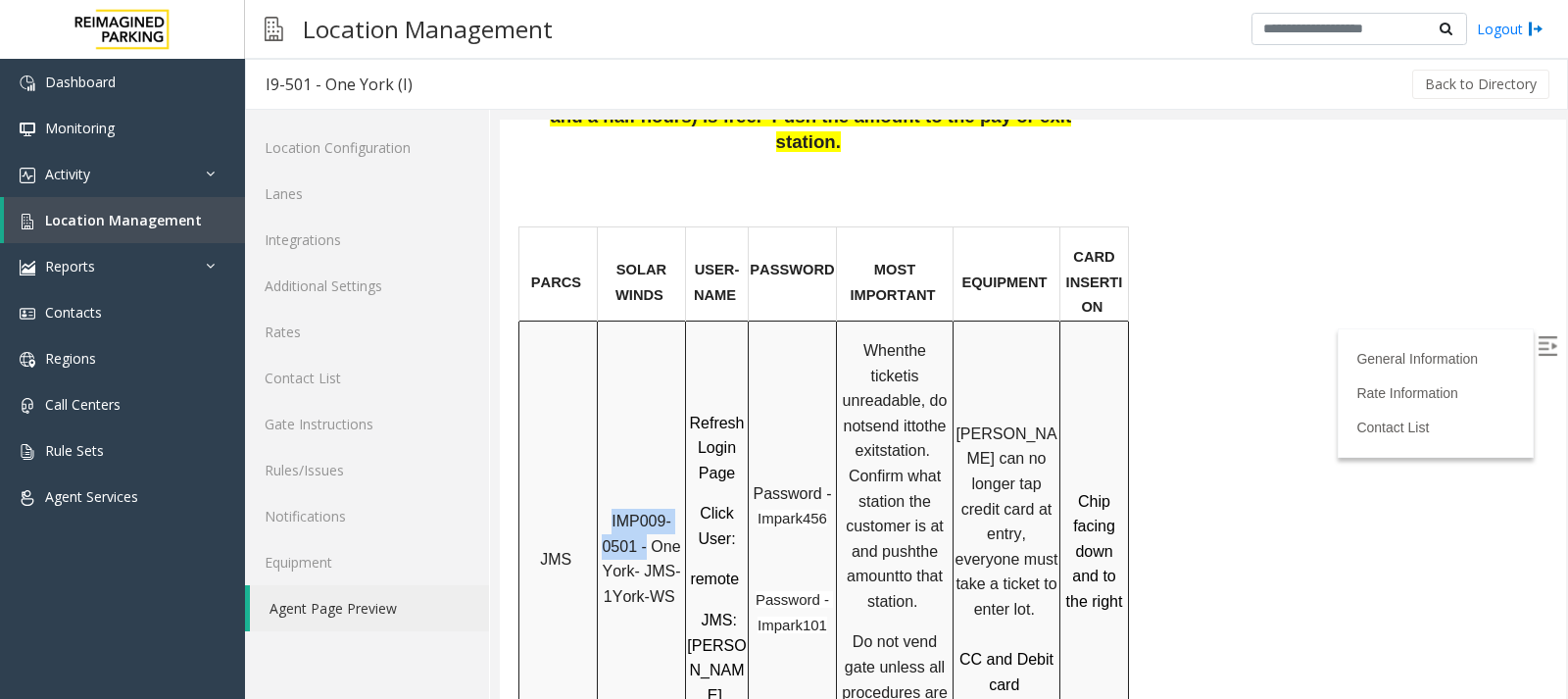 drag, startPoint x: 610, startPoint y: 424, endPoint x: 647, endPoint y: 451, distance: 45.80393 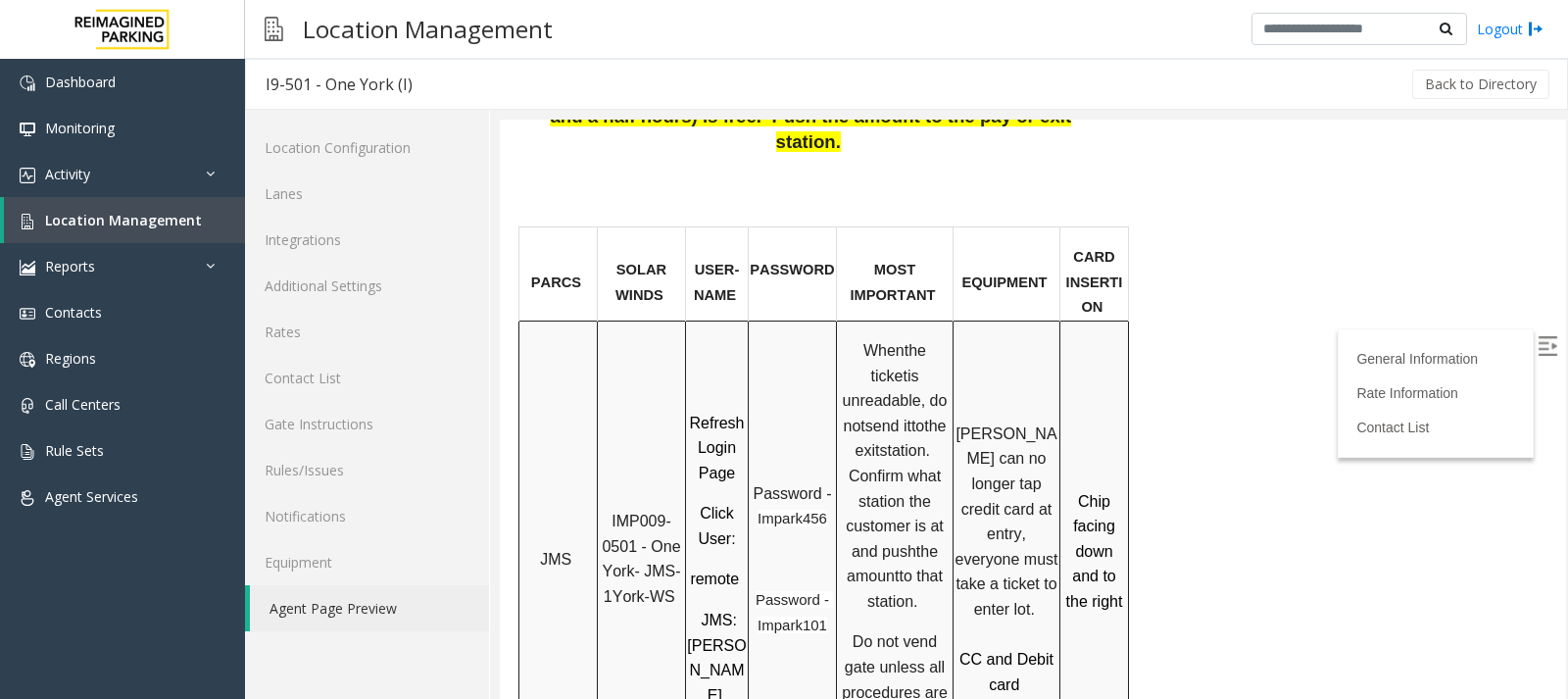 click at bounding box center (685, 551) 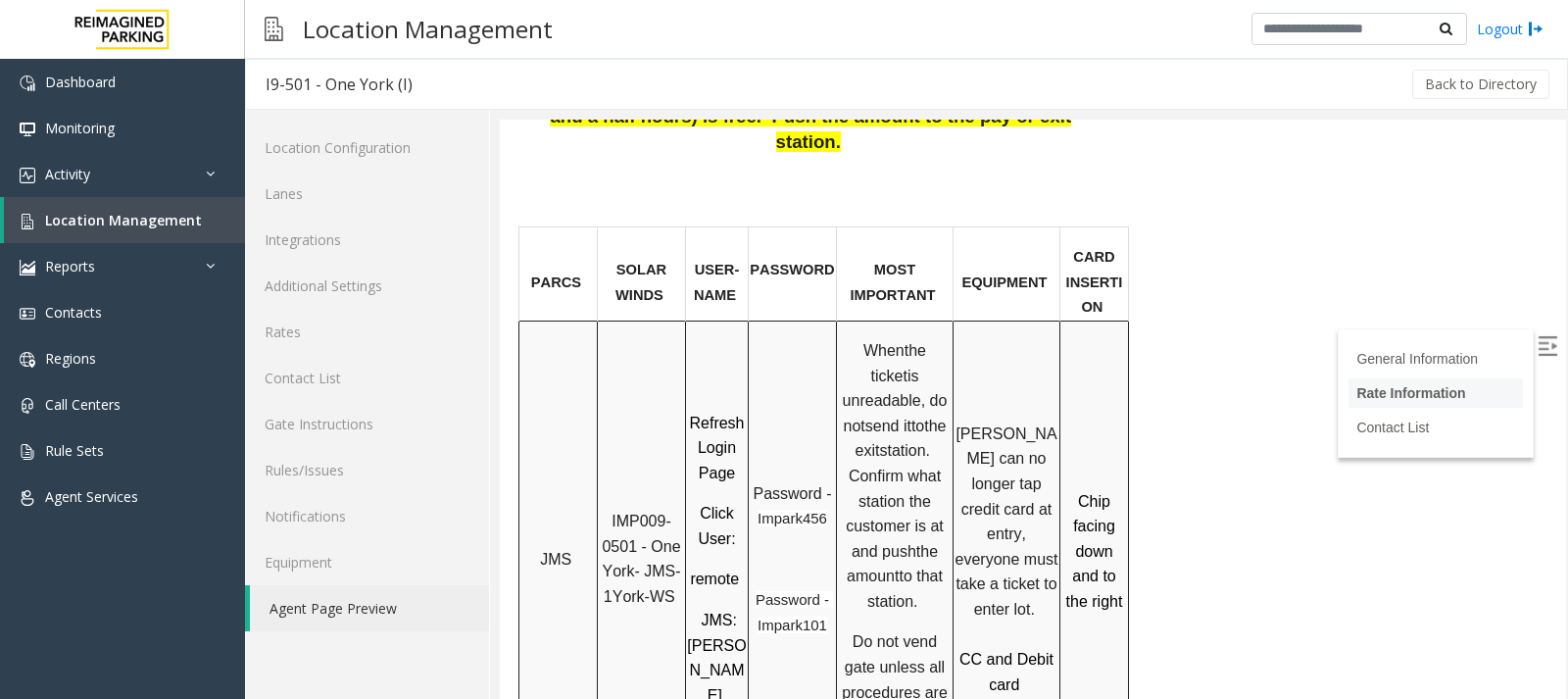 click on "Rate Information" at bounding box center (1410, 393) 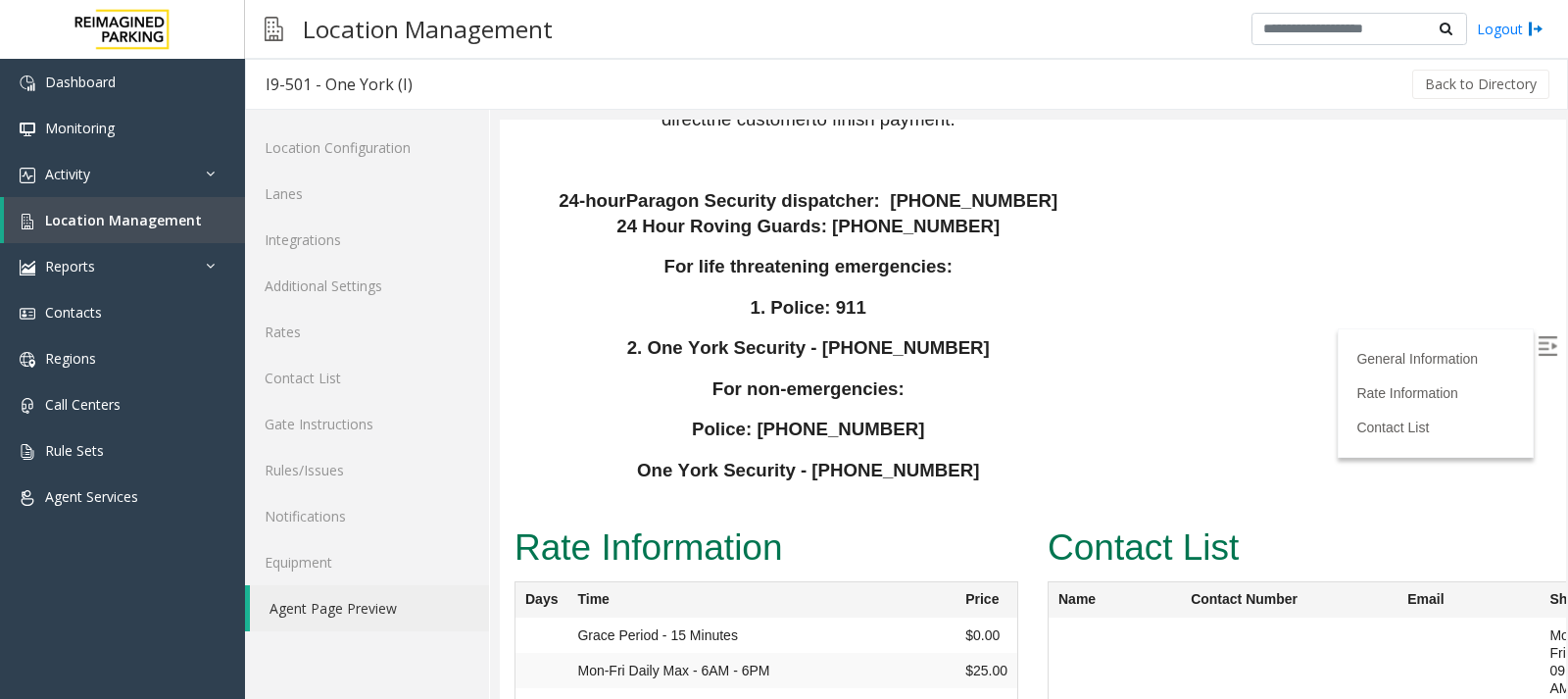 click at bounding box center (1468, 741) 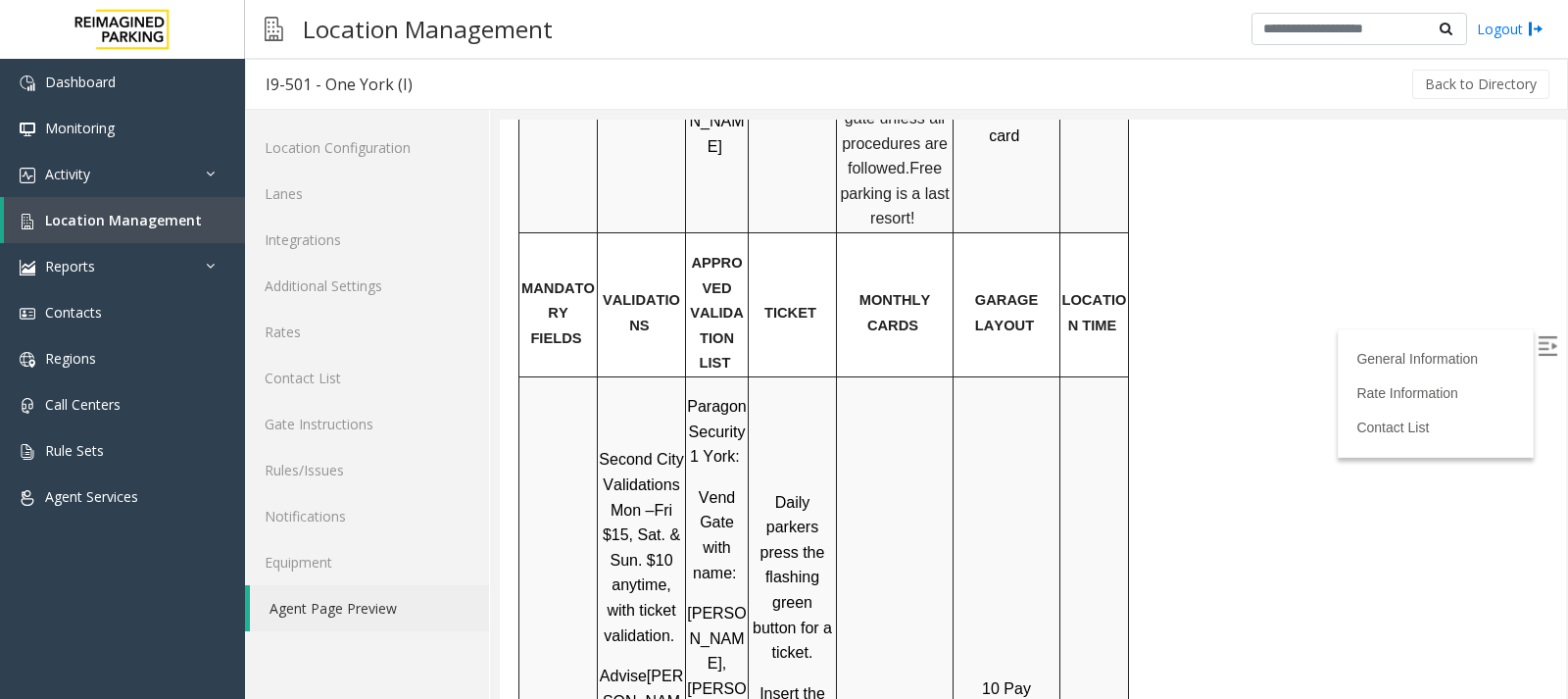 scroll, scrollTop: 2296, scrollLeft: 0, axis: vertical 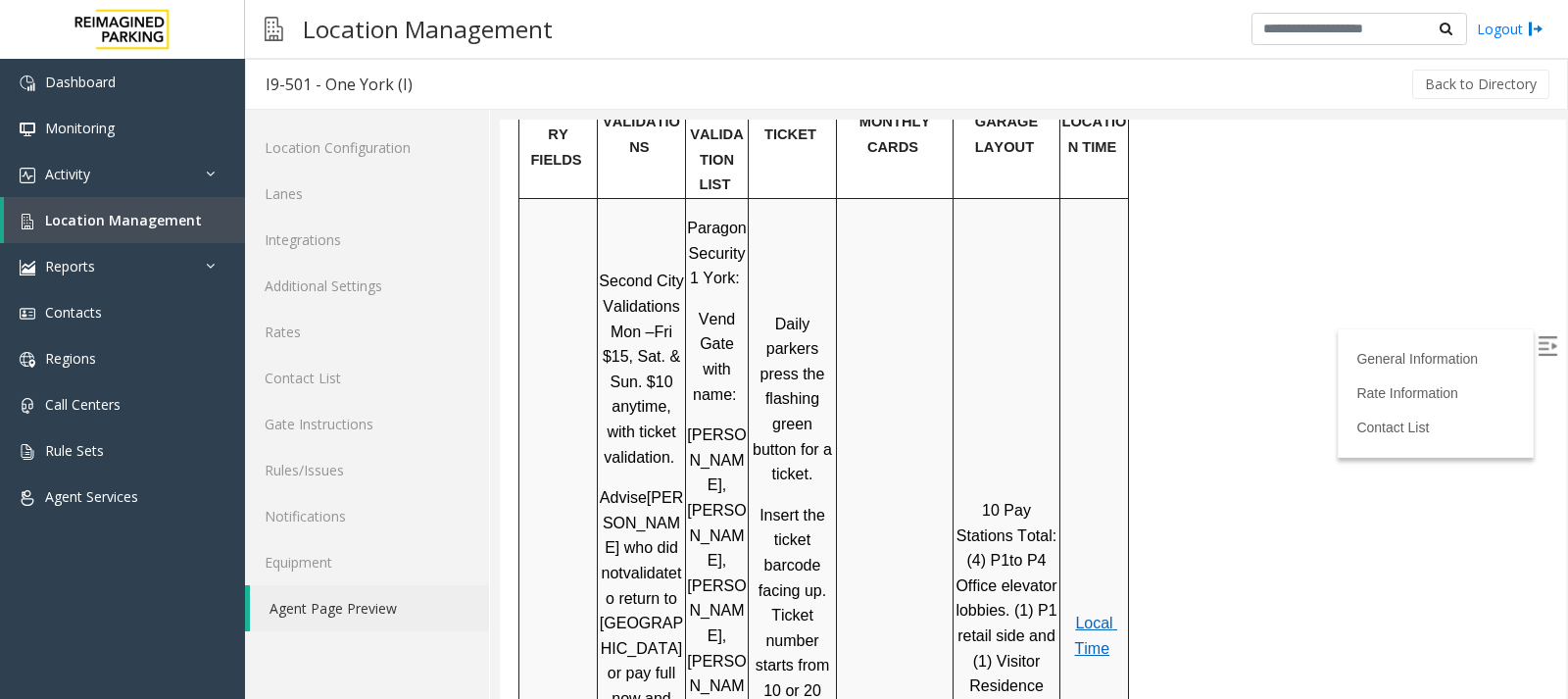 click on "Local Time" at bounding box center [1096, 635] 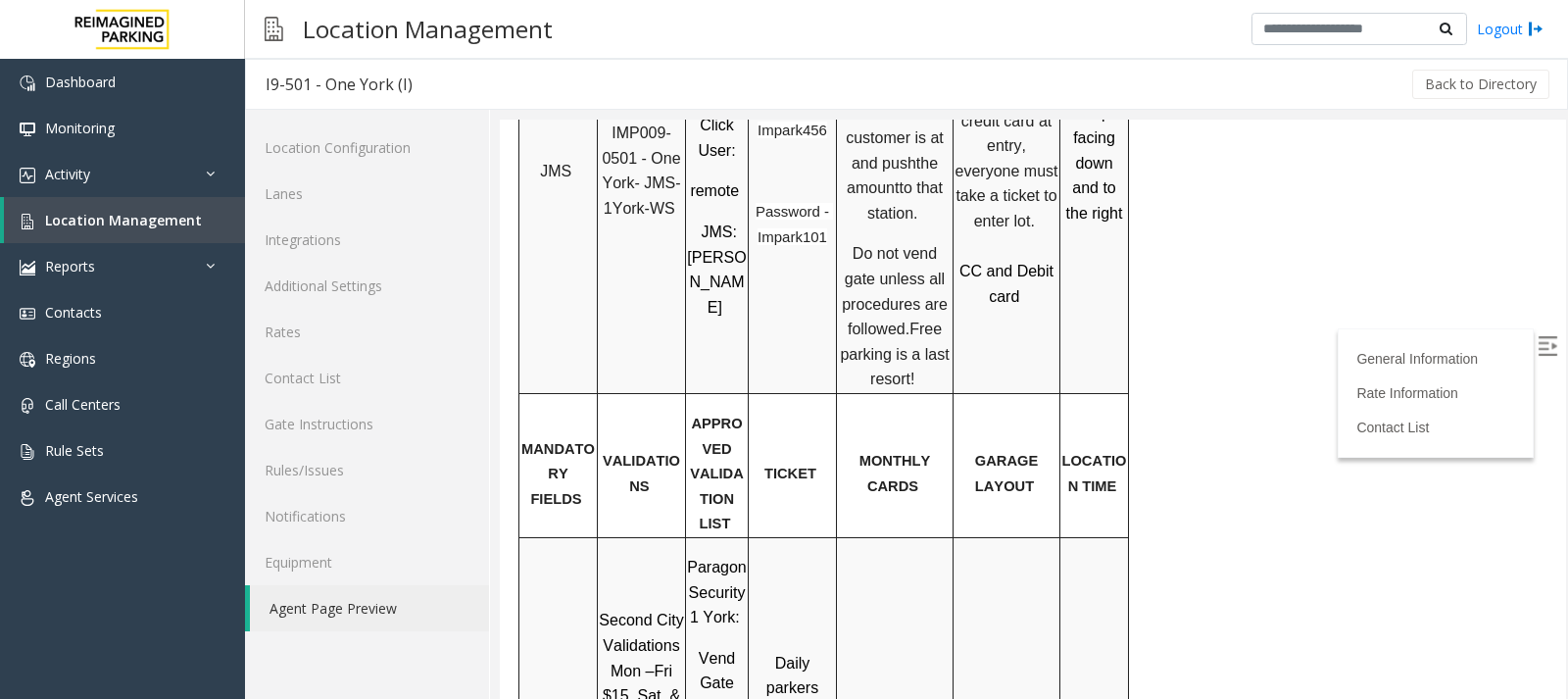scroll, scrollTop: 1806, scrollLeft: 0, axis: vertical 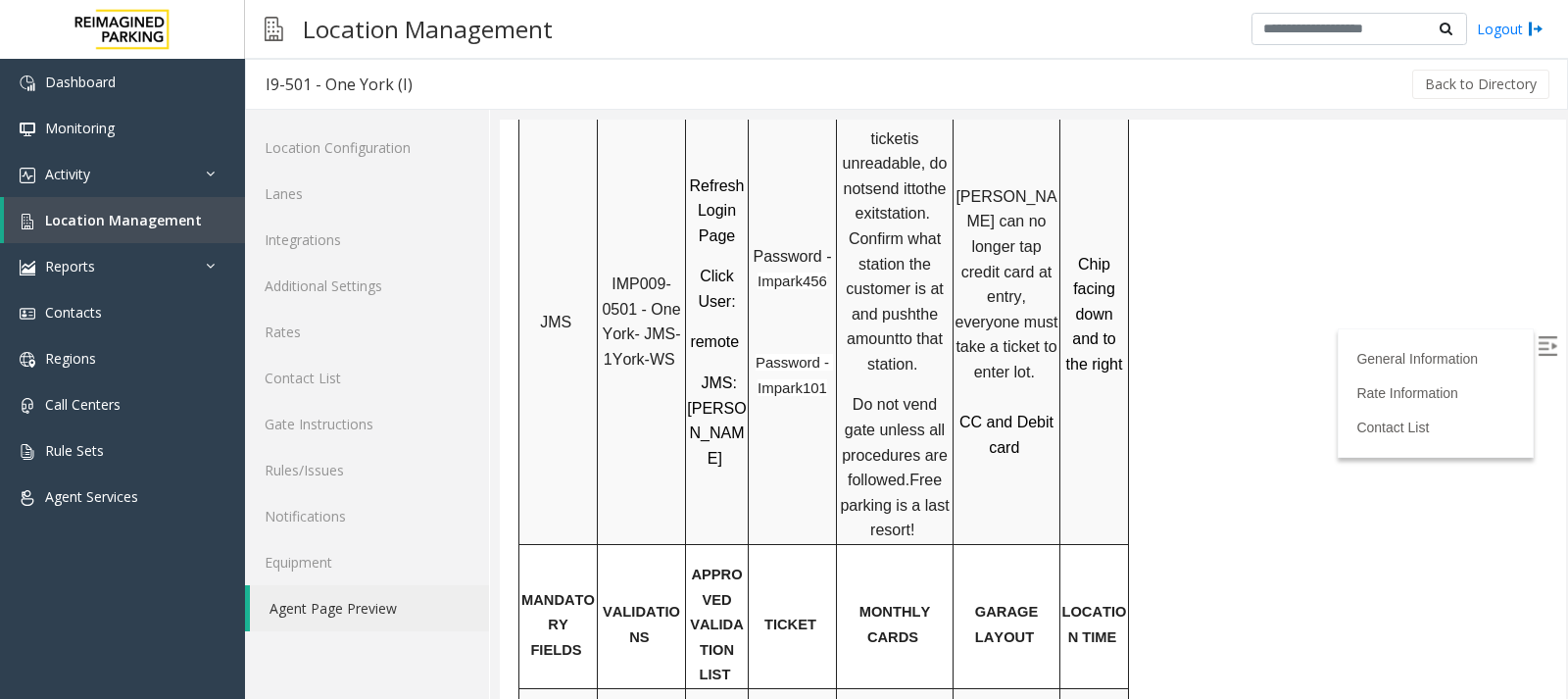 click at bounding box center [1547, 346] 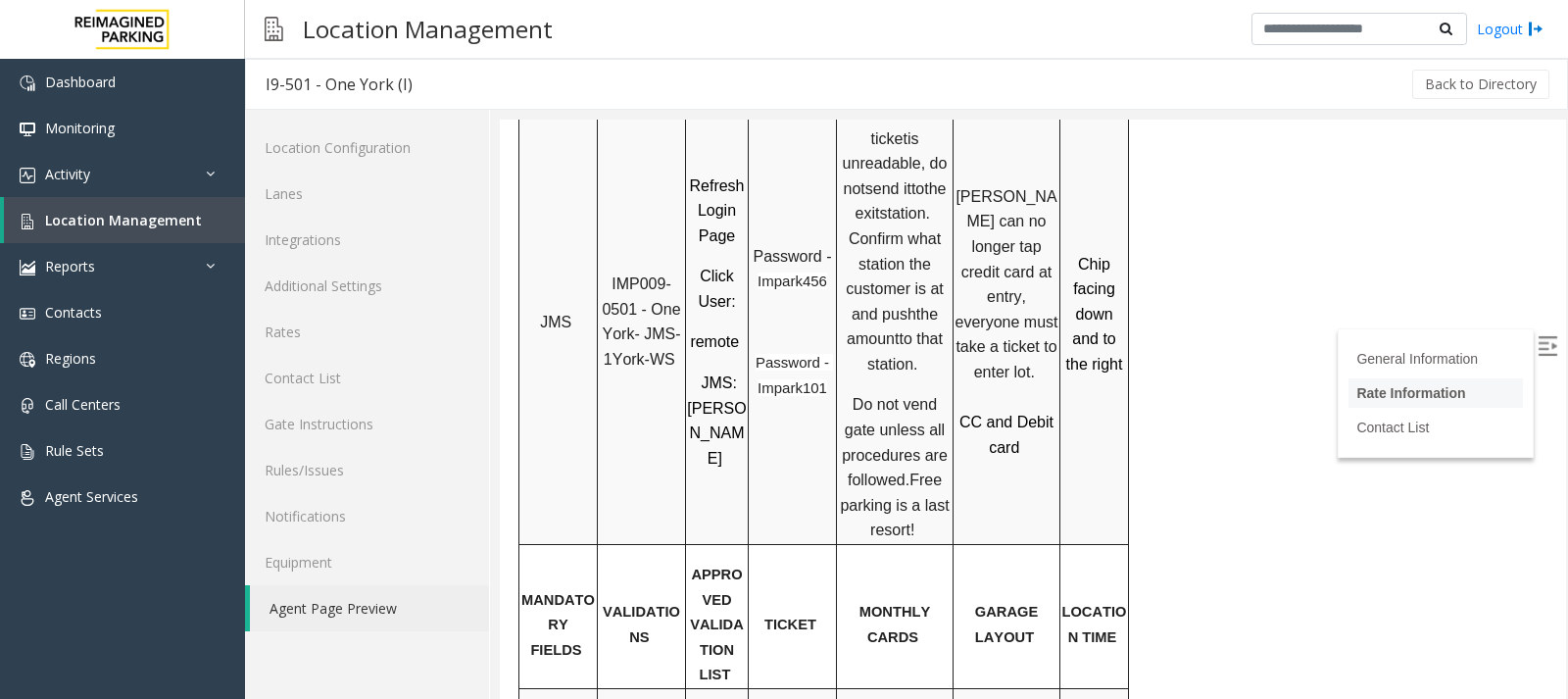click on "Rate Information" at bounding box center [1410, 393] 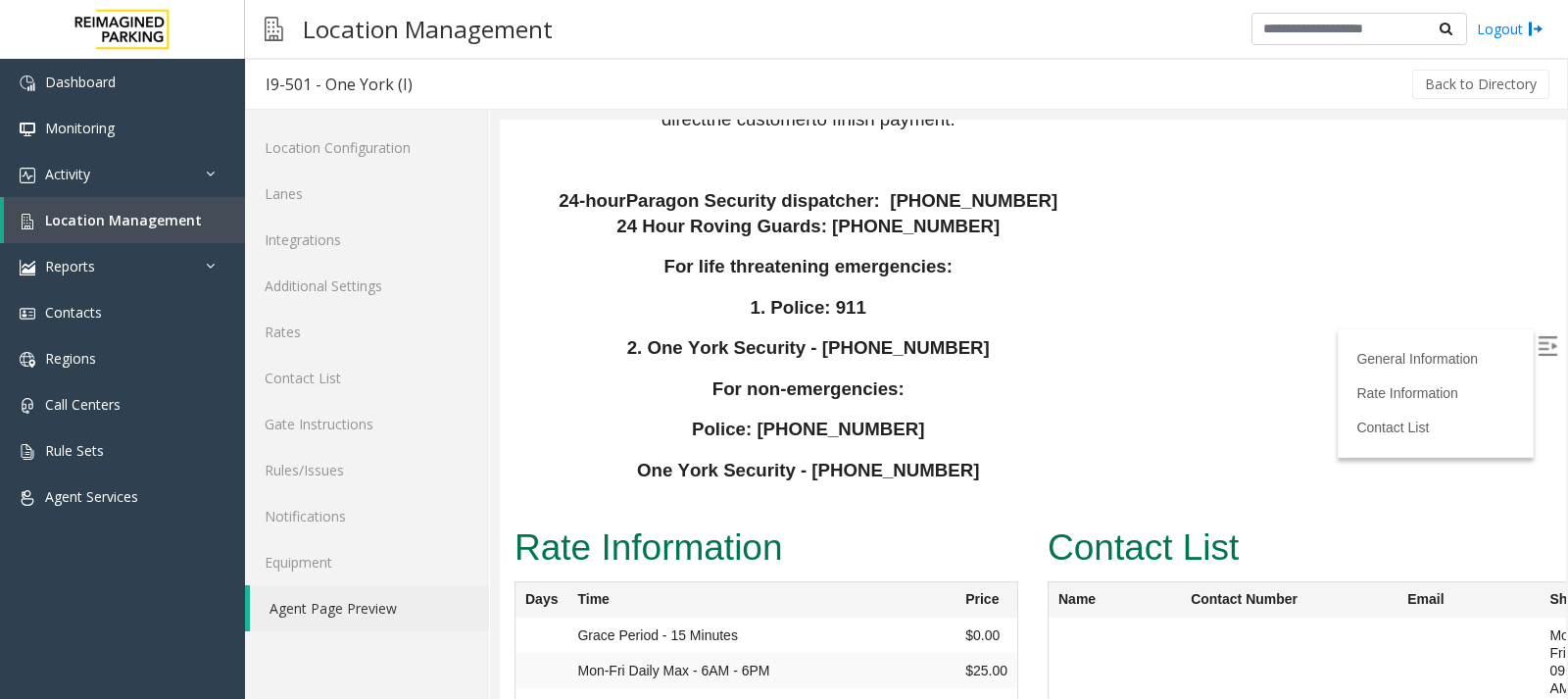 drag, startPoint x: 605, startPoint y: 331, endPoint x: 882, endPoint y: 331, distance: 277 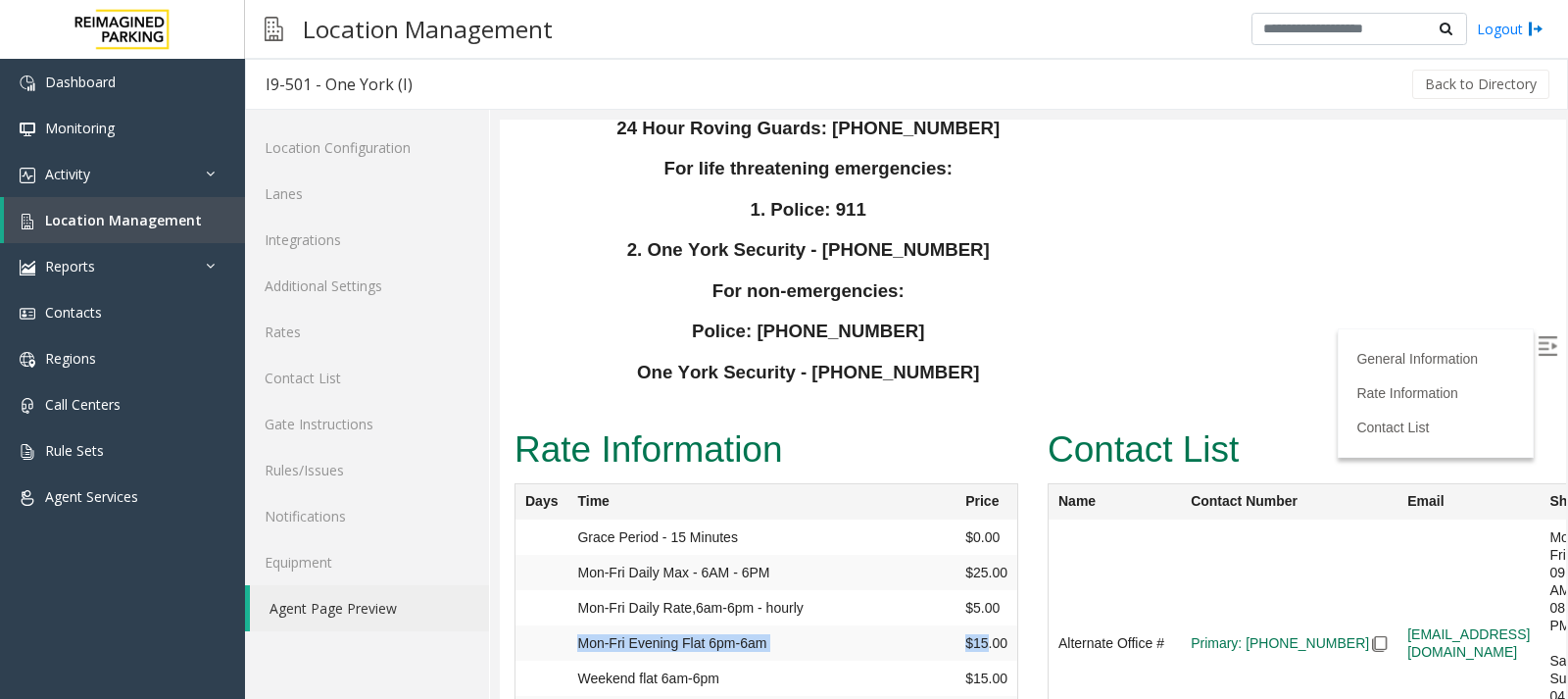 drag, startPoint x: 574, startPoint y: 234, endPoint x: 979, endPoint y: 227, distance: 405.06049 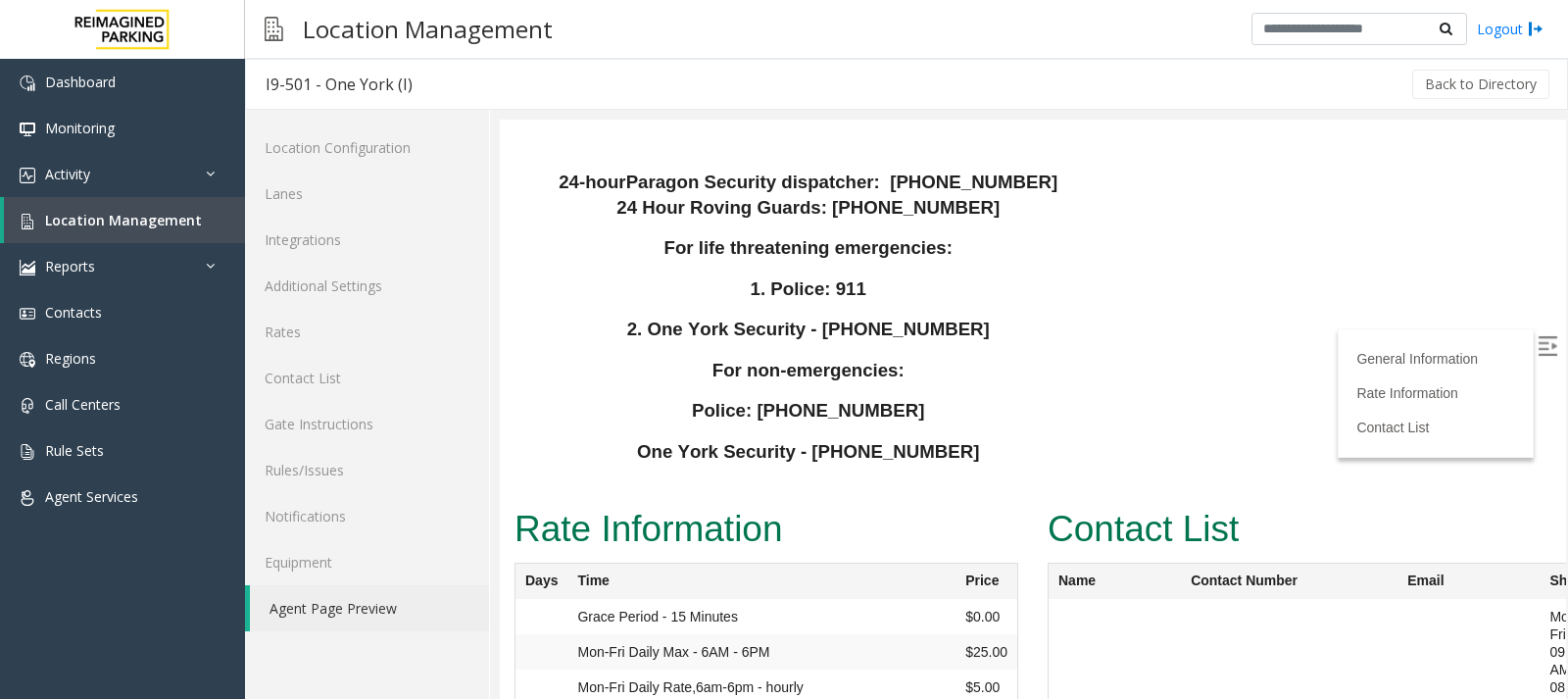 scroll, scrollTop: 4453, scrollLeft: 0, axis: vertical 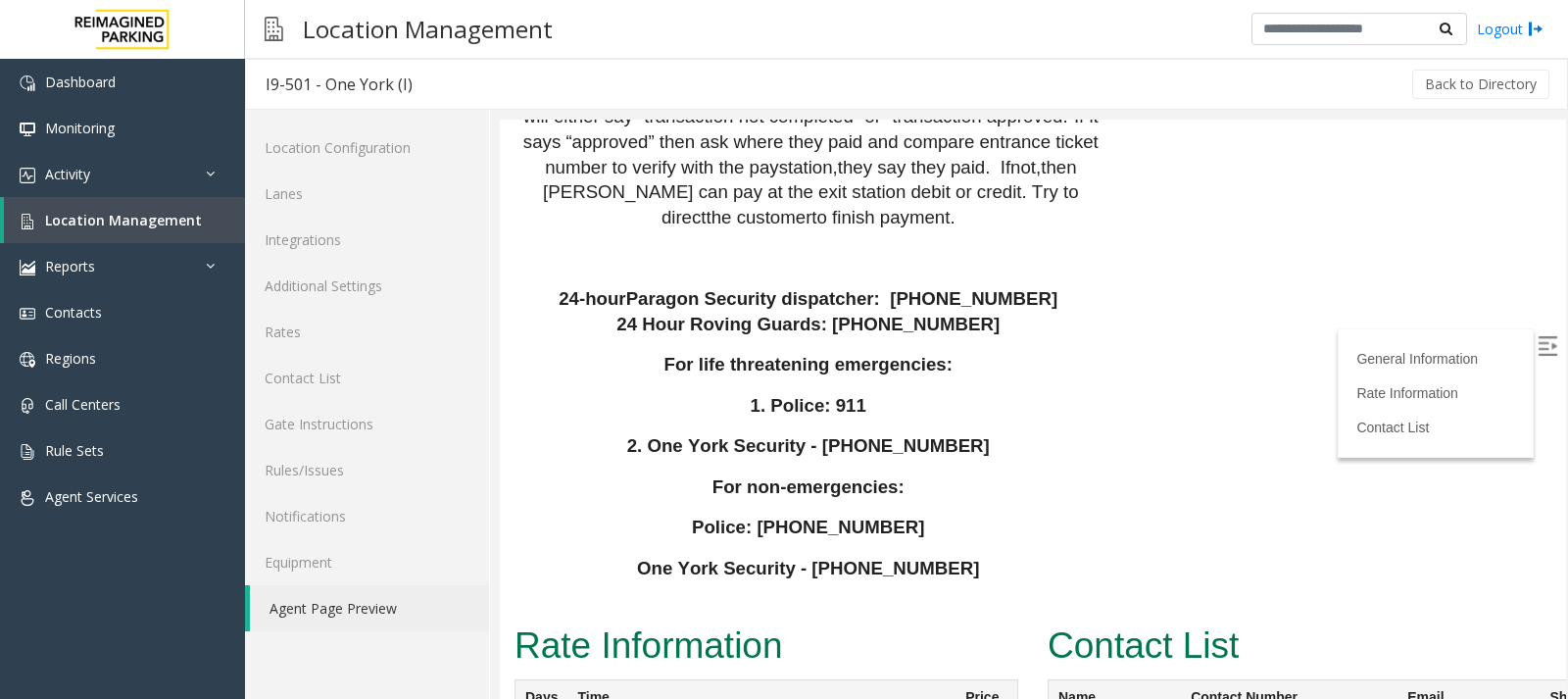 click on "$15.00" at bounding box center [986, 733] 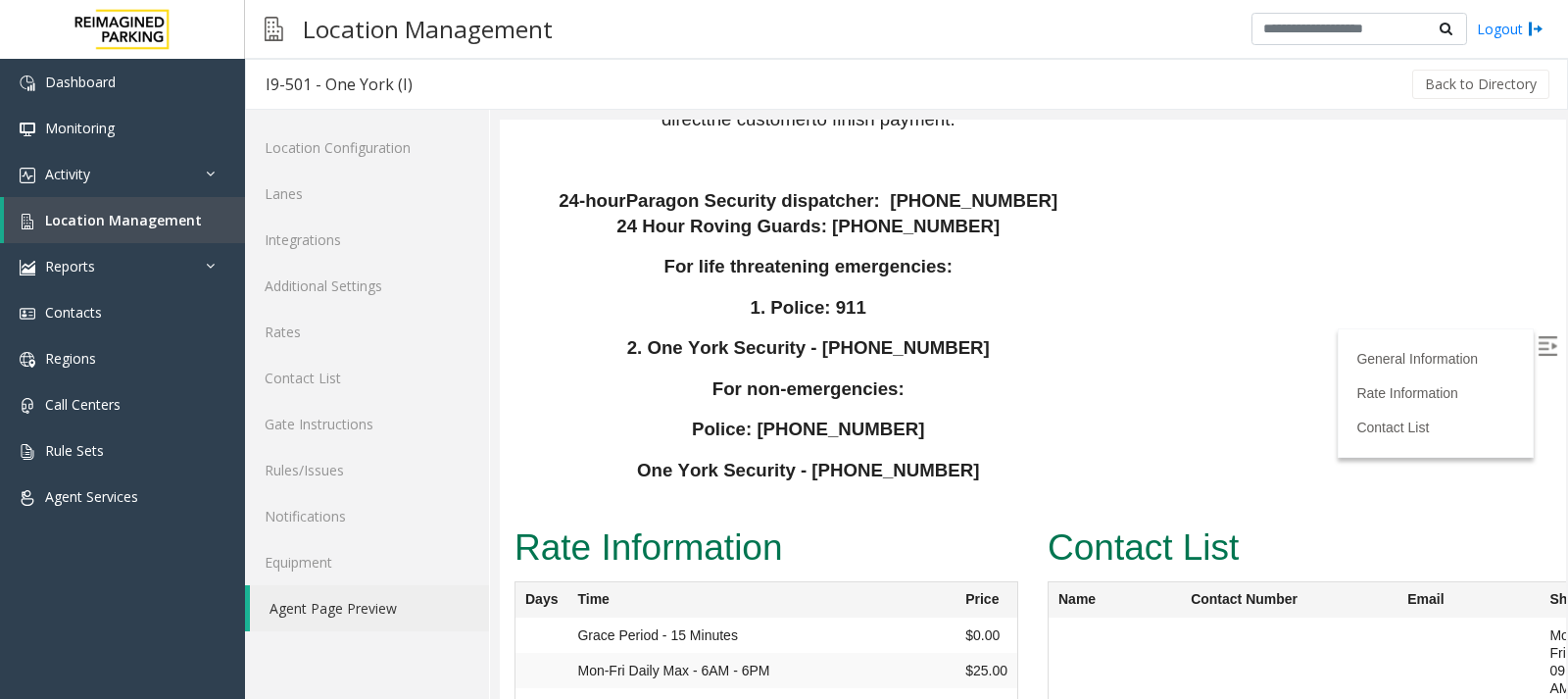click on "I9-501 - One York (I)
General Information
Revenue Control Manufacturer: ZEAG
1 York Street Updated by Sunil Dhyani - 16th June 2025 If  a parker  is calling from  pay  station, for Ticket unreadable/loss ticket issues then we need to push the rate at  pay  station .   Do  n ot  forward   the parker to the Exit if server is working     The Lot is undergoing renovations this weekend limiting the stalls to about 1/3 of its normal capacity.   In  case  a  parker cannot find a space in the garage they can exit free of charge by inserting their entrance ticket into the exit station within 15 minutes (grace period) of entry.   When  a parker calls from Exit 3 the amount must be pushed to Exit 4.  When a parker calls from Exit 4 the CX agent must push the amount to Exit 3 .   PLEASE ACCOMMODATE ALL MONTHLY PARKERS WITHOUT QUESTION. GET THEIR NAME AND EMAIL INFO TO  oneyorkparking@reefparking.com.  Vend gate       “Unreadable Ticket”" at bounding box center [1033, -4142] 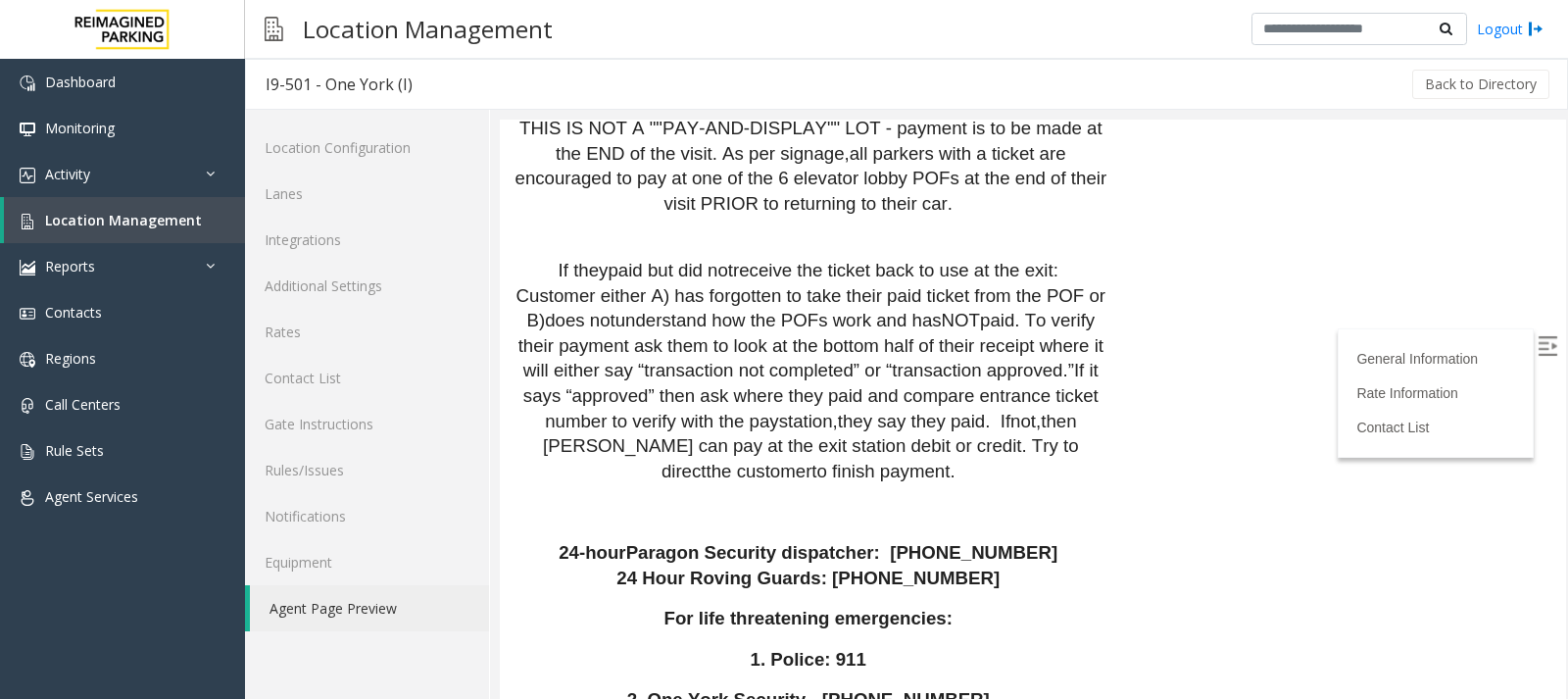 scroll, scrollTop: 4061, scrollLeft: 0, axis: vertical 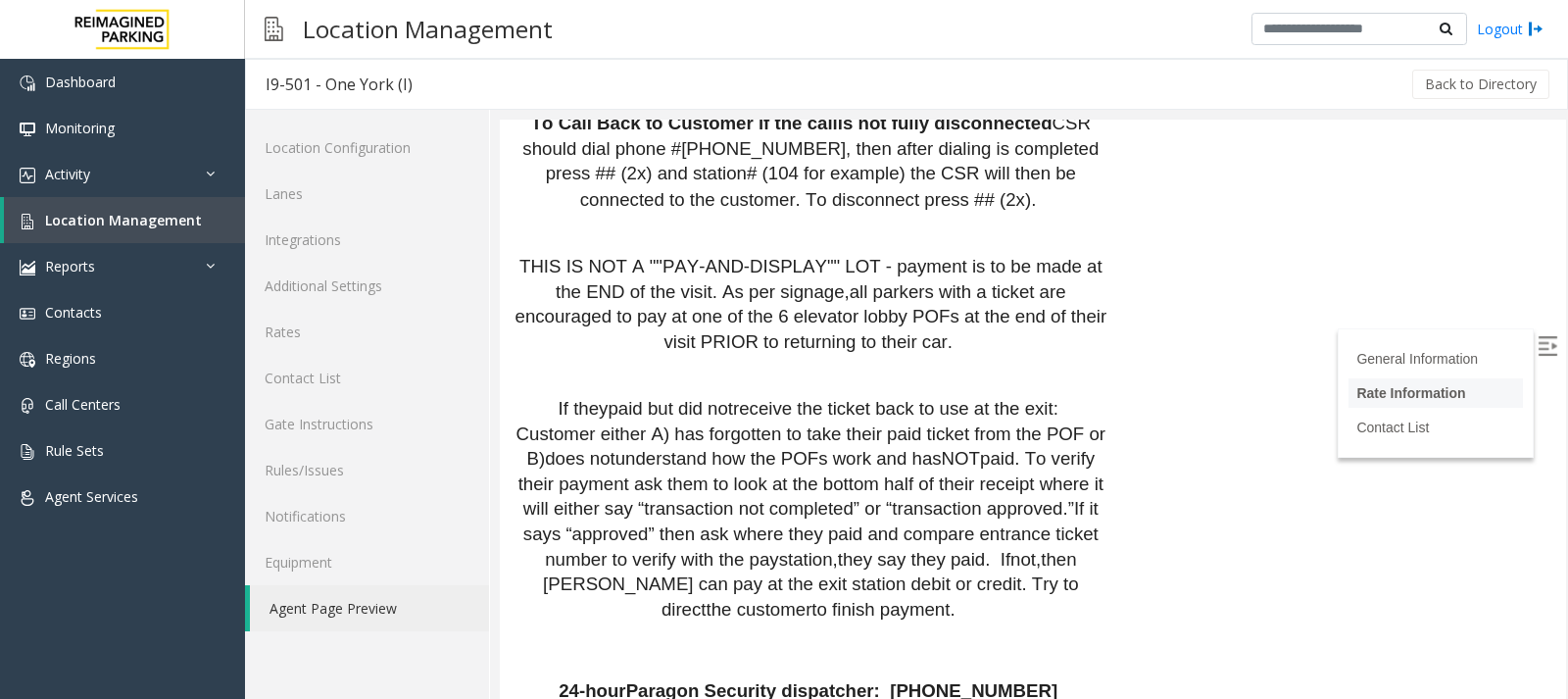 click on "Rate Information" at bounding box center [1410, 393] 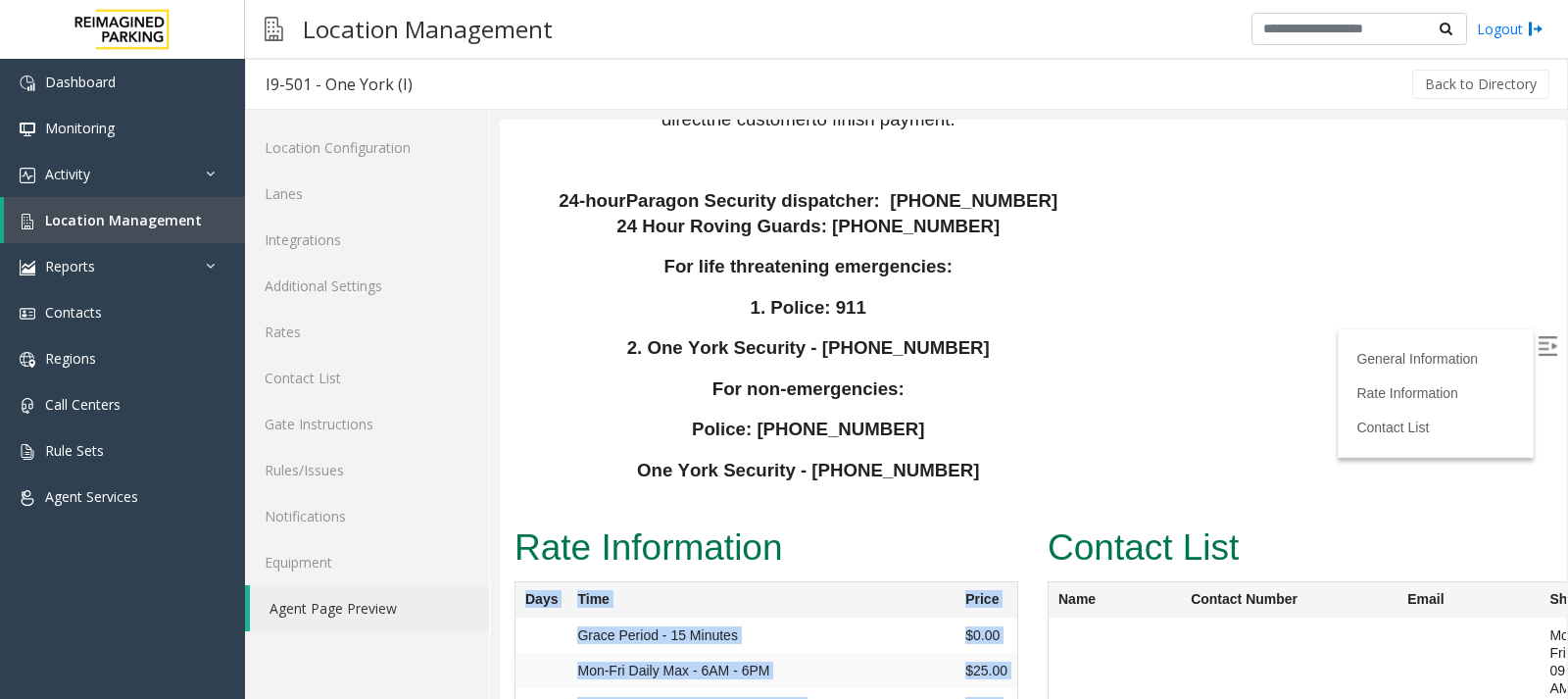 drag, startPoint x: 579, startPoint y: 336, endPoint x: 1017, endPoint y: 328, distance: 438.0731 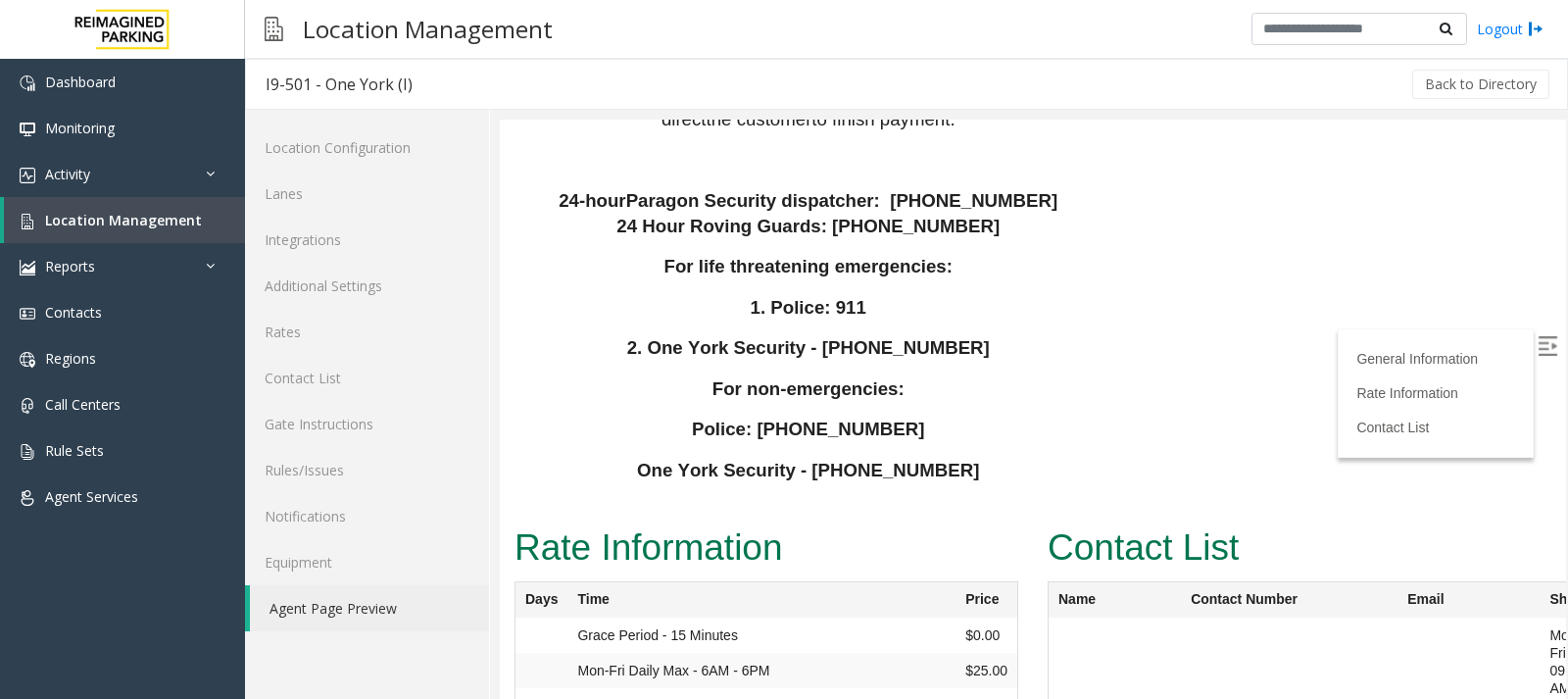 click on "I9-501 - One York (I)
General Information
Revenue Control Manufacturer: ZEAG
1 York Street Updated by Sunil Dhyani - 16th June 2025 If  a parker  is calling from  pay  station, for Ticket unreadable/loss ticket issues then we need to push the rate at  pay  station .   Do  n ot  forward   the parker to the Exit if server is working     The Lot is undergoing renovations this weekend limiting the stalls to about 1/3 of its normal capacity.   In  case  a  parker cannot find a space in the garage they can exit free of charge by inserting their entrance ticket into the exit station within 15 minutes (grace period) of entry.   When  a parker calls from Exit 3 the amount must be pushed to Exit 4.  When a parker calls from Exit 4 the CX agent must push the amount to Exit 3 .   PLEASE ACCOMMODATE ALL MONTHLY PARKERS WITHOUT QUESTION. GET THEIR NAME AND EMAIL INFO TO  oneyorkparking@reefparking.com.  Vend gate       “Unreadable Ticket”" at bounding box center (1033, -4142) 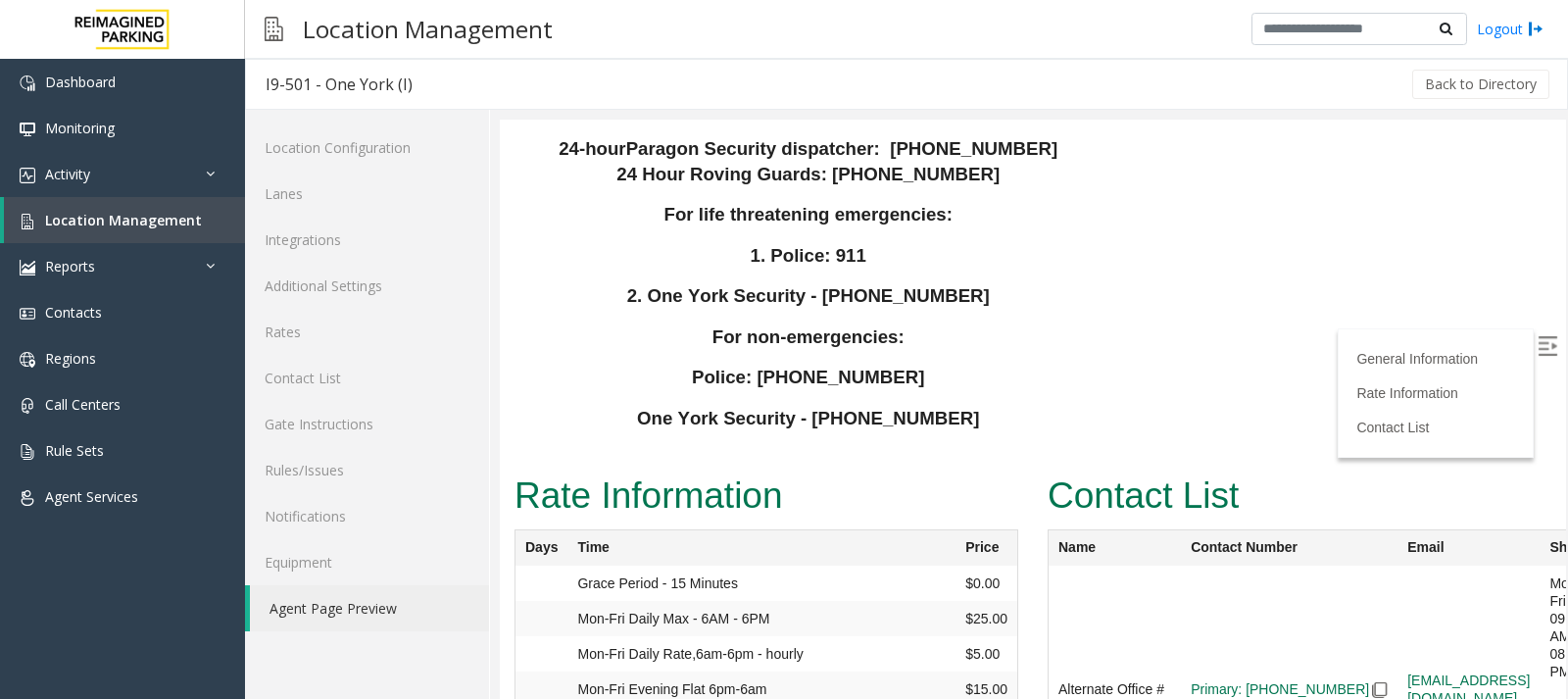 scroll, scrollTop: 4602, scrollLeft: 0, axis: vertical 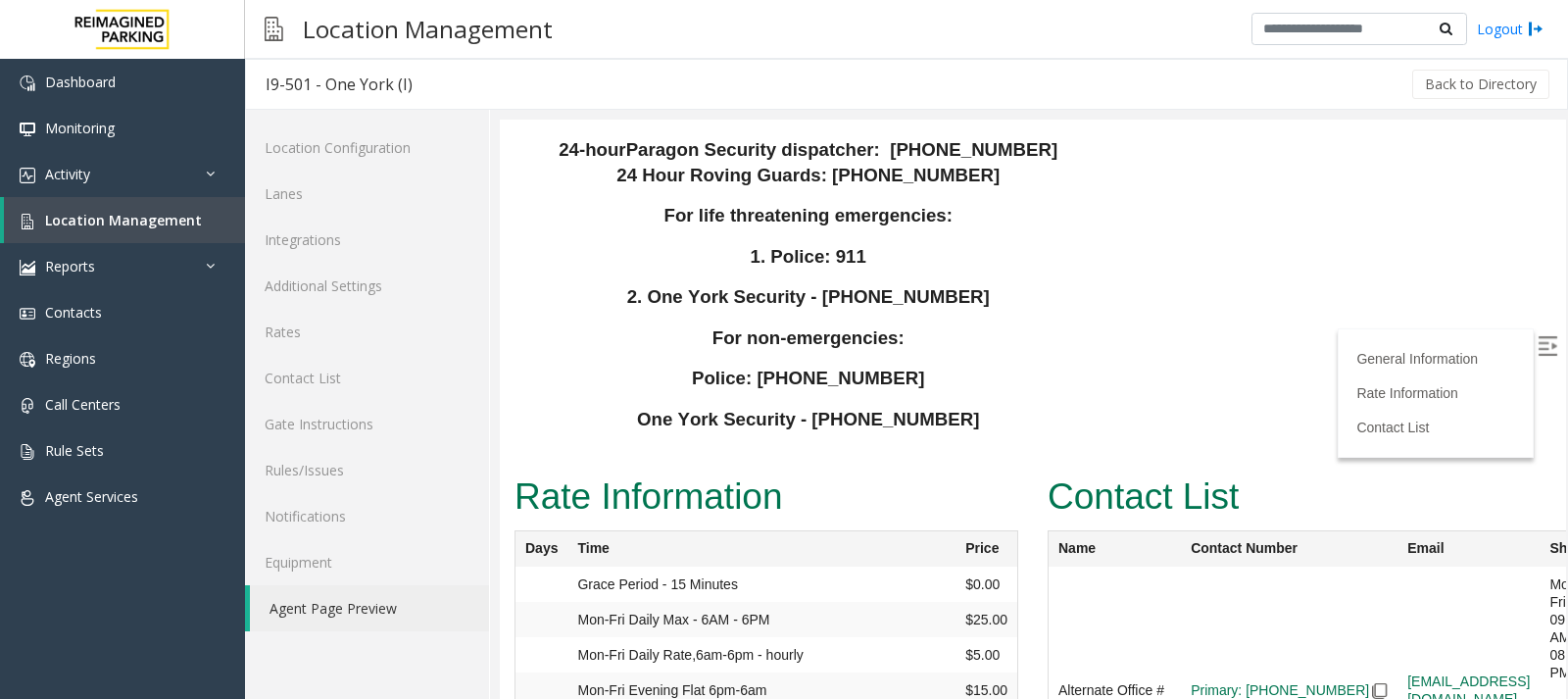 click on "I9-501 - One York (I)
General Information
Revenue Control Manufacturer: ZEAG
1 York Street Updated by Sunil Dhyani - 16th June 2025 If  a parker  is calling from  pay  station, for Ticket unreadable/loss ticket issues then we need to push the rate at  pay  station .   Do  n ot  forward   the parker to the Exit if server is working     The Lot is undergoing renovations this weekend limiting the stalls to about 1/3 of its normal capacity.   In  case  a  parker cannot find a space in the garage they can exit free of charge by inserting their entrance ticket into the exit station within 15 minutes (grace period) of entry.   When  a parker calls from Exit 3 the amount must be pushed to Exit 4.  When a parker calls from Exit 4 the CX agent must push the amount to Exit 3 .   PLEASE ACCOMMODATE ALL MONTHLY PARKERS WITHOUT QUESTION. GET THEIR NAME AND EMAIL INFO TO  oneyorkparking@reefparking.com.  Vend gate       “Unreadable Ticket”" at bounding box center (1033, -4193) 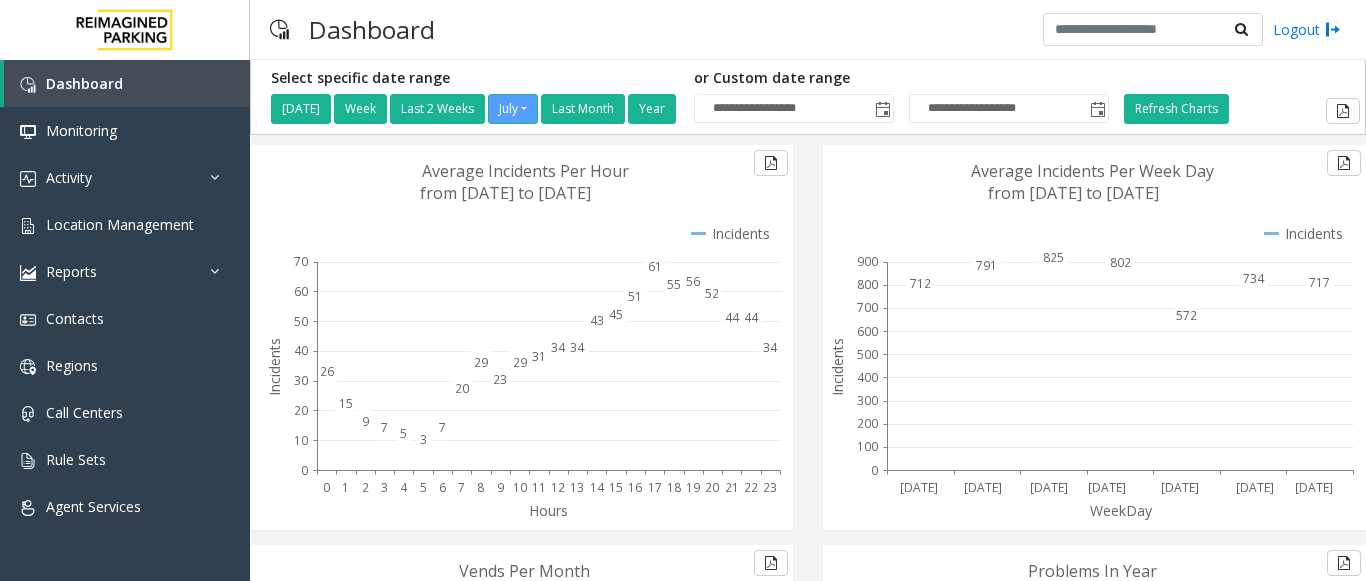 scroll, scrollTop: 0, scrollLeft: 0, axis: both 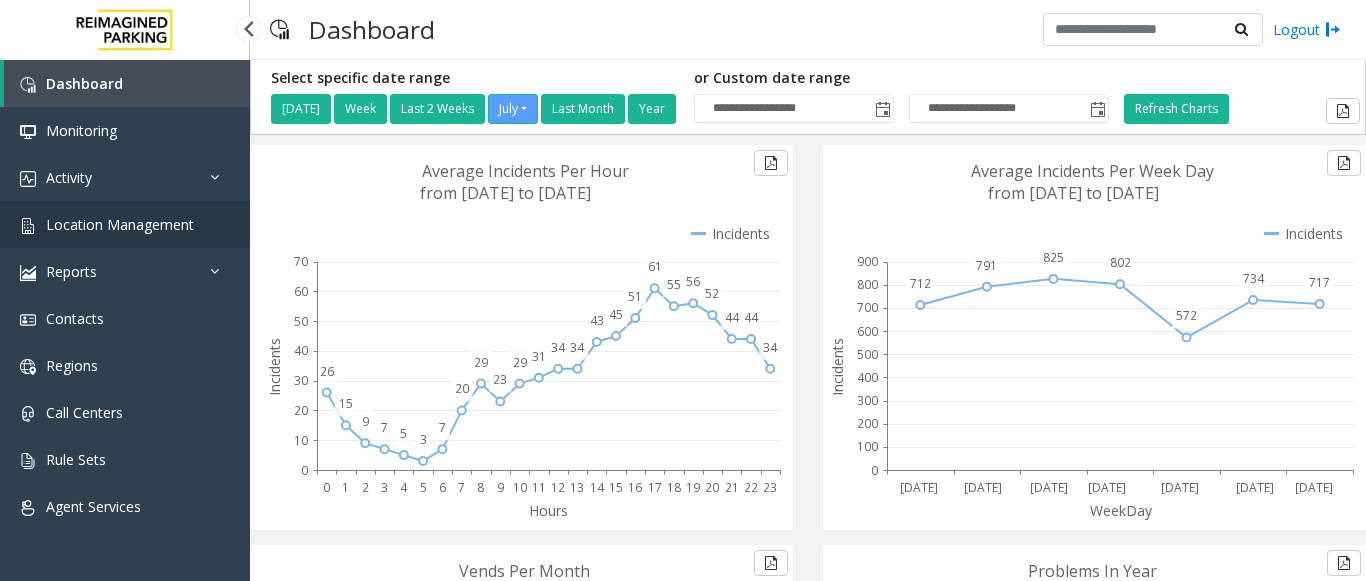 click on "Location Management" at bounding box center [125, 224] 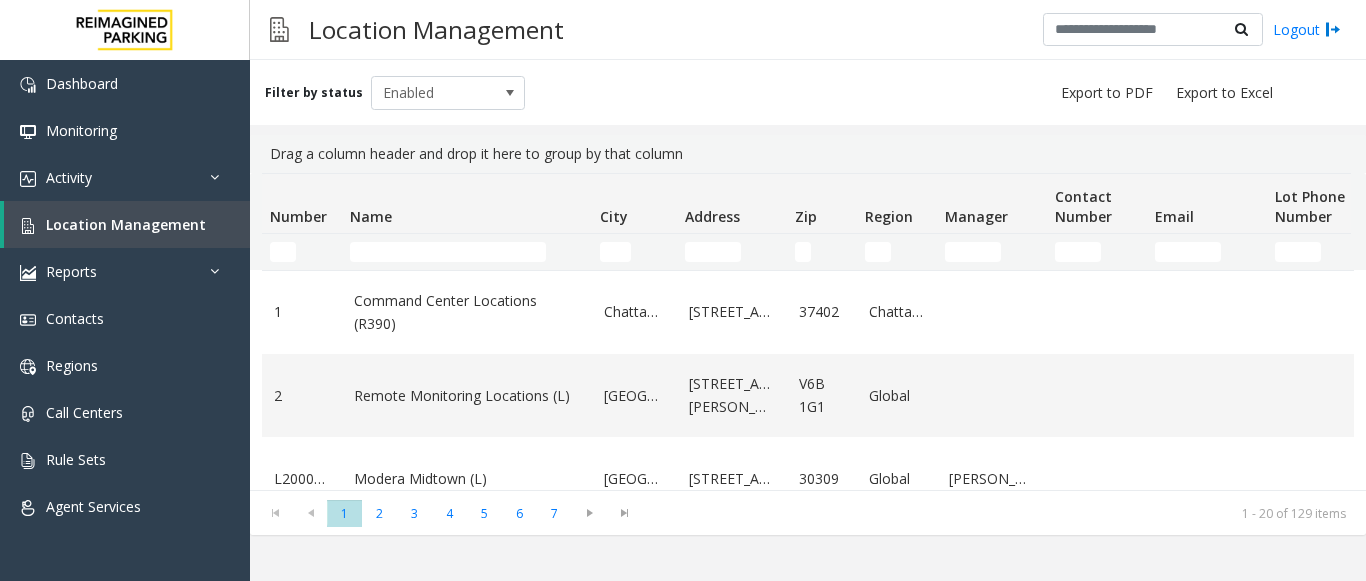 click on "Dashboard Monitoring Activity Daily Activity Lane Activity Agent Activity Quality Analysis Heatmap Location Management Reports Incidents by Location Incidents by Month Locations by Volume Agent Metrics Call Stats Contacts Regions Call Centers Rule Sets Agent Services Powered by Umojo © 2025 Location Management Logout  Filter by status Enabled  Drag a column header and drop it here to group by that column  Number Name City Address Zip Region Manager Contact Number Email Lot Phone Number Key Owner Status Last Update Actions  1   Command Center Locations (R390)   [GEOGRAPHIC_DATA]   [STREET_ADDRESS][GEOGRAPHIC_DATA]               1      Enabled   [DATE] 11:47:55 PM   2   Remote Monitoring Locations ([GEOGRAPHIC_DATA])   [GEOGRAPHIC_DATA]   [STREET_ADDRESS][PERSON_NAME]   Global               2      Enabled   [DATE] 11:13:53 PM   L20000500   [GEOGRAPHIC_DATA]	(L)   [GEOGRAPHIC_DATA]   [STREET_ADDRESS]   Global   [PERSON_NAME]            5      Enabled   [DATE] 08:16:40 PM   R127-1   Austin   [STREET_ADDRESS]" at bounding box center (683, 290) 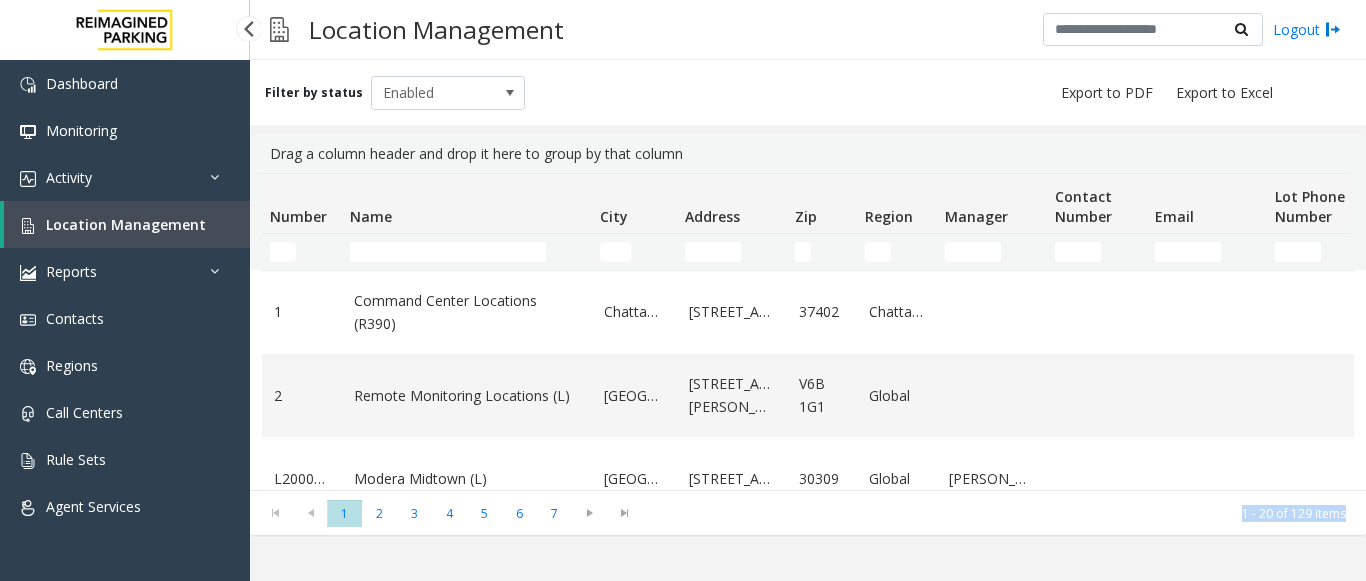 click on "Location Management" at bounding box center [127, 224] 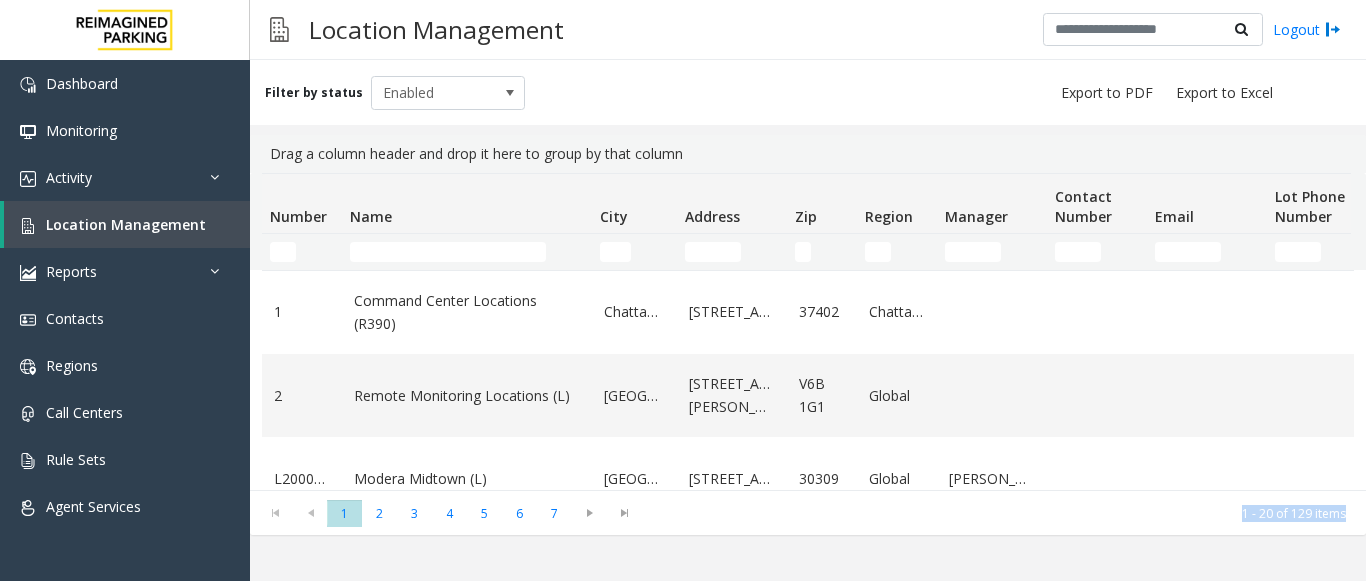 click on "Filter by status Enabled  Drag a column header and drop it here to group by that column  Number Name City Address Zip Region Manager Contact Number Email Lot Phone Number Key Owner Status Last Update Actions  1   Command Center Locations (R390)   [GEOGRAPHIC_DATA]   [STREET_ADDRESS][GEOGRAPHIC_DATA]               1      Enabled   [DATE] 11:47:55 PM   2   Remote Monitoring Locations (L)   [GEOGRAPHIC_DATA]   [STREET_ADDRESS][PERSON_NAME]   Global               2      Enabled   [DATE] 11:13:53 PM   L20000500   [GEOGRAPHIC_DATA]	([GEOGRAPHIC_DATA])   [GEOGRAPHIC_DATA]   [STREET_ADDRESS]   Global   [PERSON_NAME]            5      Enabled   [DATE] 08:16:40 PM   R127-1   [DATE] Seton Dell - DSMCUT 127-51 (R390)   [GEOGRAPHIC_DATA]   [STREET_ADDRESS]      Enabled   [DATE] 08:18:57 PM   R86-52   Filmore Garage (R390)   [GEOGRAPHIC_DATA]   [STREET_ADDRESS]            52      Enabled   [DATE] 08:21:35 PM   R86-23   BCC Garage (Also known as ANB Garage) (R390)    Denver   80206" at bounding box center [808, 320] 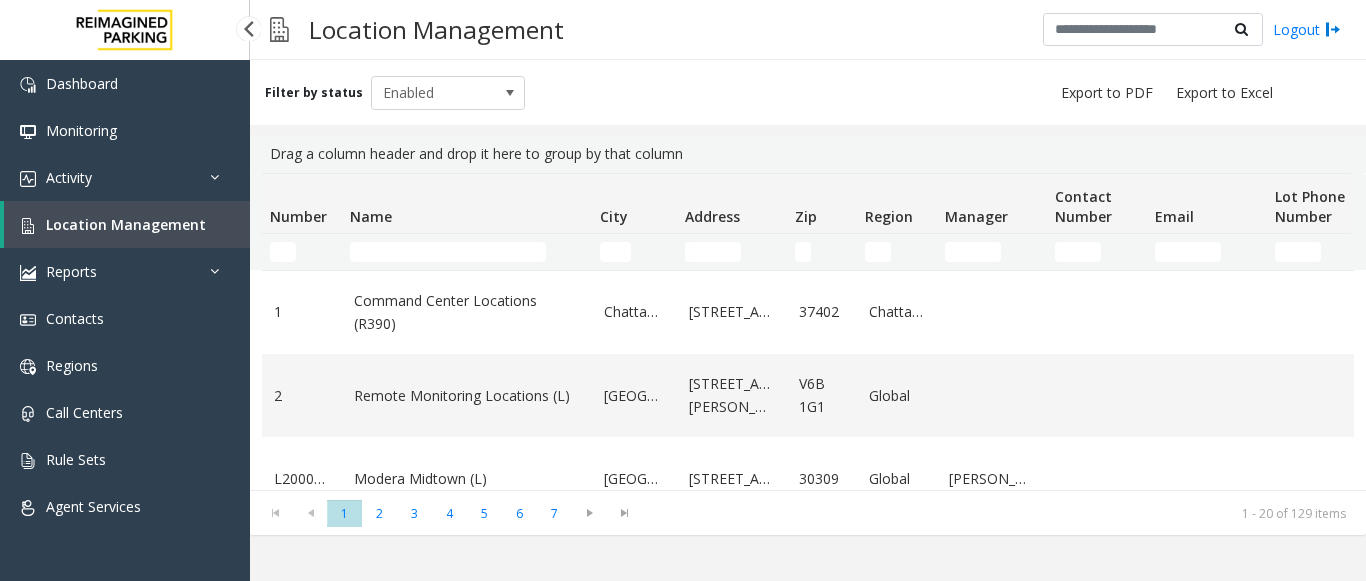 click on "Location Management" at bounding box center (126, 224) 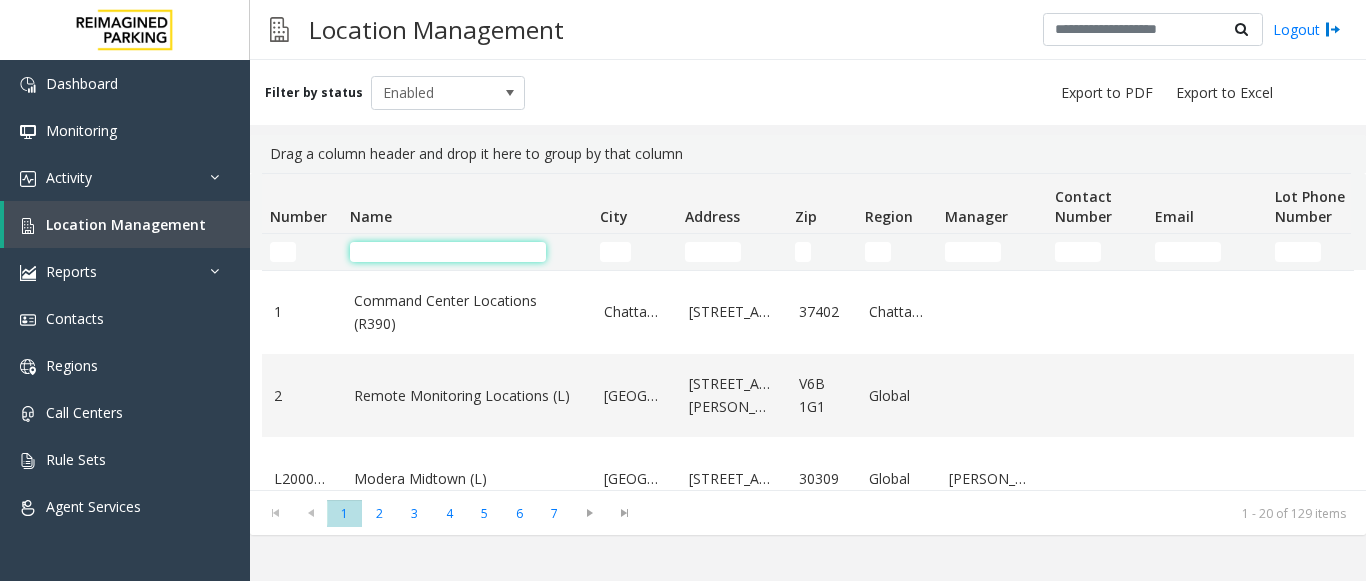 click 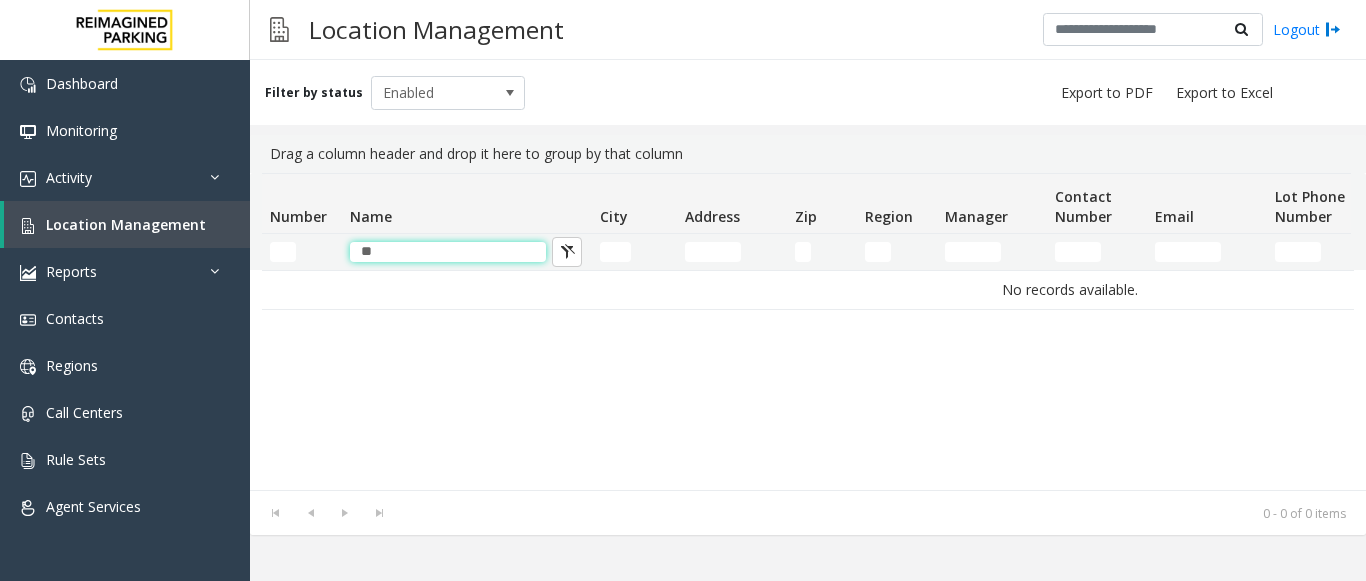 type on "*" 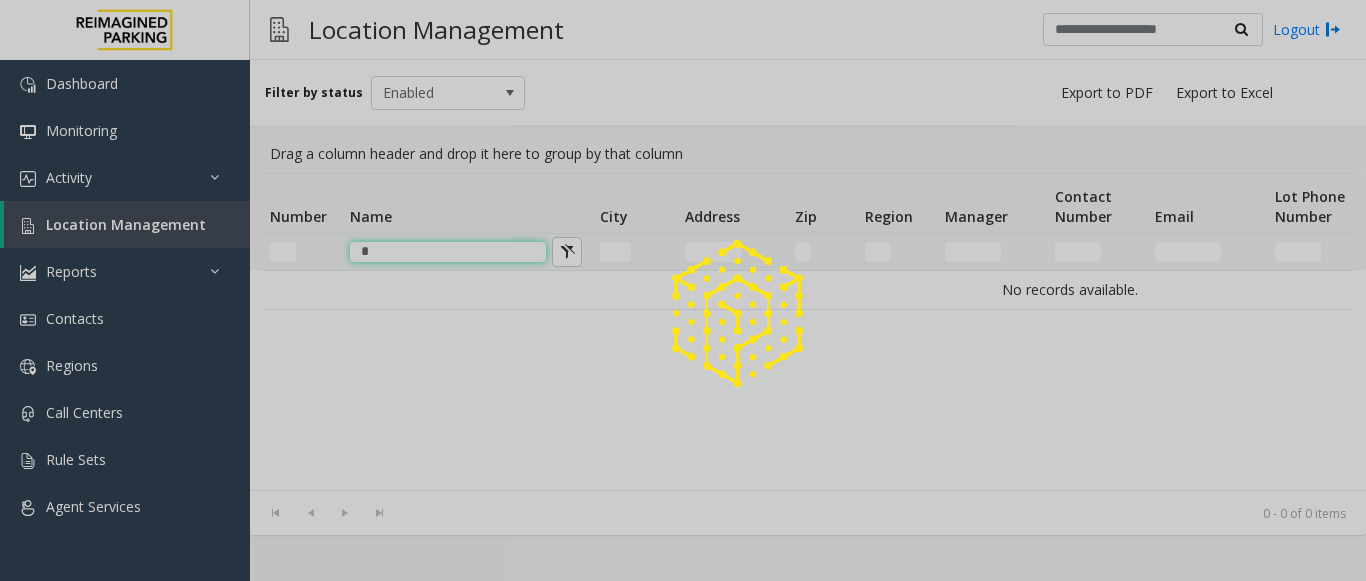 type 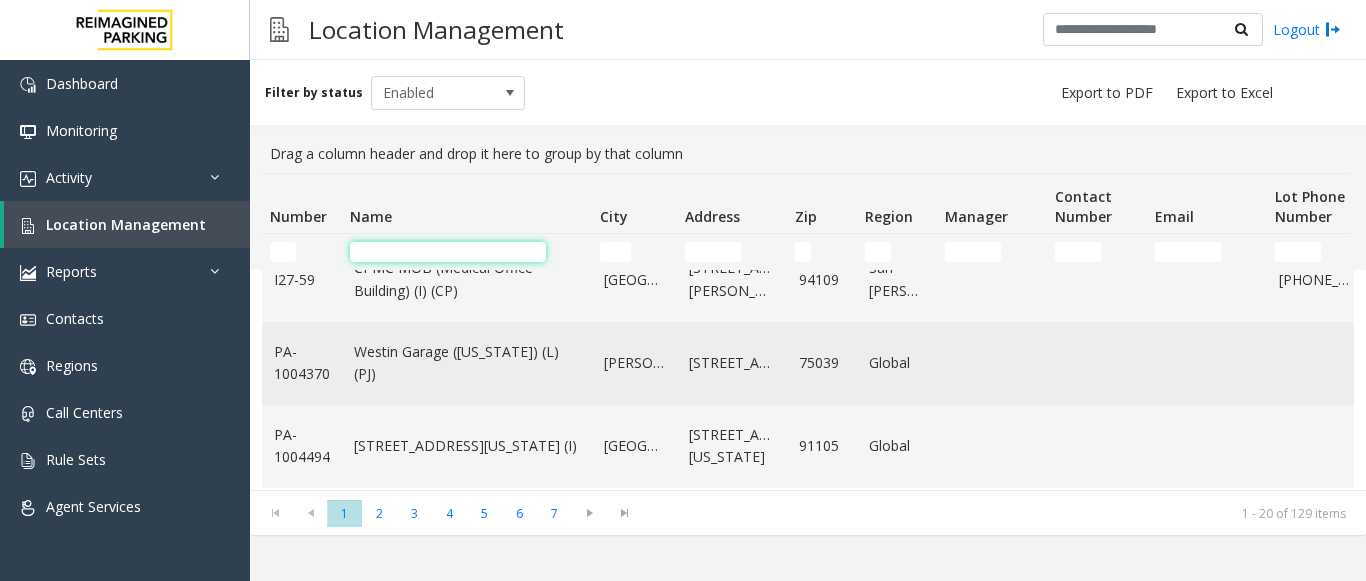 scroll, scrollTop: 1300, scrollLeft: 0, axis: vertical 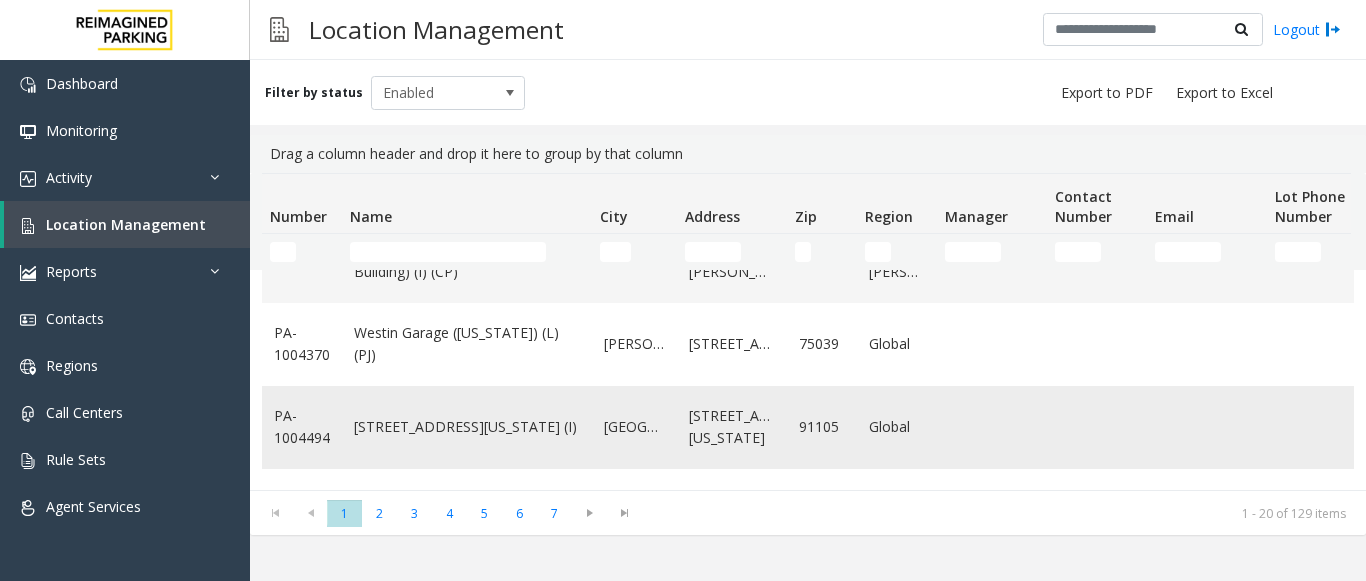 click on "[STREET_ADDRESS][US_STATE] (I)" 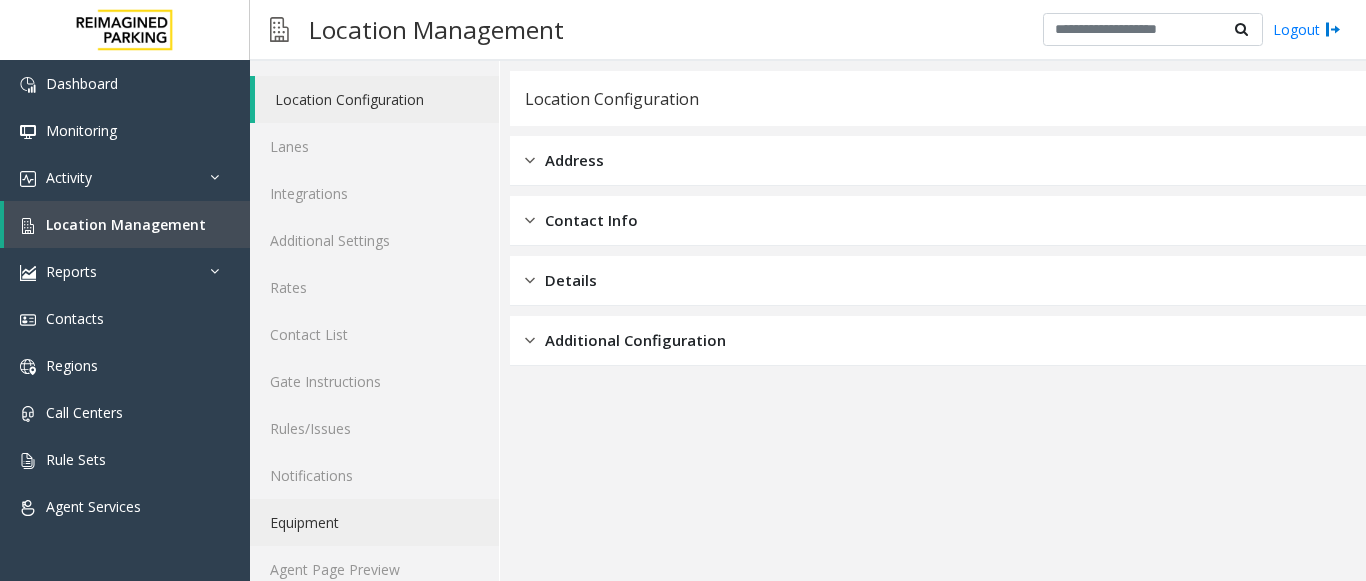 scroll, scrollTop: 78, scrollLeft: 0, axis: vertical 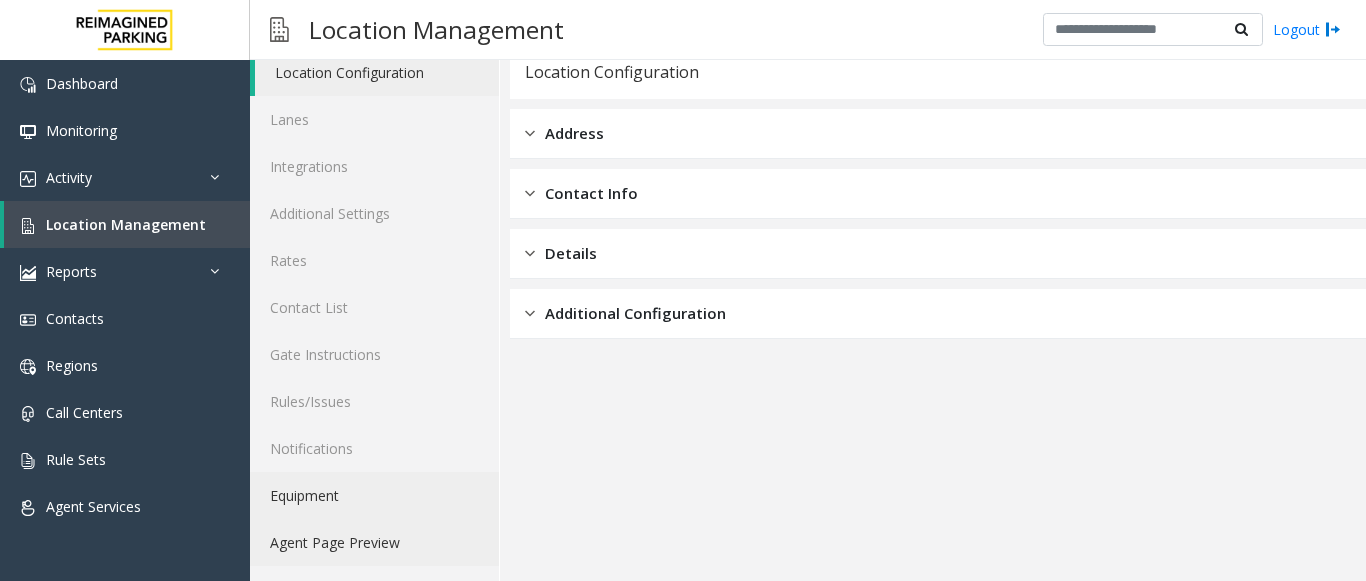 click on "Agent Page Preview" 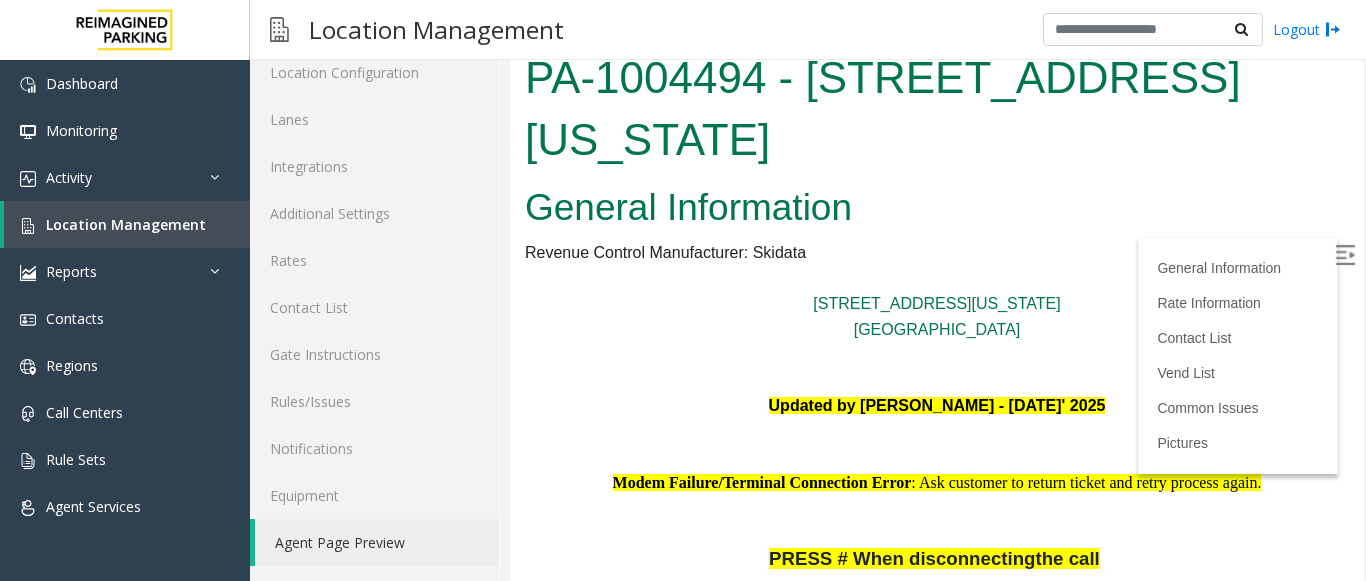 scroll, scrollTop: 0, scrollLeft: 0, axis: both 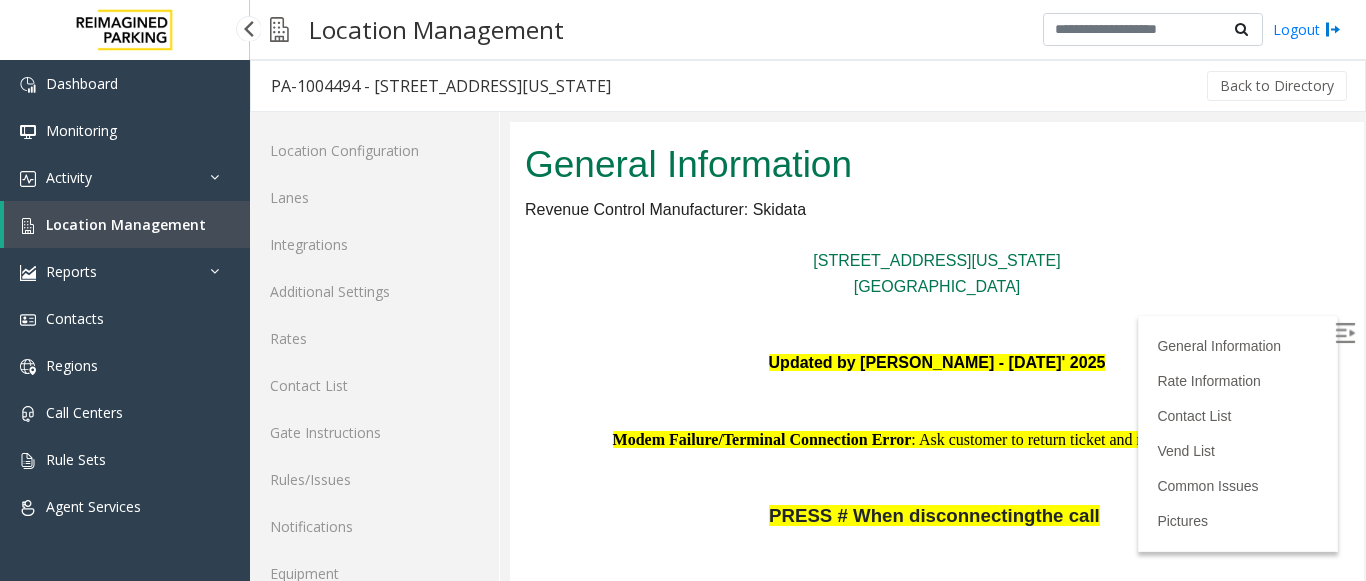 click on "Location Management" at bounding box center [127, 224] 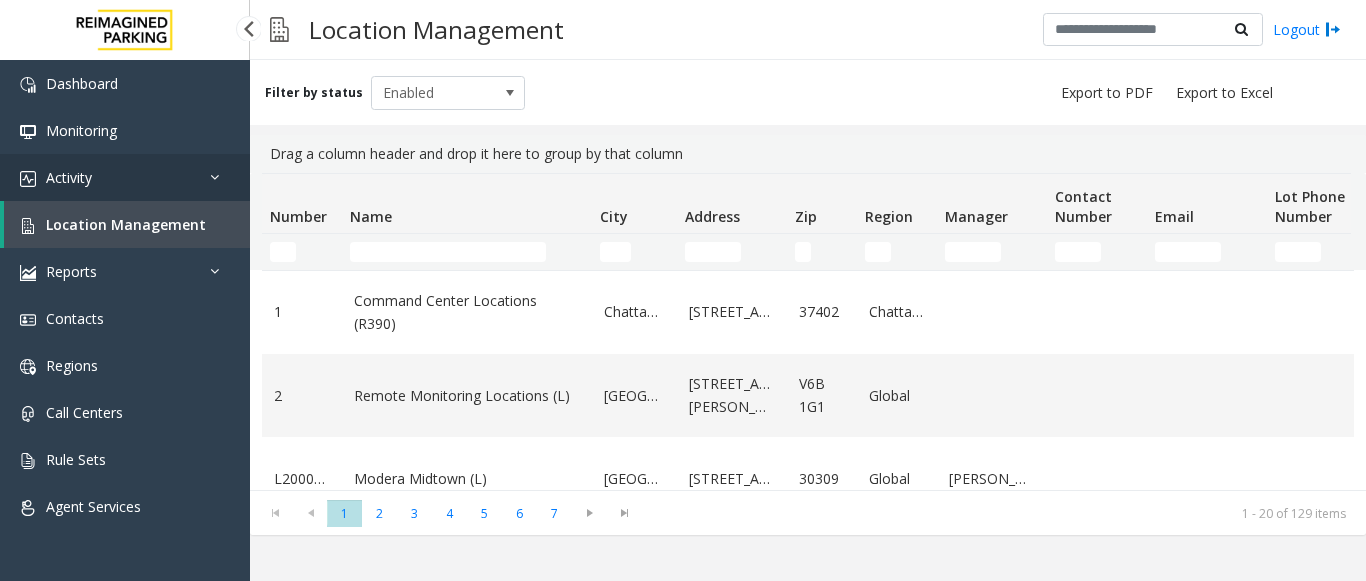 click on "Activity" at bounding box center (125, 177) 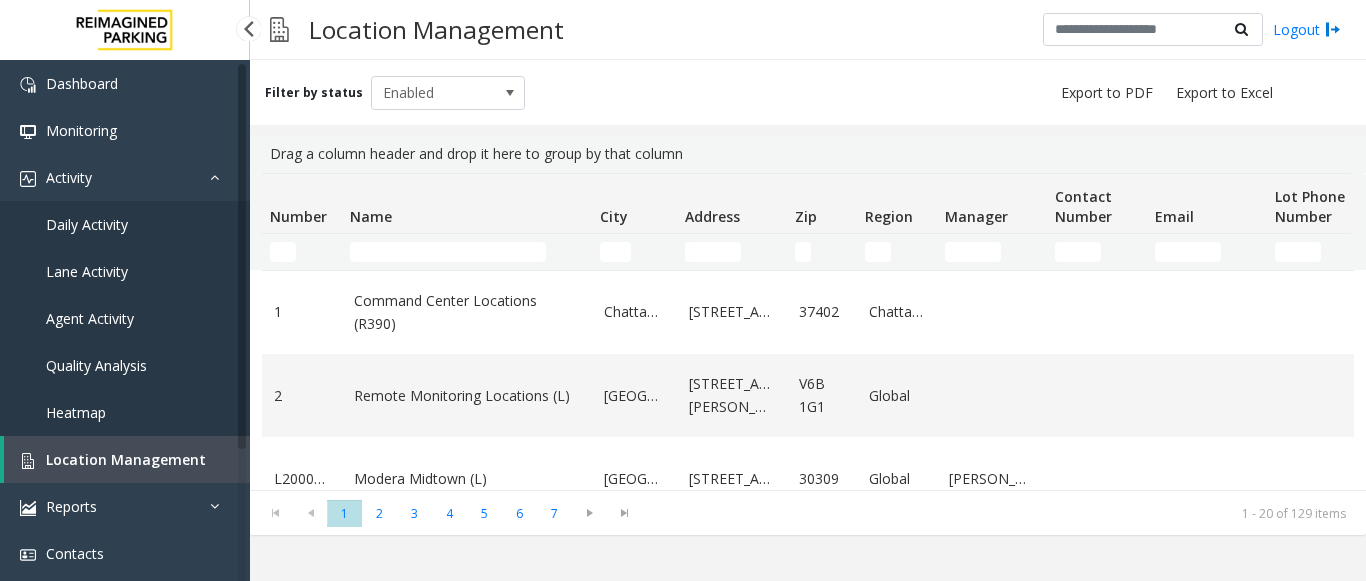 click on "Daily Activity" at bounding box center (87, 224) 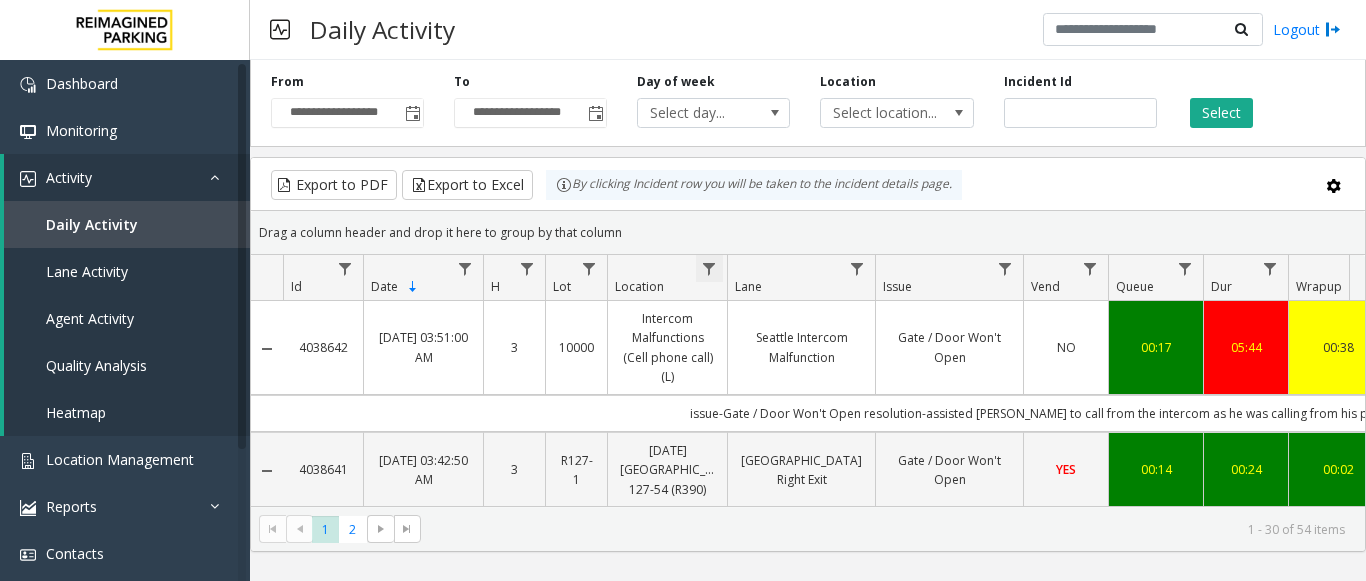 click 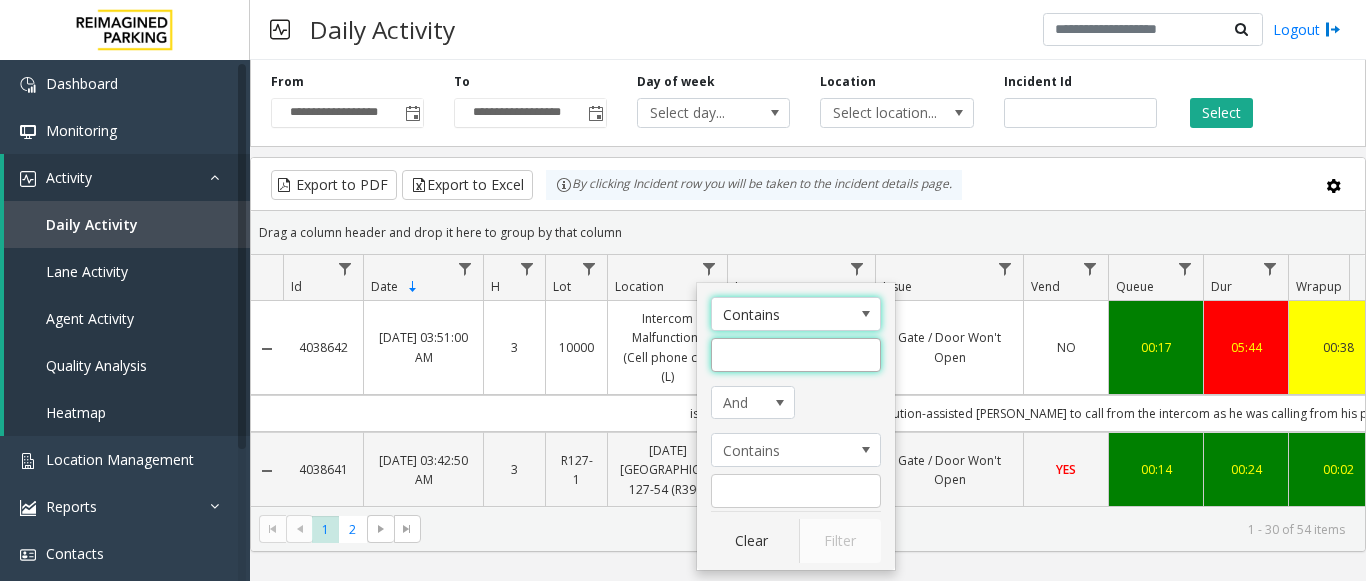 click 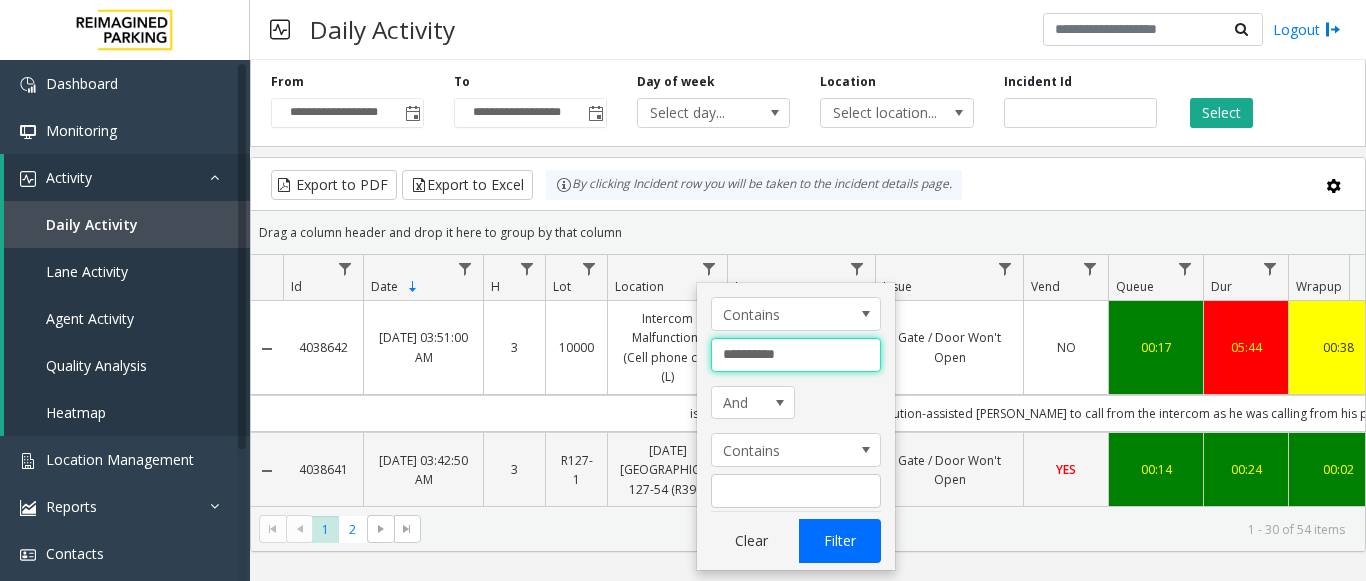 type on "**********" 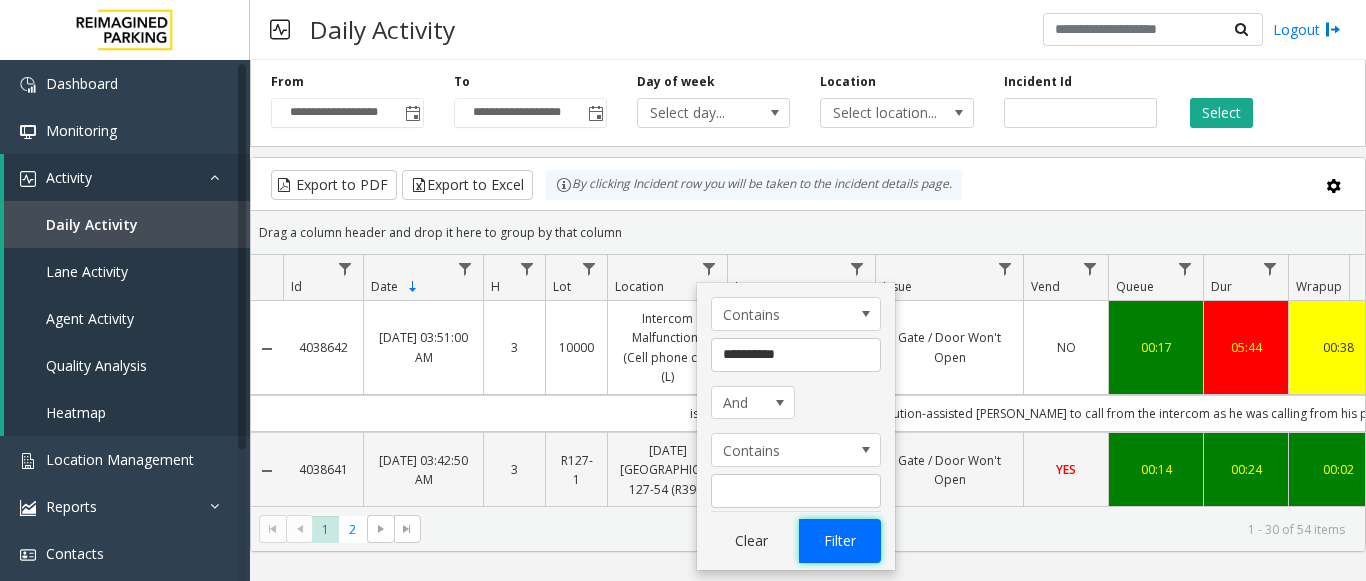 click on "Filter" 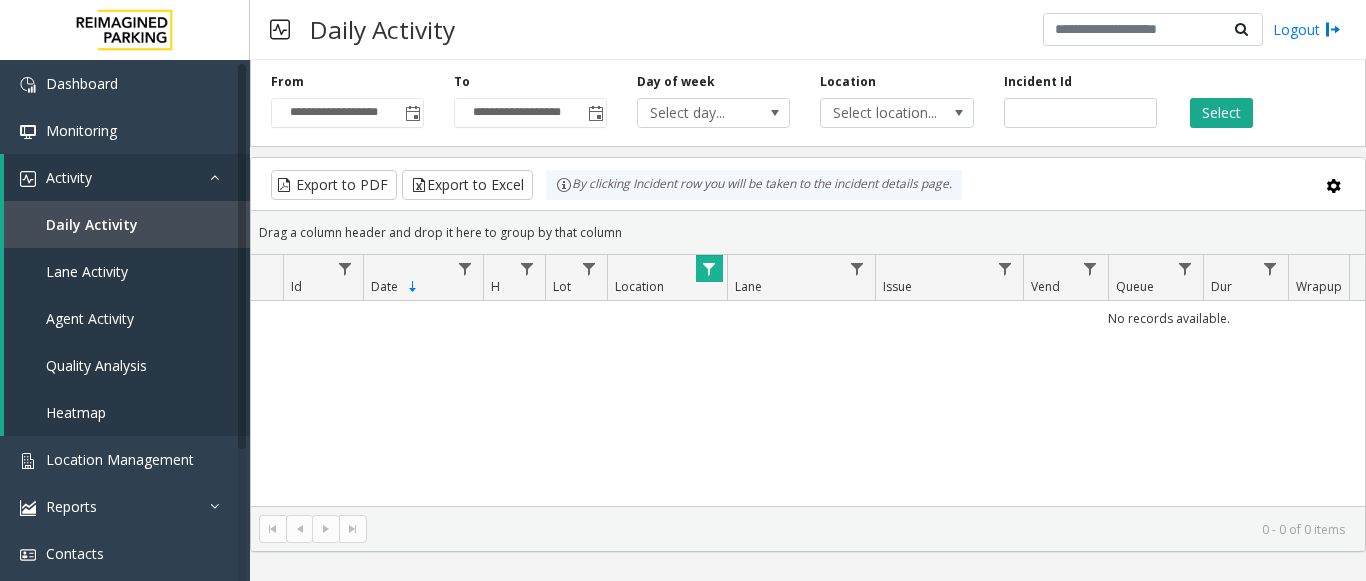 click on "Select" 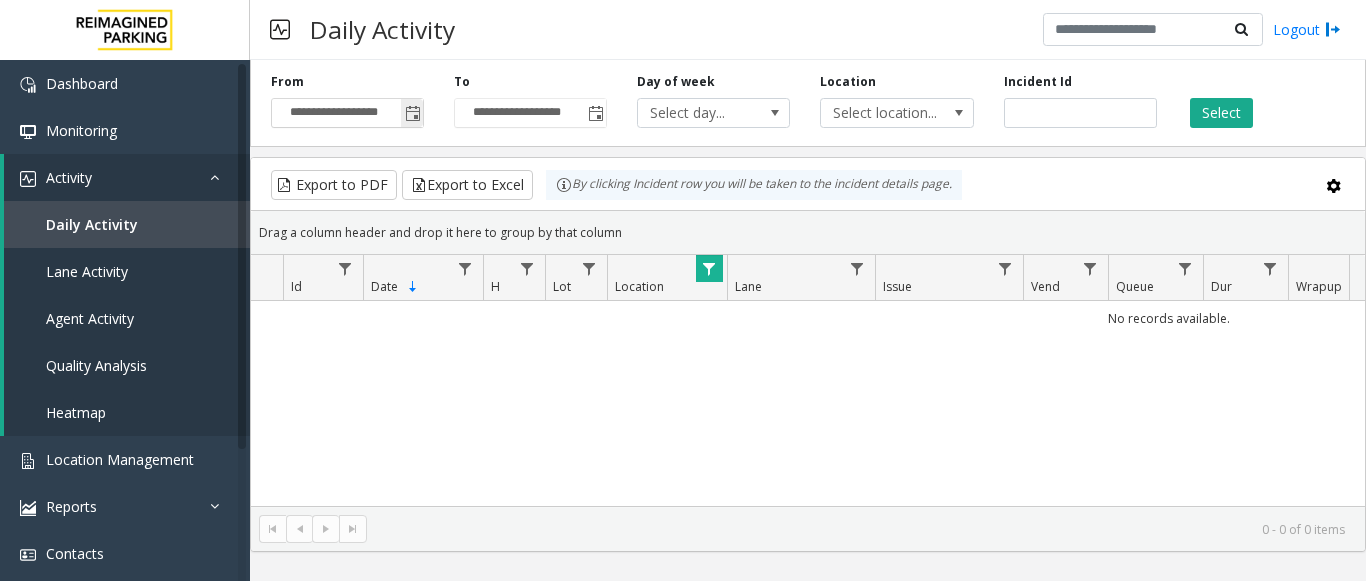 click 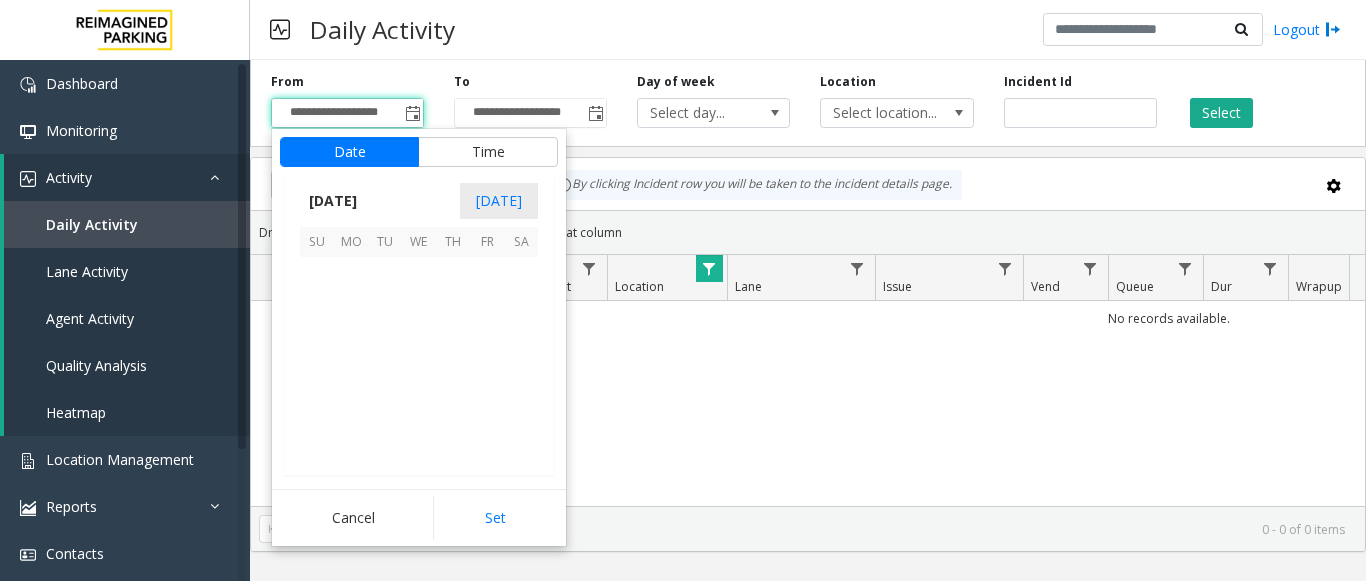 scroll, scrollTop: 358428, scrollLeft: 0, axis: vertical 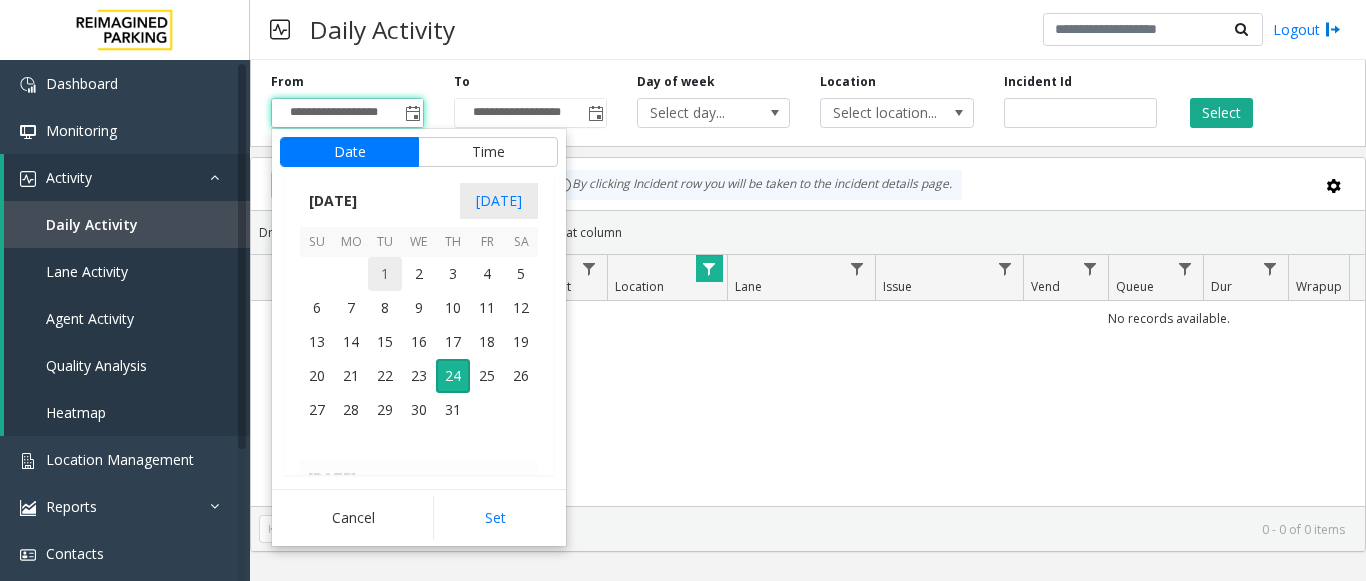 click on "1" at bounding box center (385, 274) 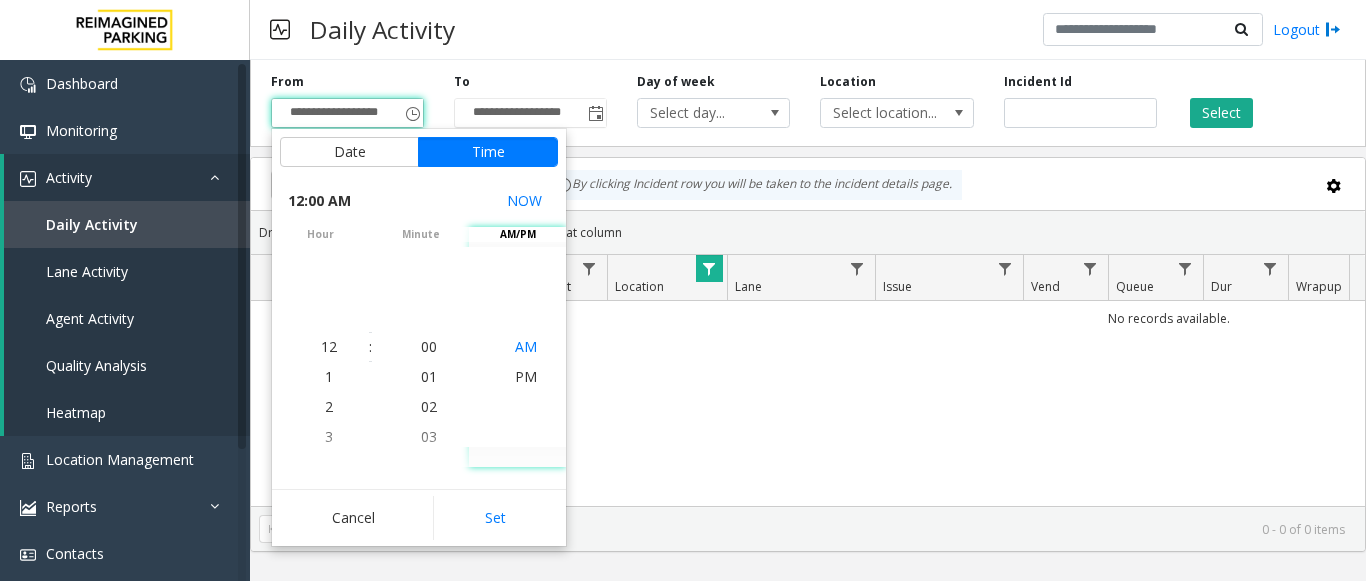 click on "AM" 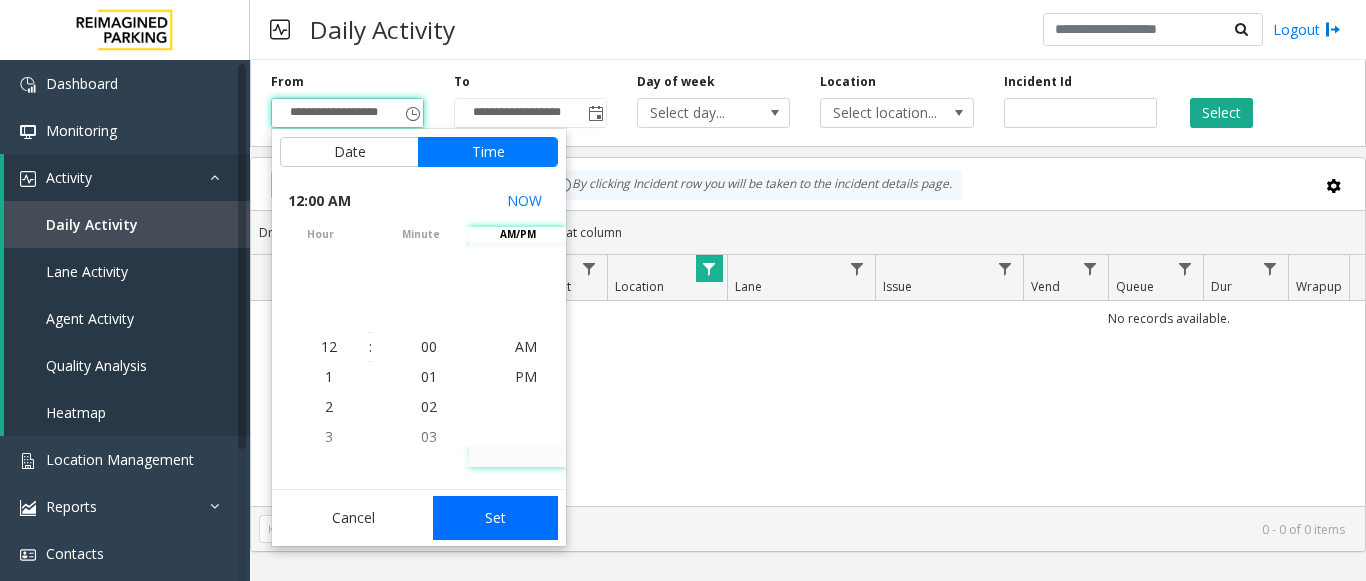 click on "Set" 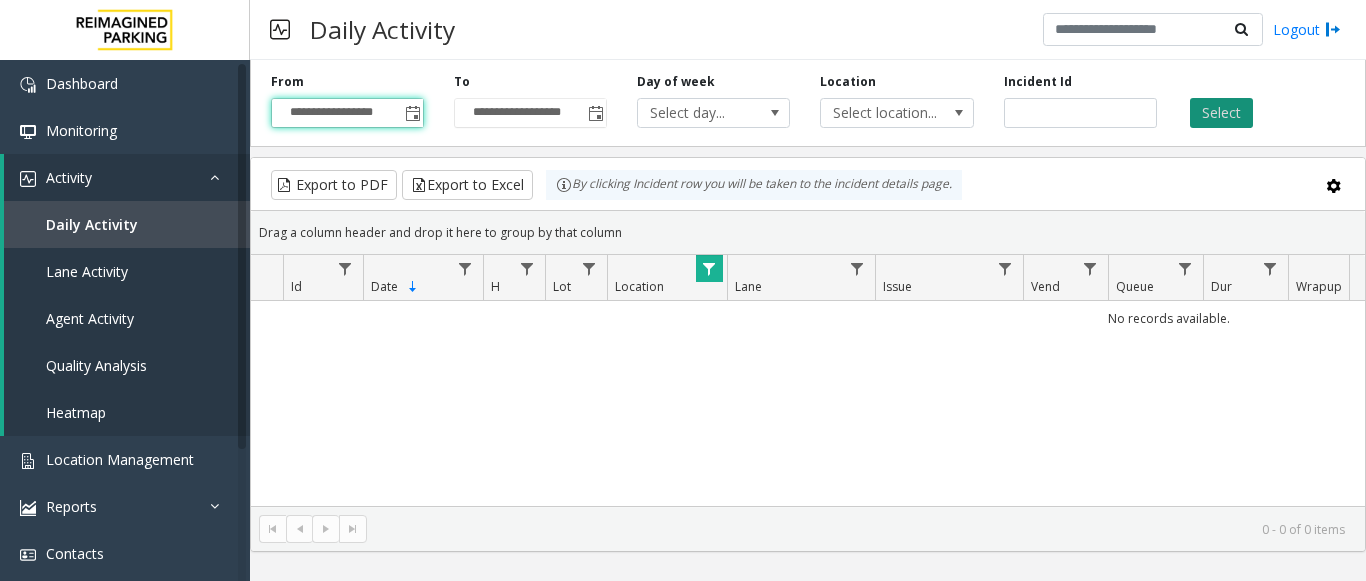 click on "Select" 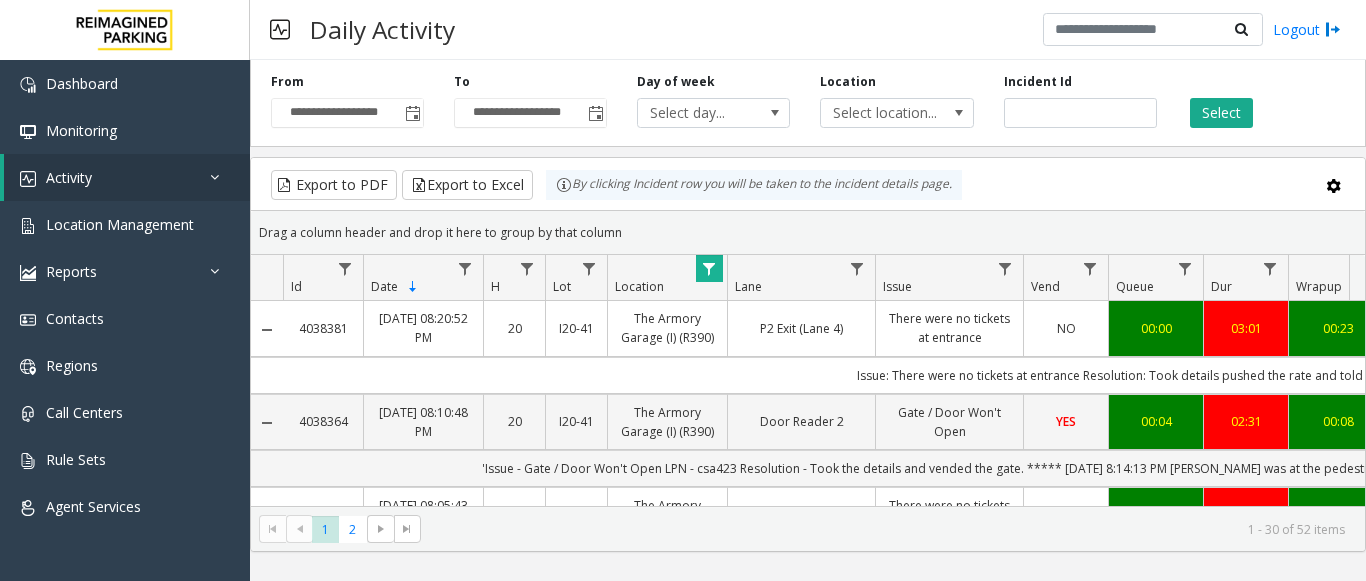scroll, scrollTop: 0, scrollLeft: 0, axis: both 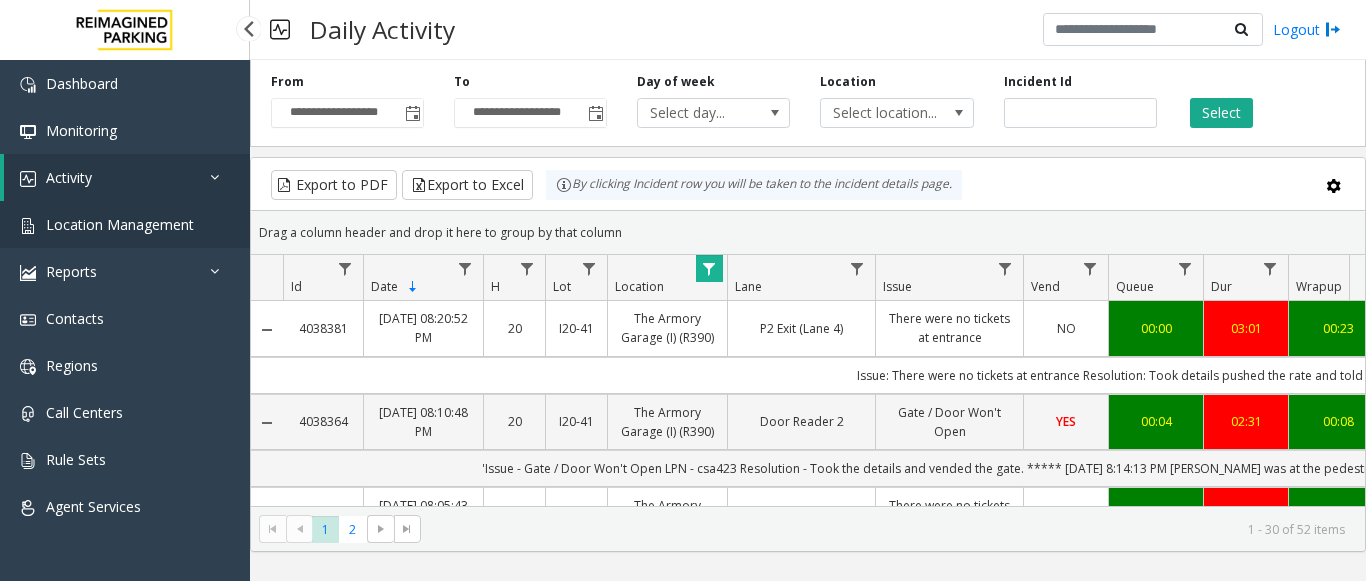 click on "Location Management" at bounding box center [120, 224] 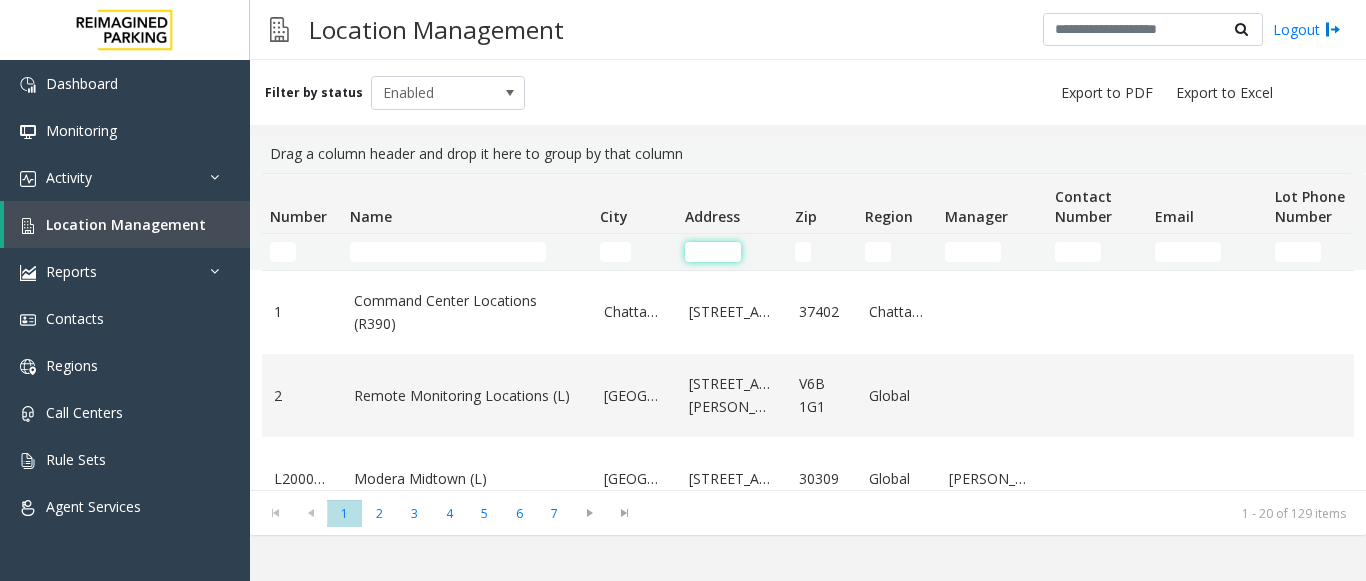 click 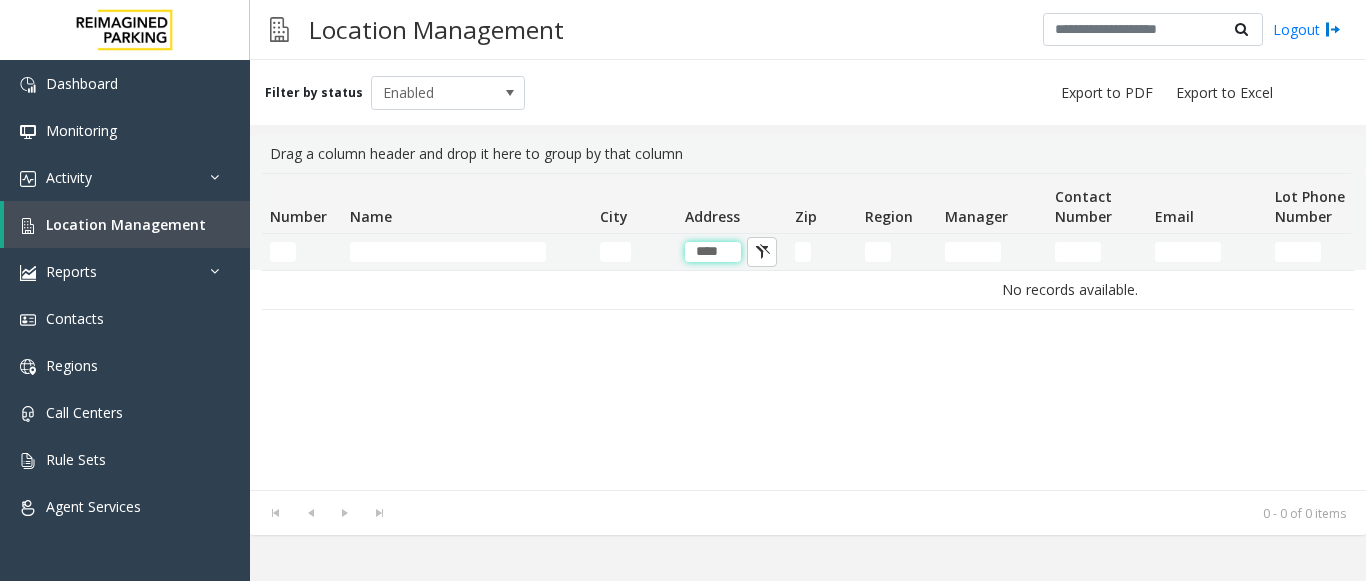 scroll, scrollTop: 0, scrollLeft: 0, axis: both 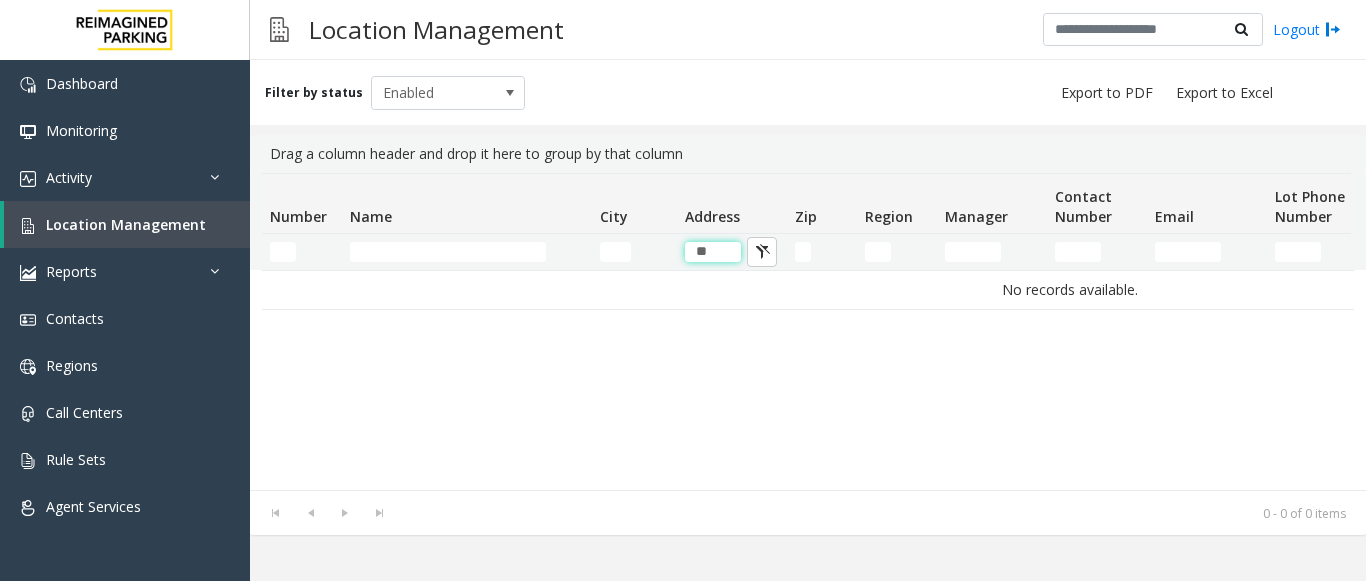 type on "*" 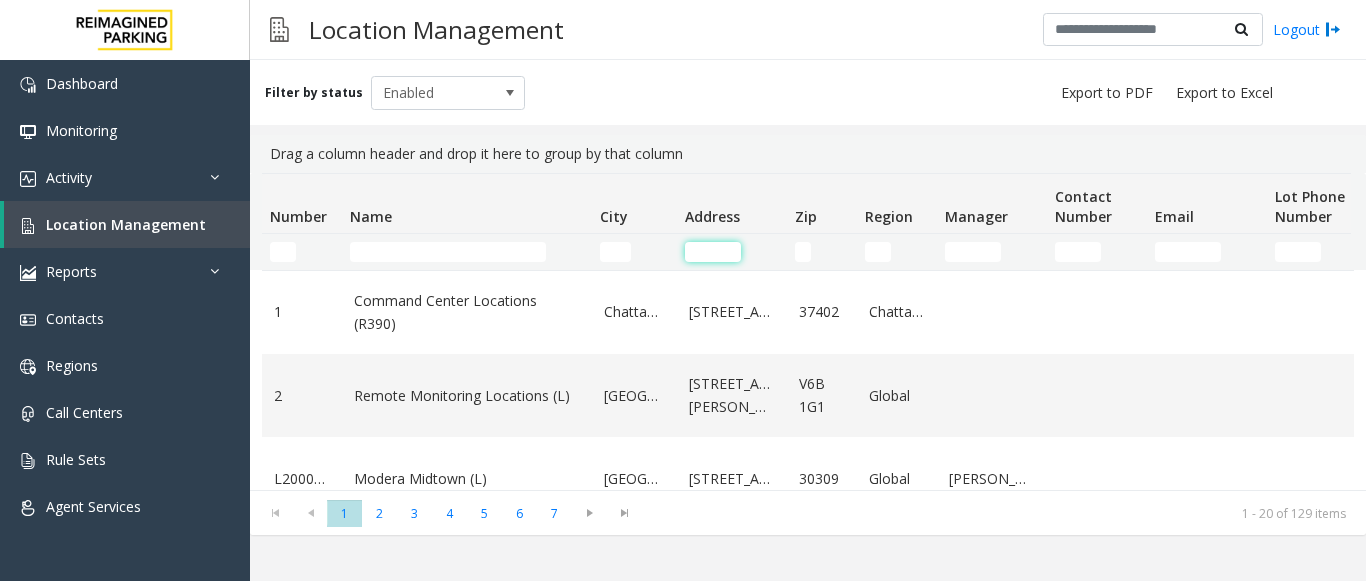 click 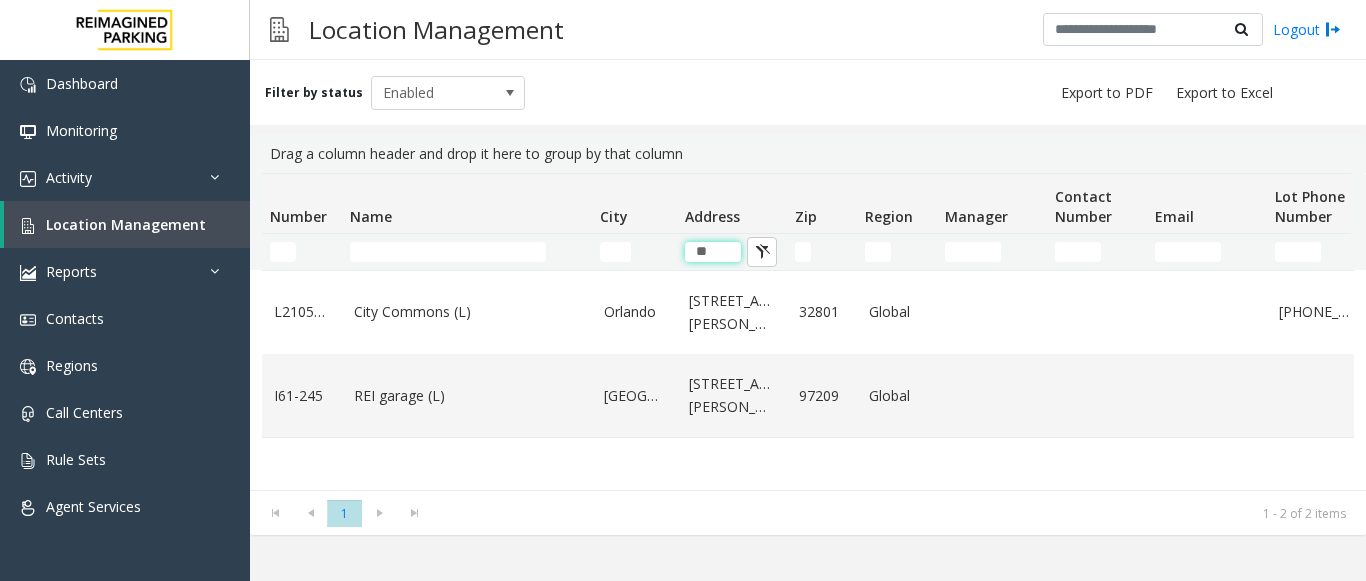 type on "**" 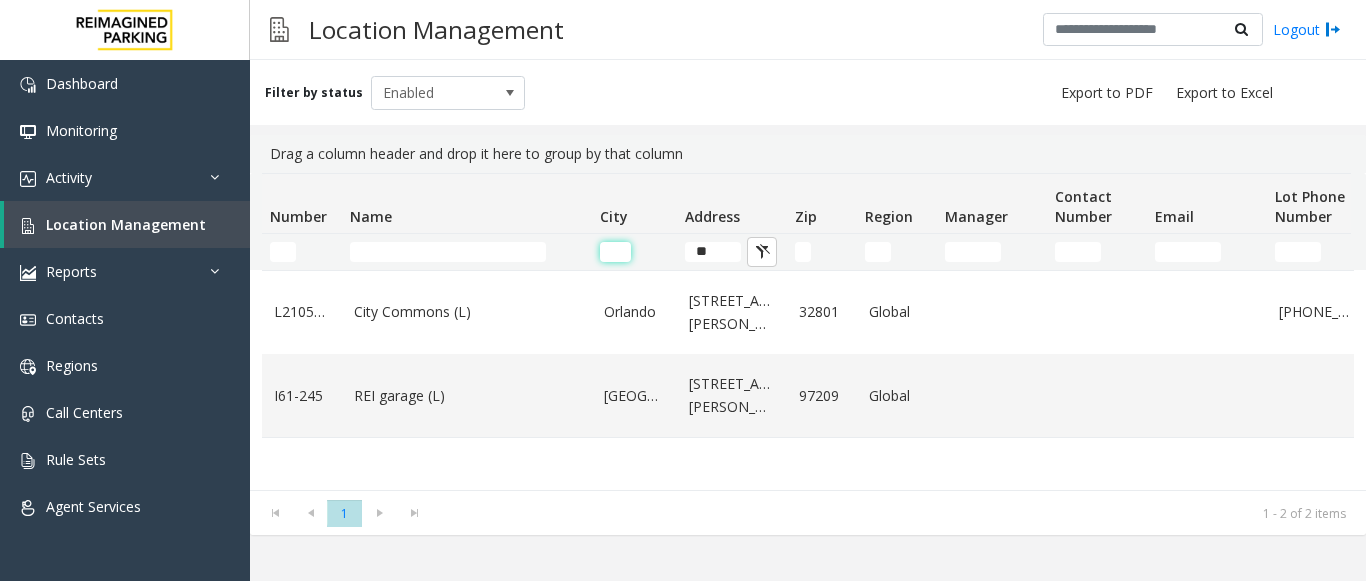 click 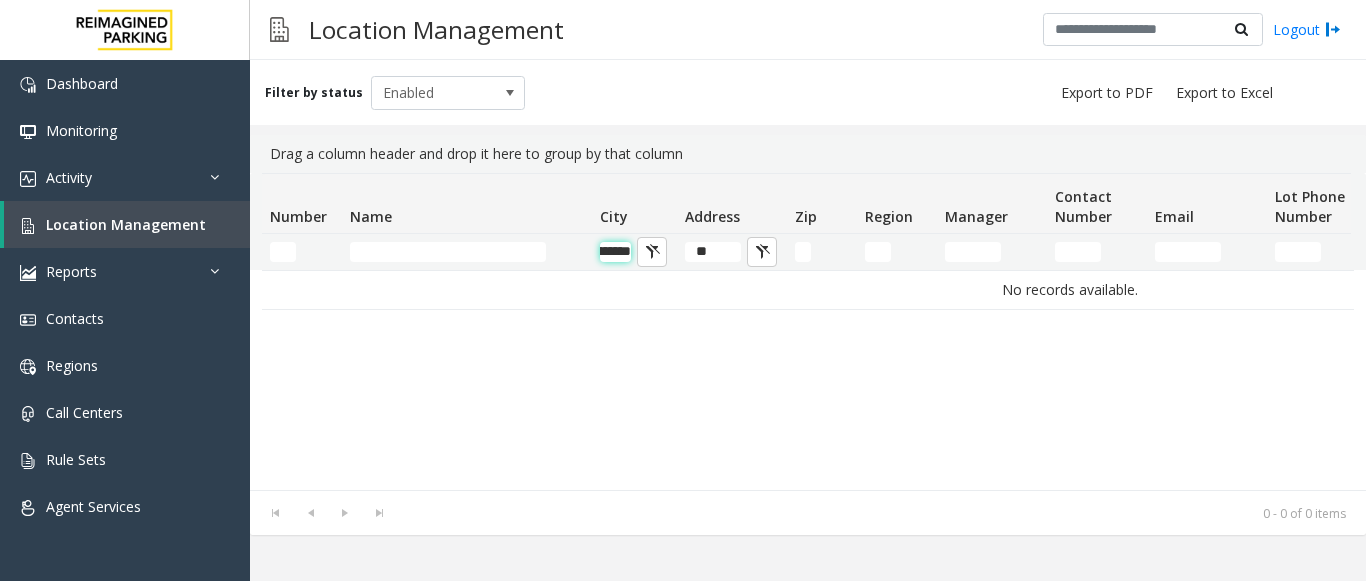scroll, scrollTop: 0, scrollLeft: 57, axis: horizontal 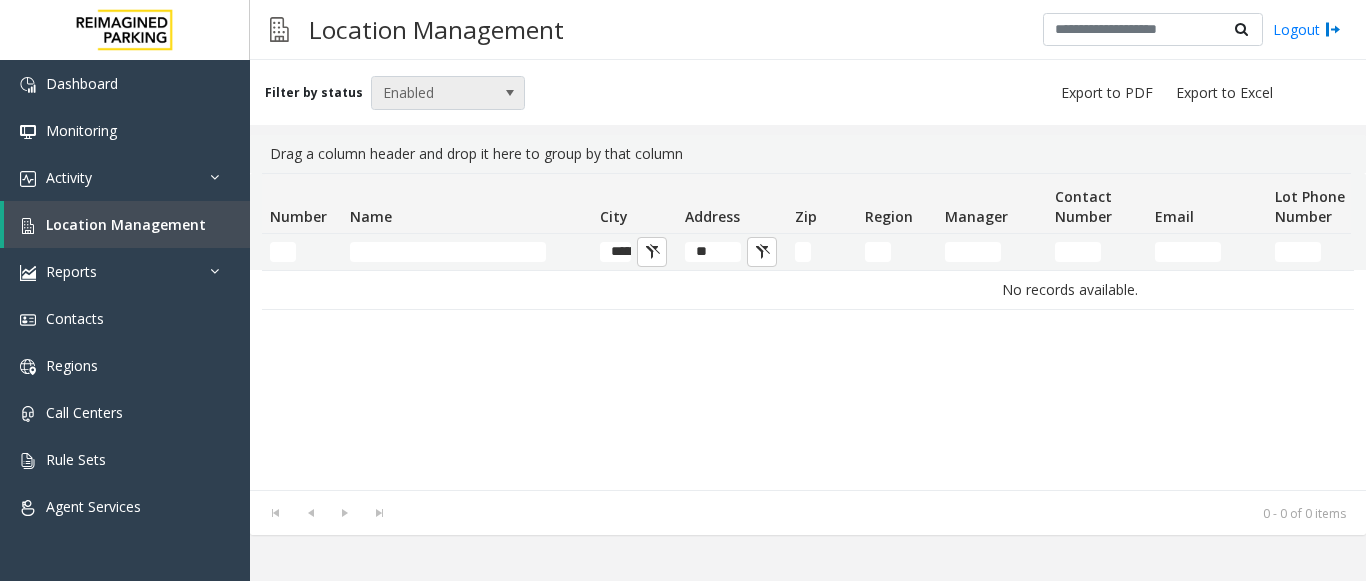 click at bounding box center [510, 93] 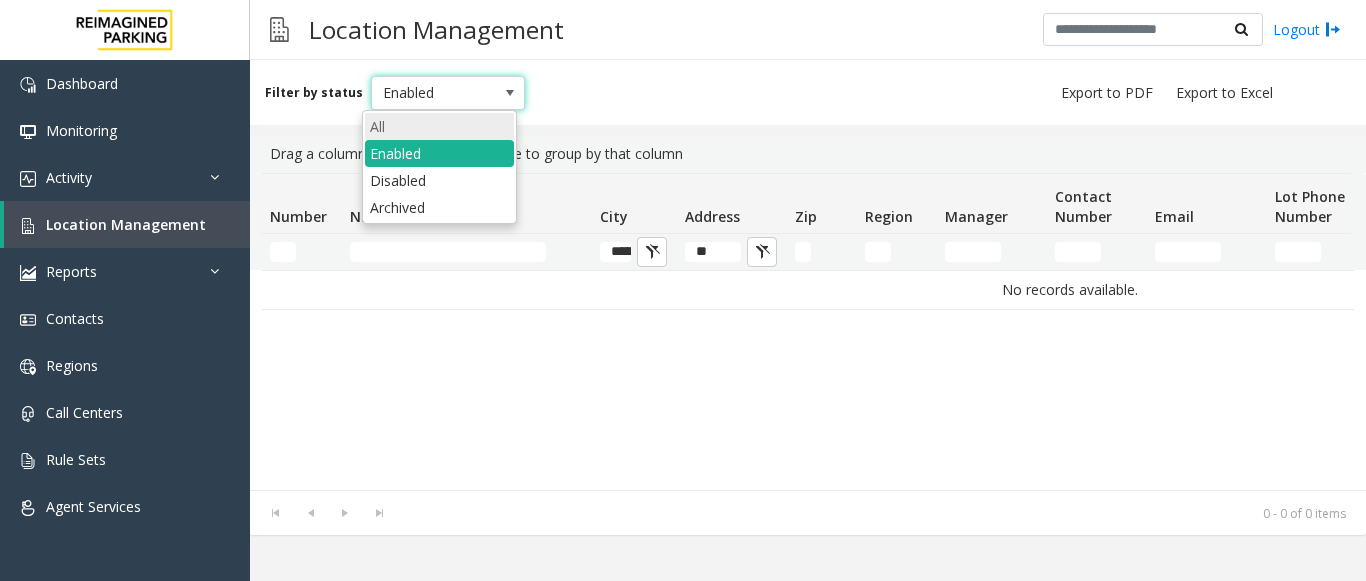 click on "All" at bounding box center [439, 126] 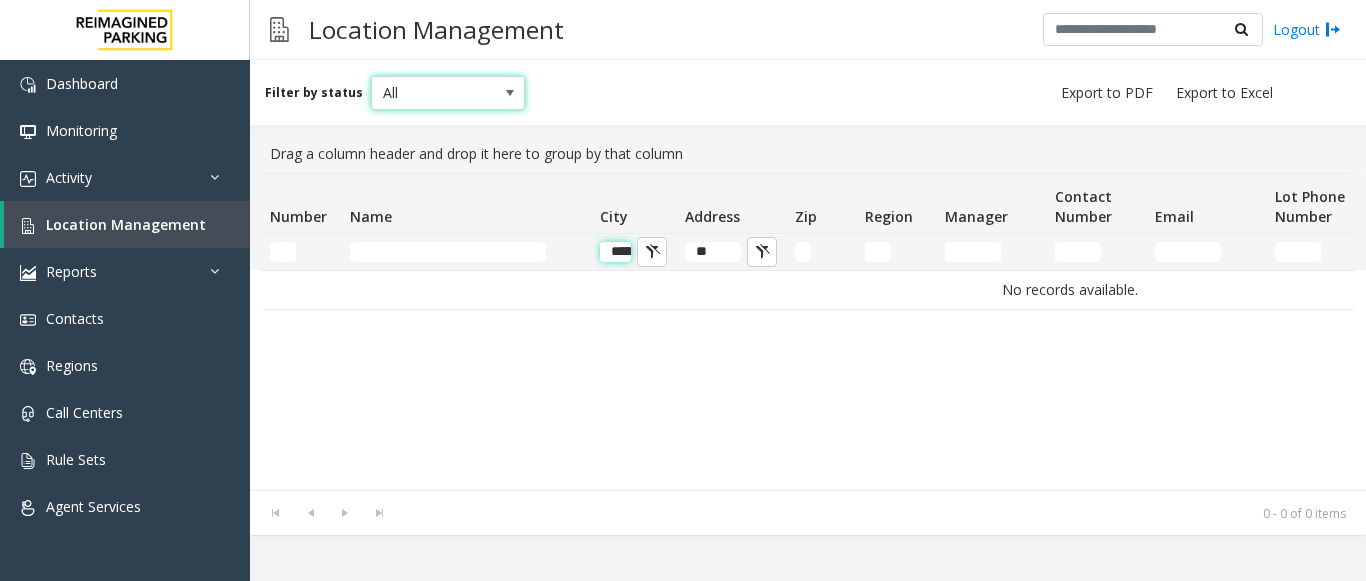 click on "**********" 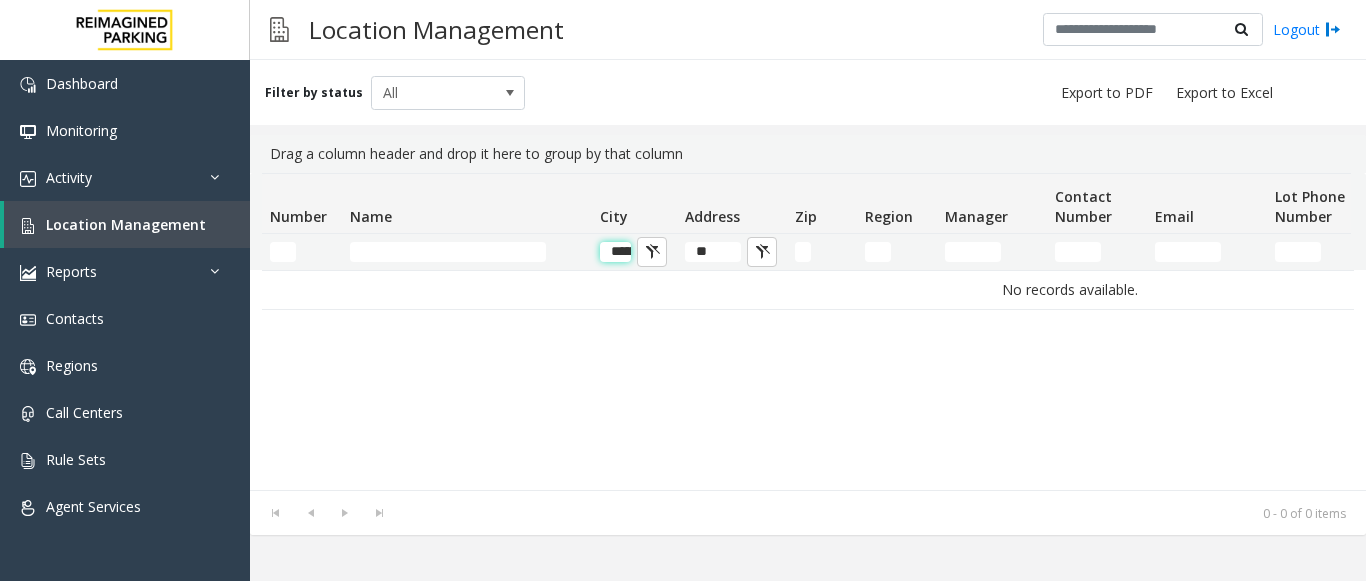 click on "**********" 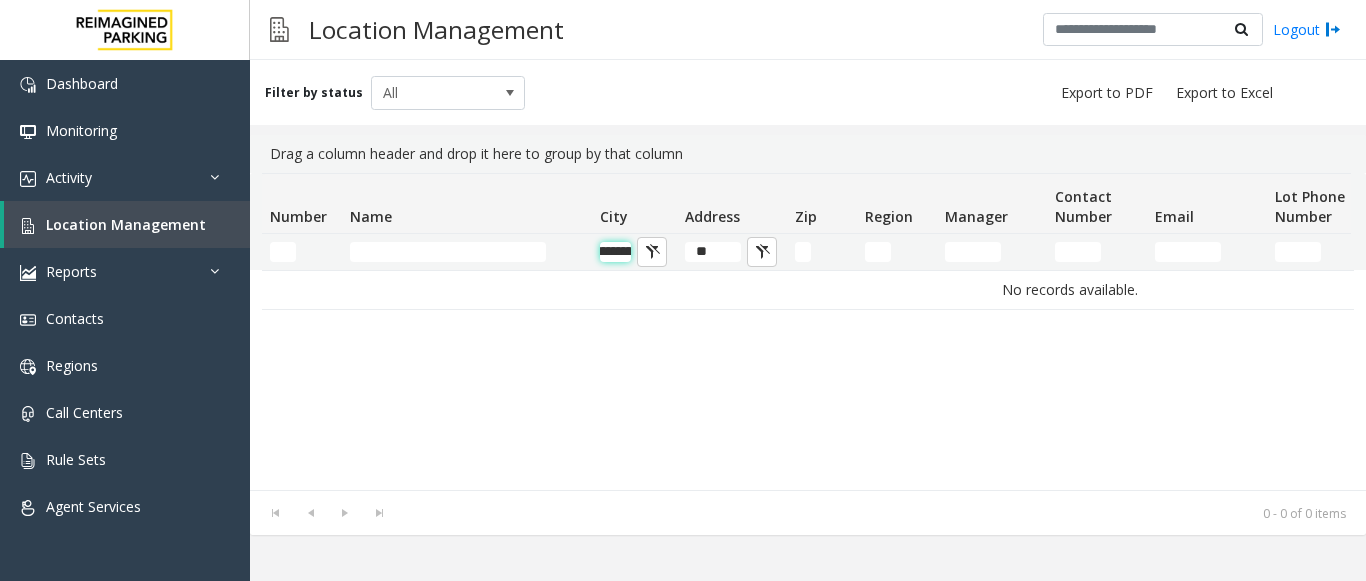 scroll, scrollTop: 0, scrollLeft: 62, axis: horizontal 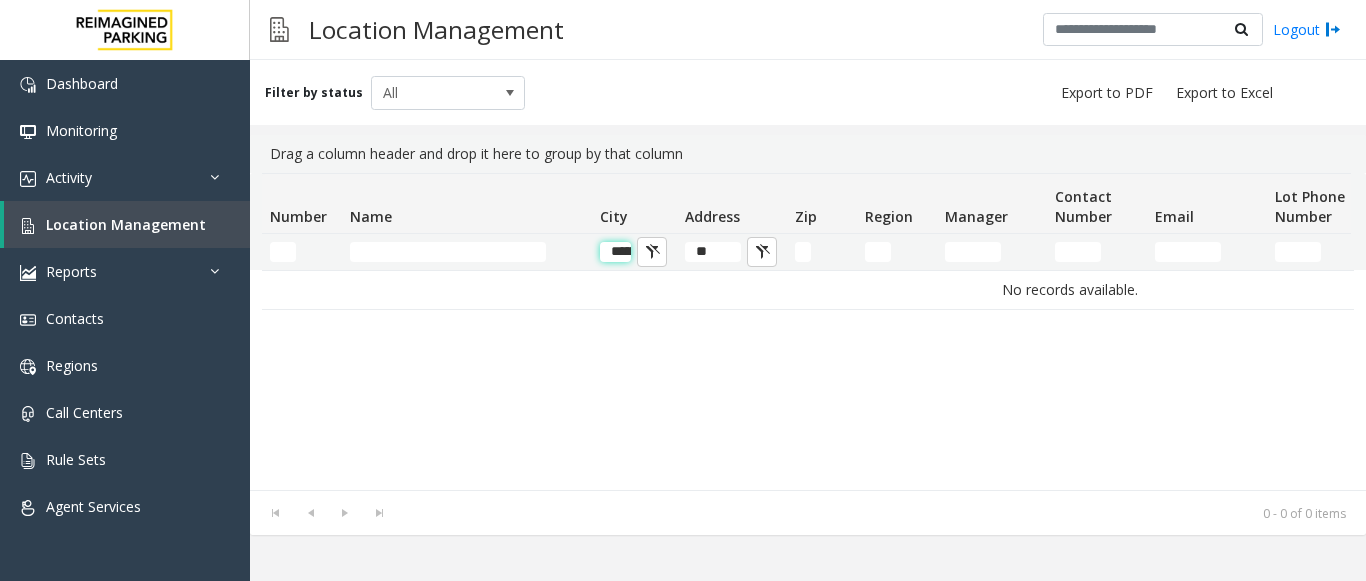 click on "**********" 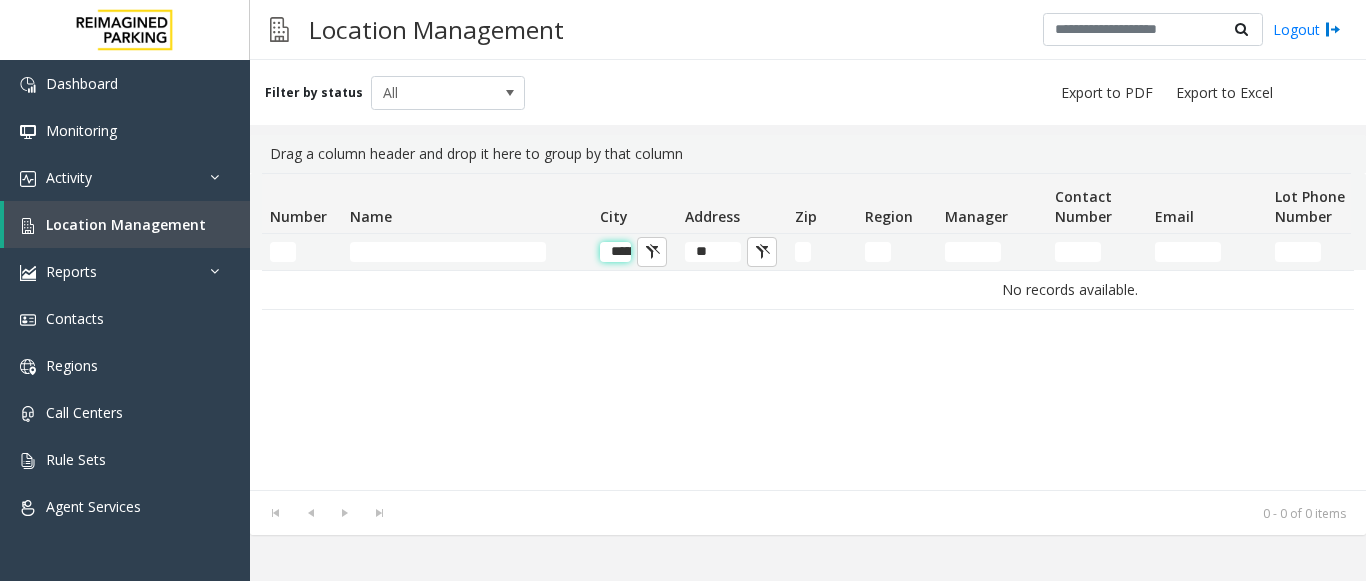 scroll, scrollTop: 0, scrollLeft: 5, axis: horizontal 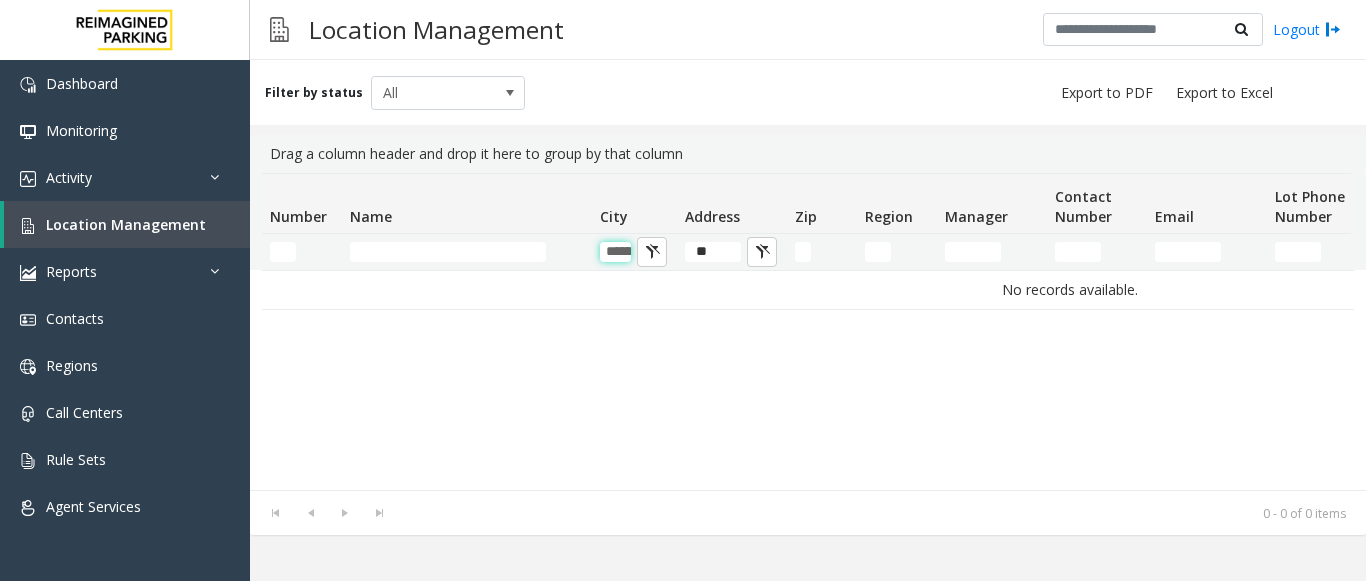 type on "**********" 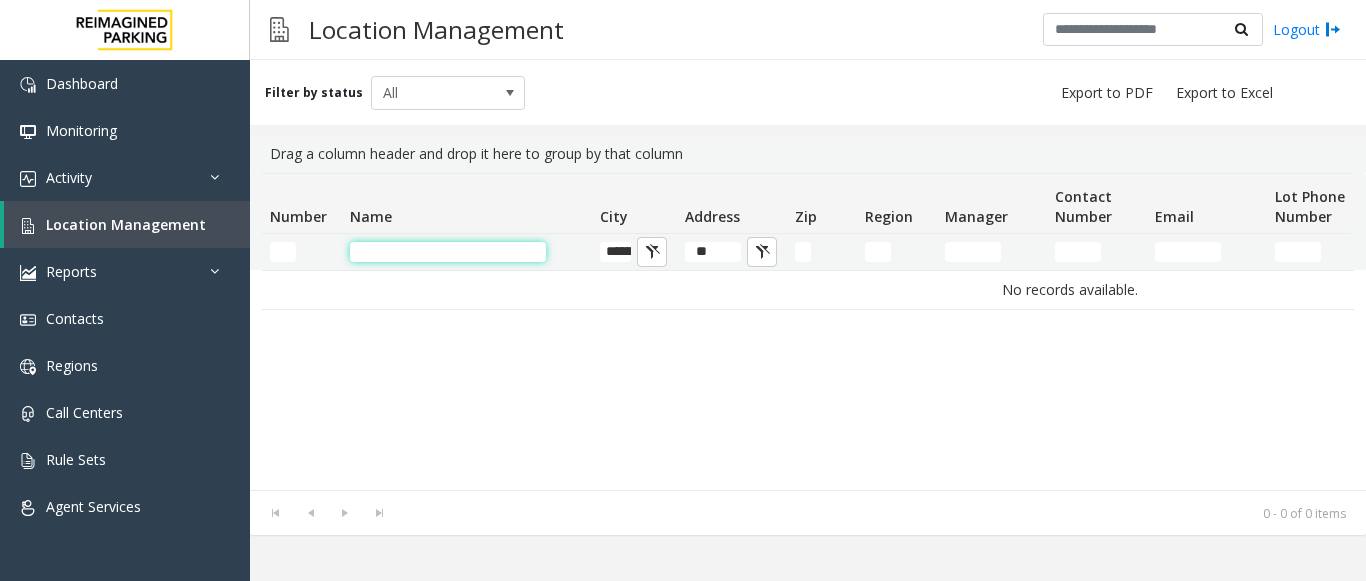scroll, scrollTop: 0, scrollLeft: 0, axis: both 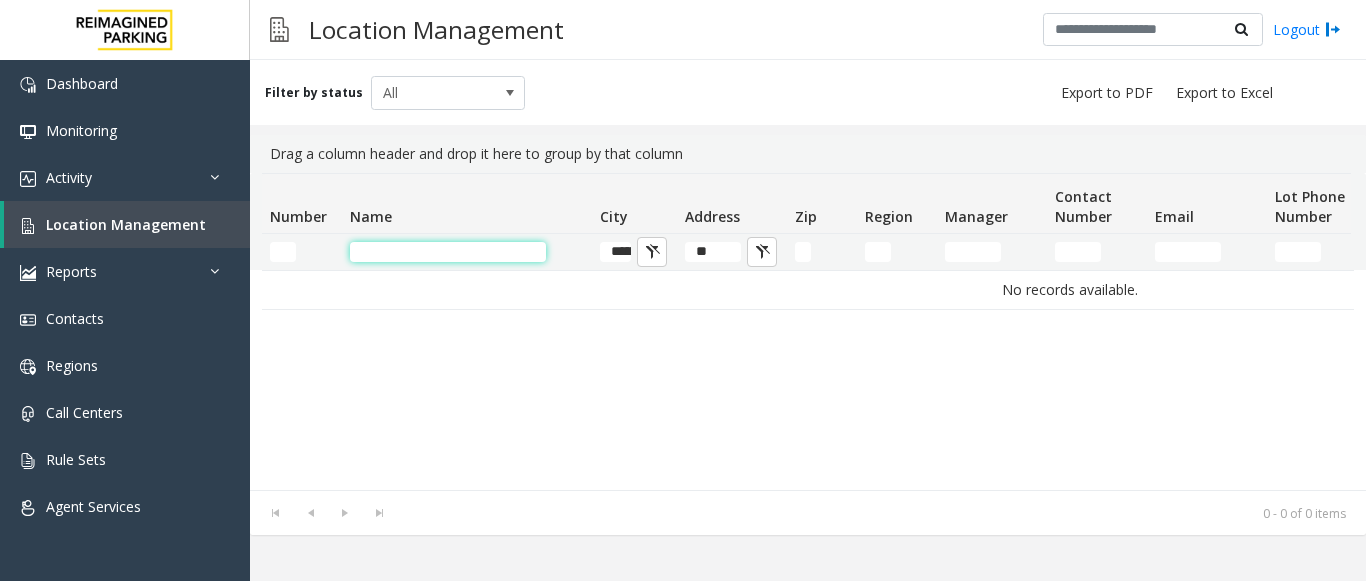 click 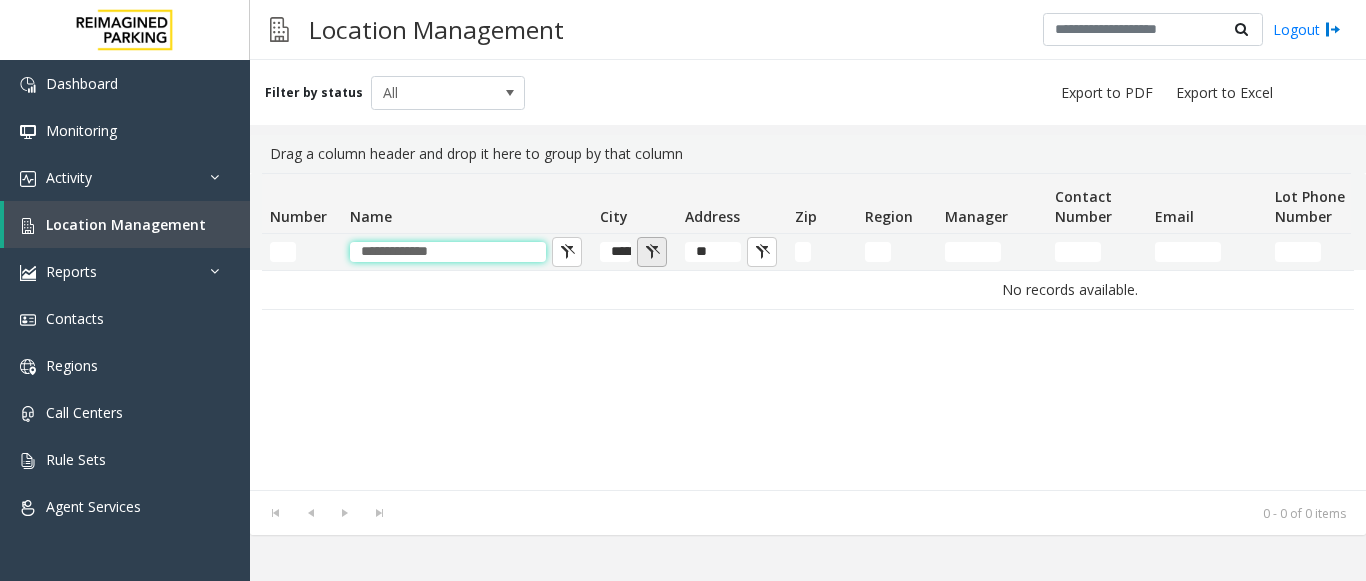 type on "**********" 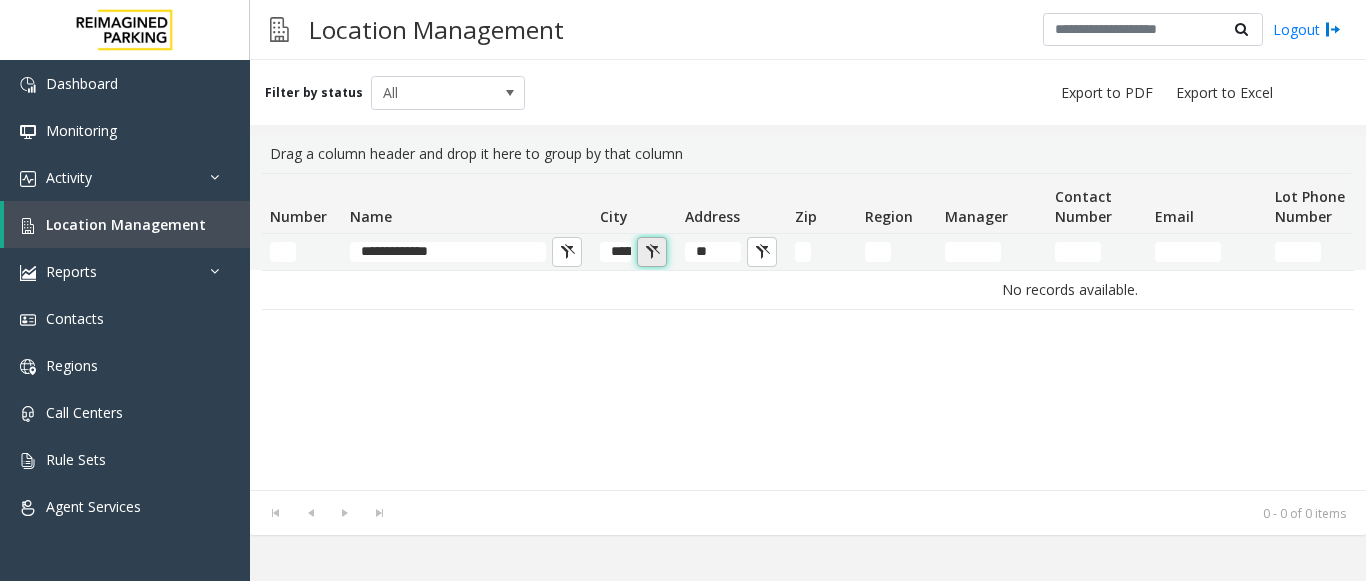 click 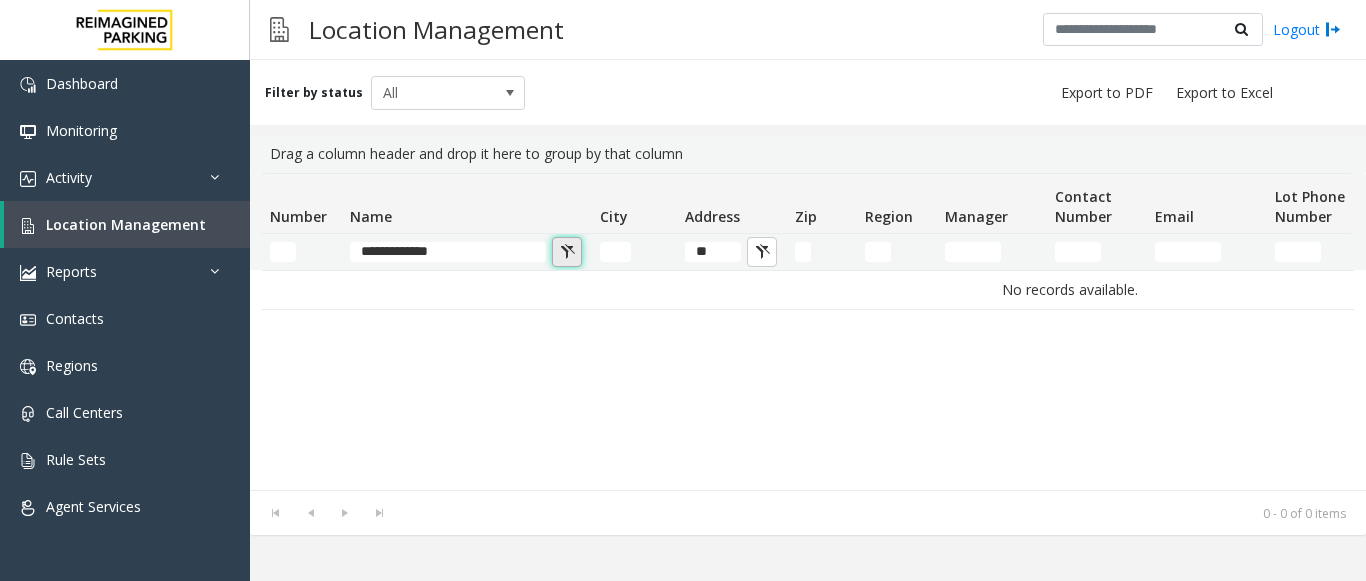 click 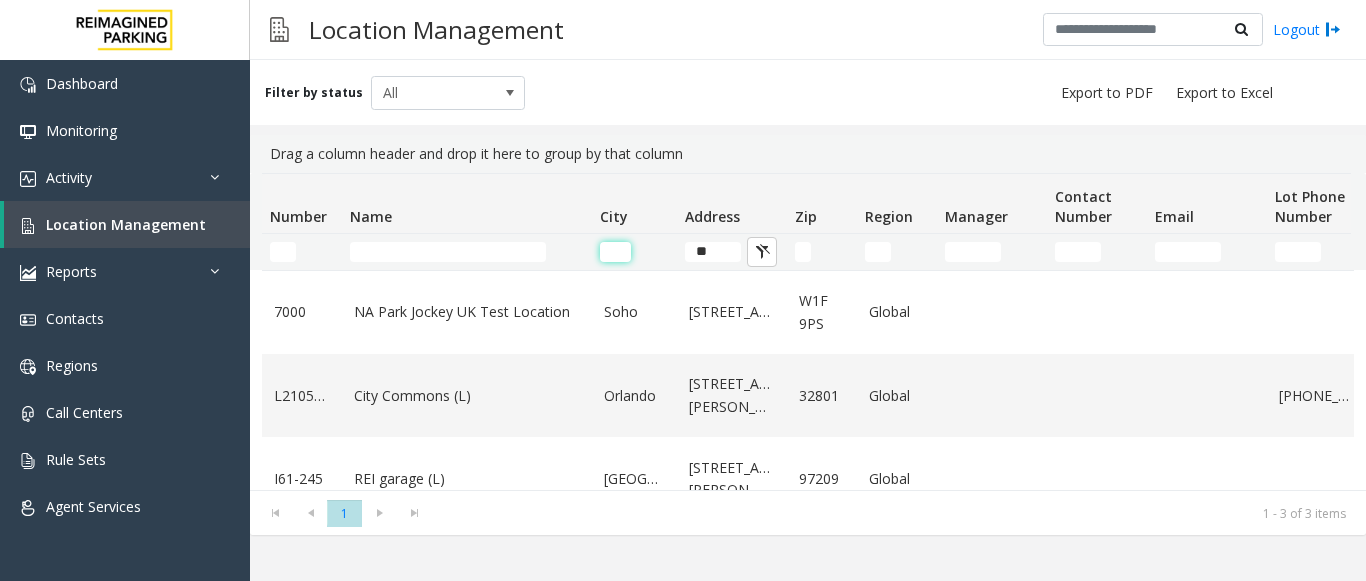 click 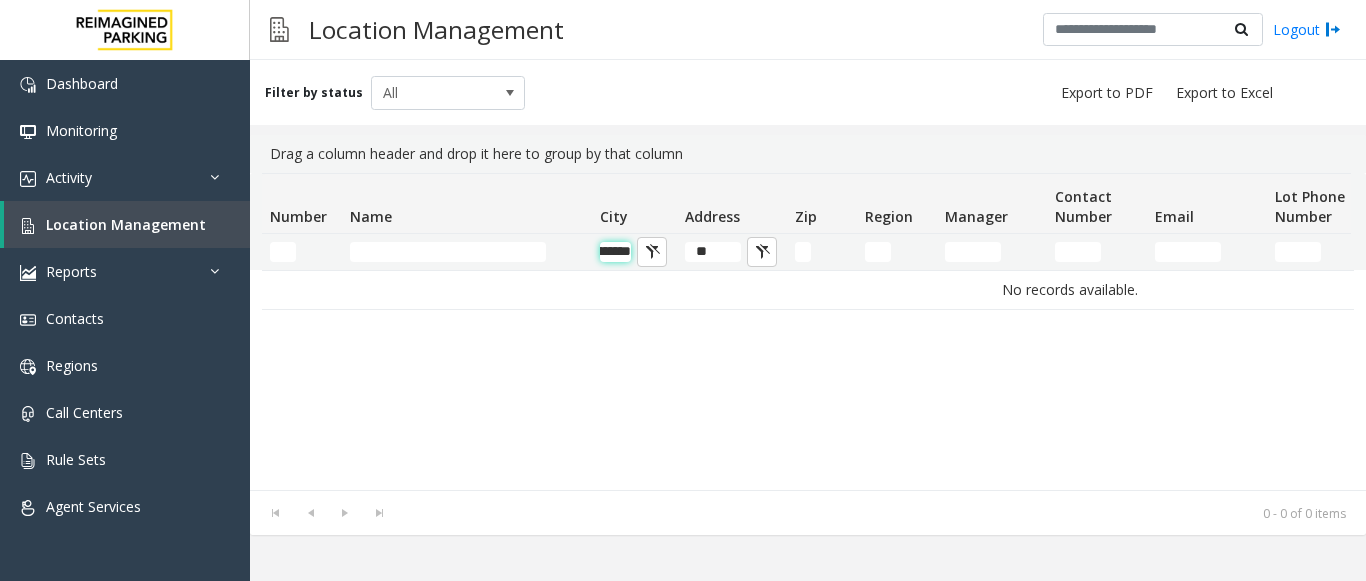 scroll, scrollTop: 0, scrollLeft: 80, axis: horizontal 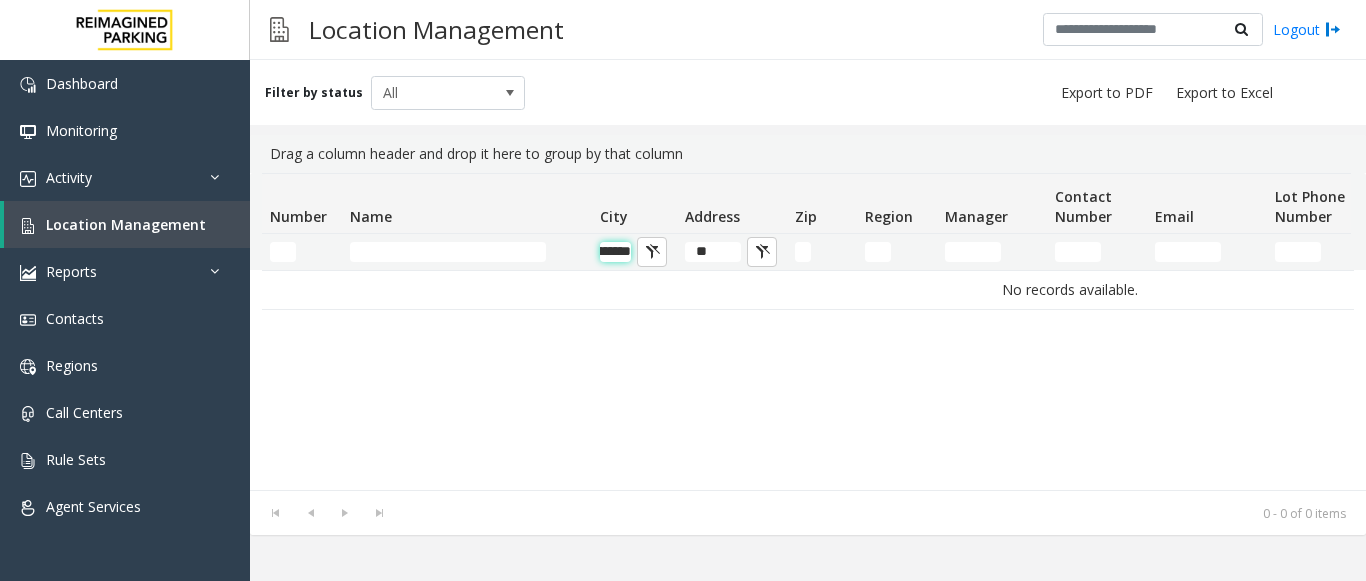 click on "**********" 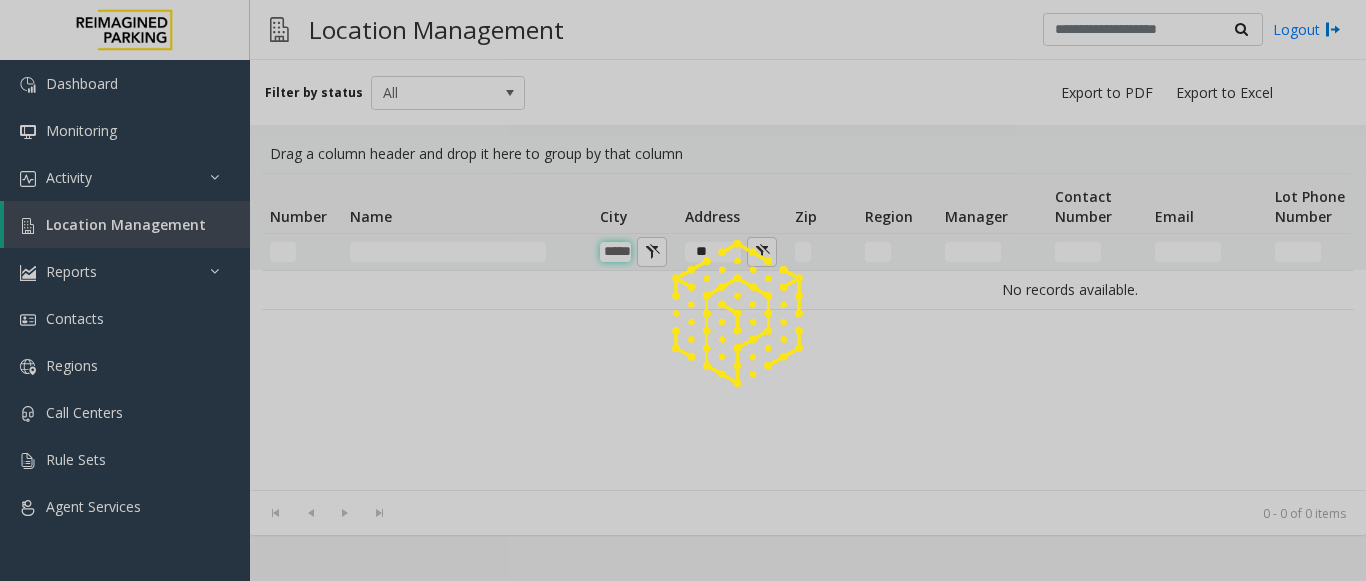 scroll, scrollTop: 0, scrollLeft: 8, axis: horizontal 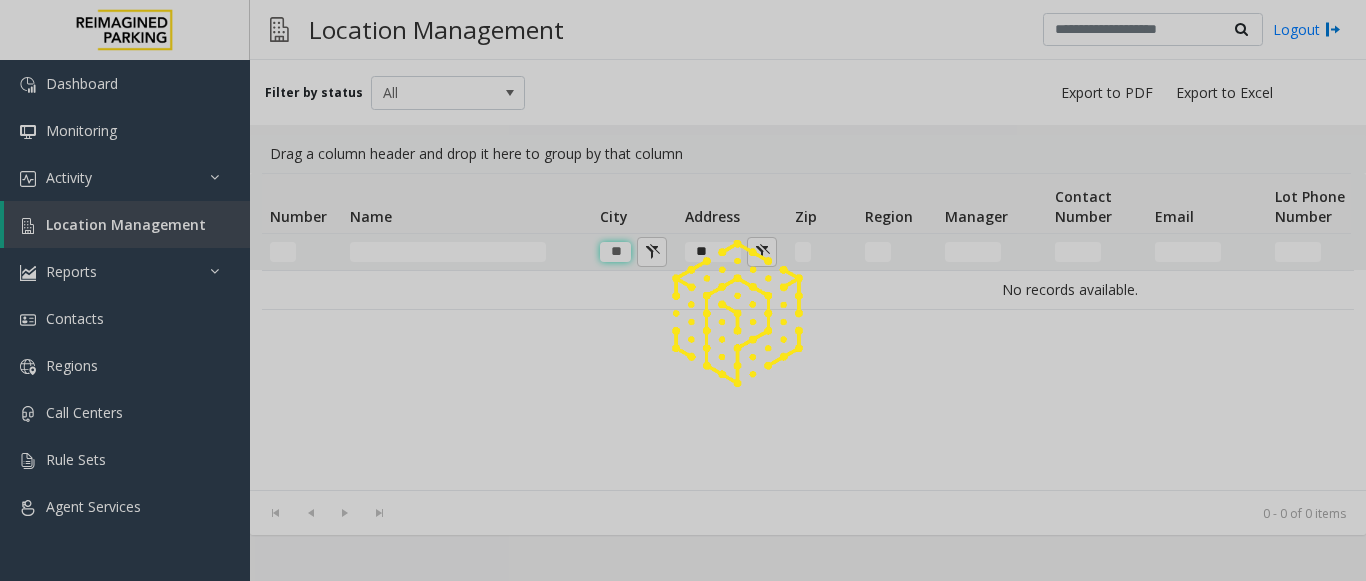 type on "*" 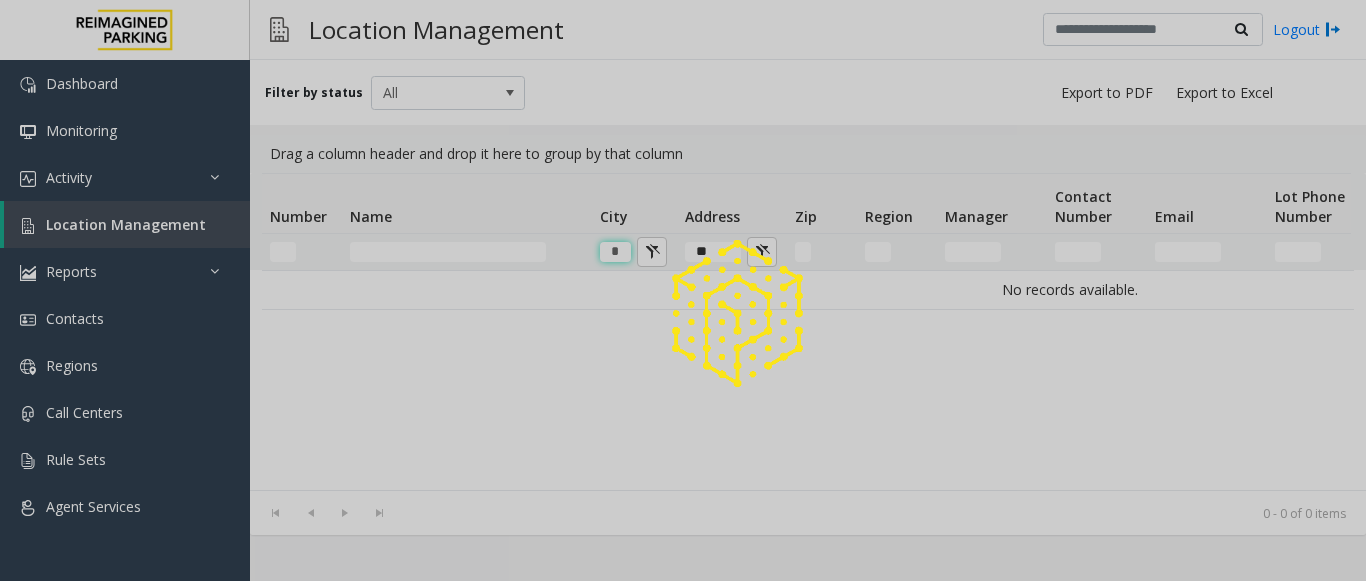 scroll, scrollTop: 0, scrollLeft: 0, axis: both 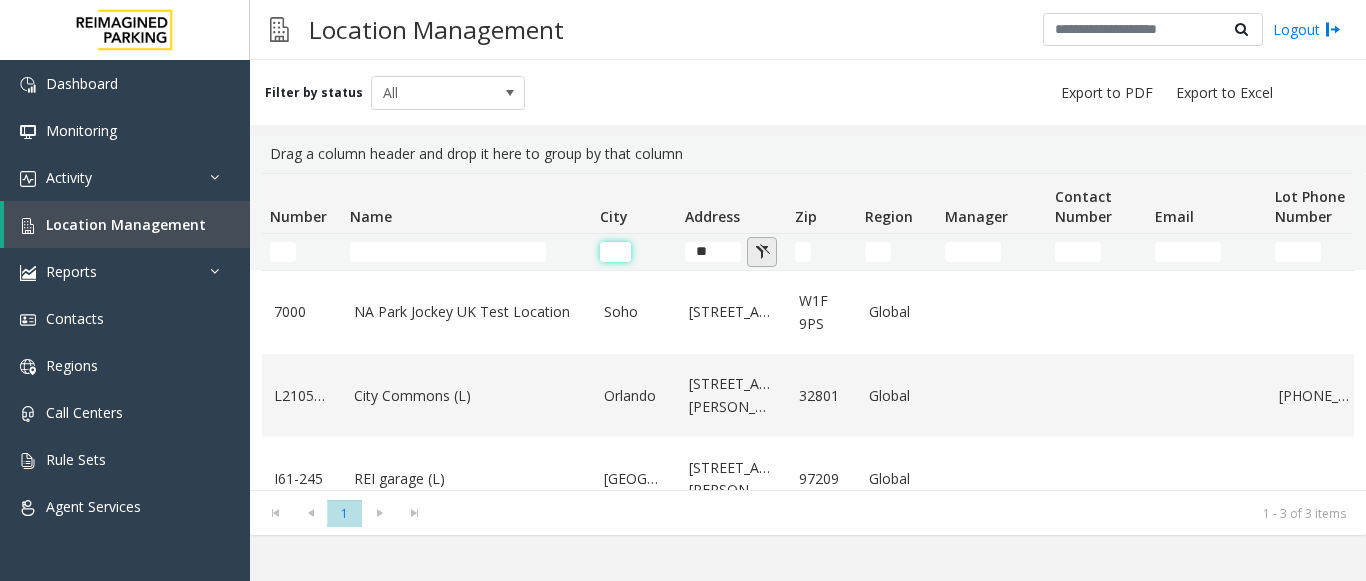 type 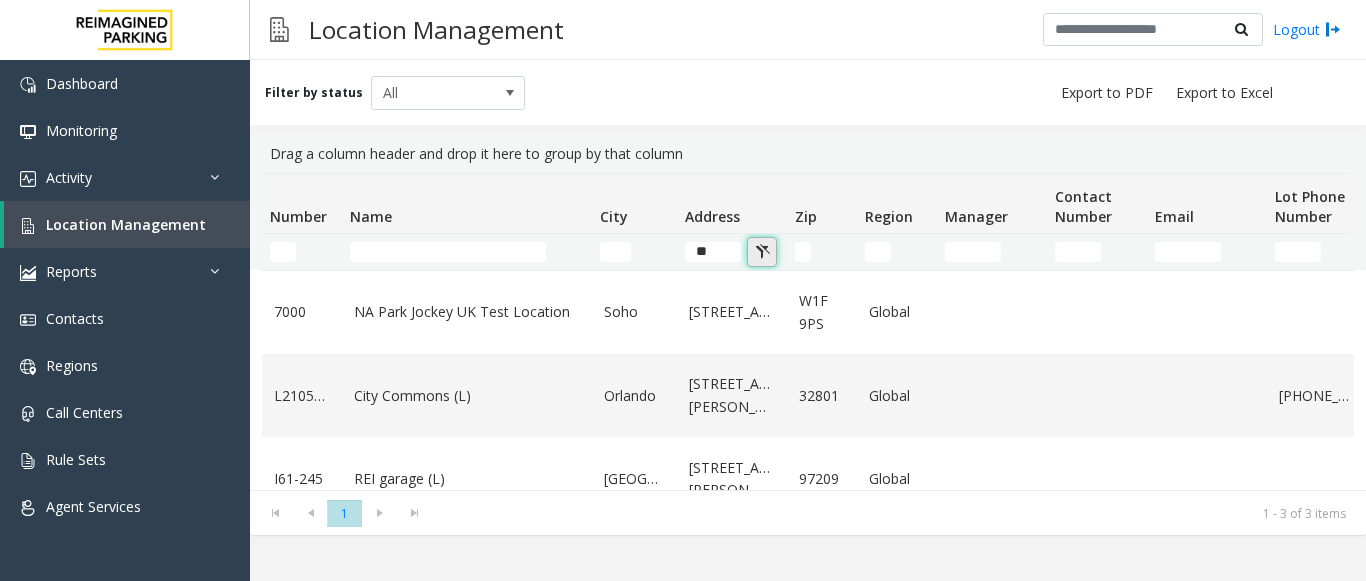 click 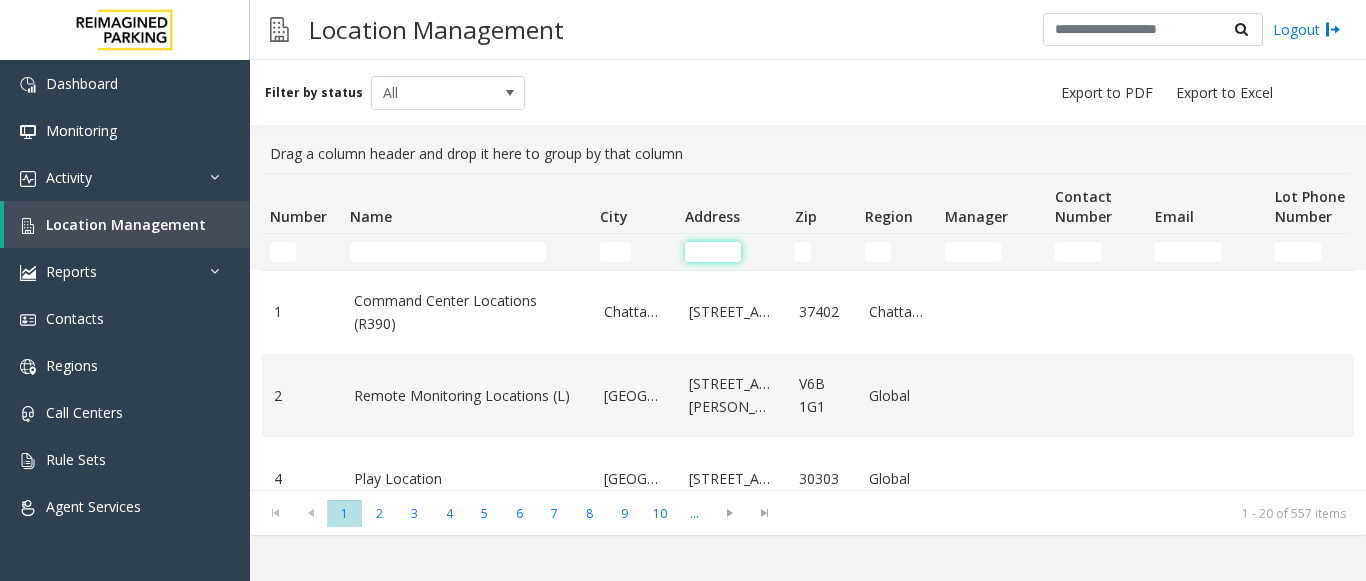 click 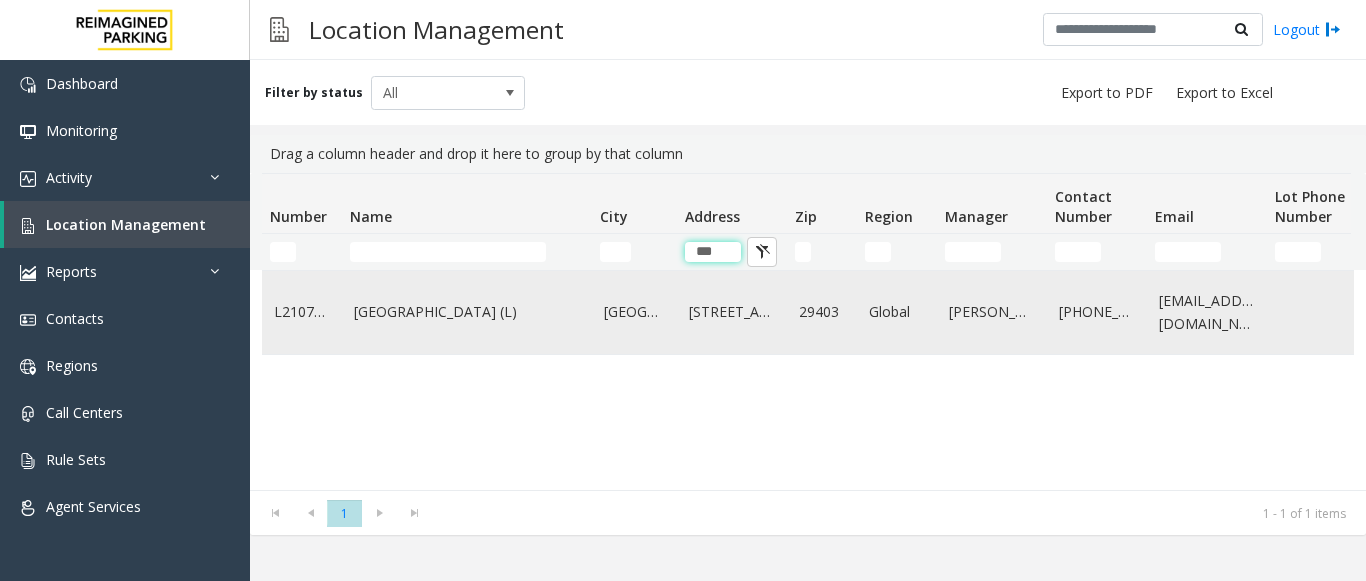 type on "***" 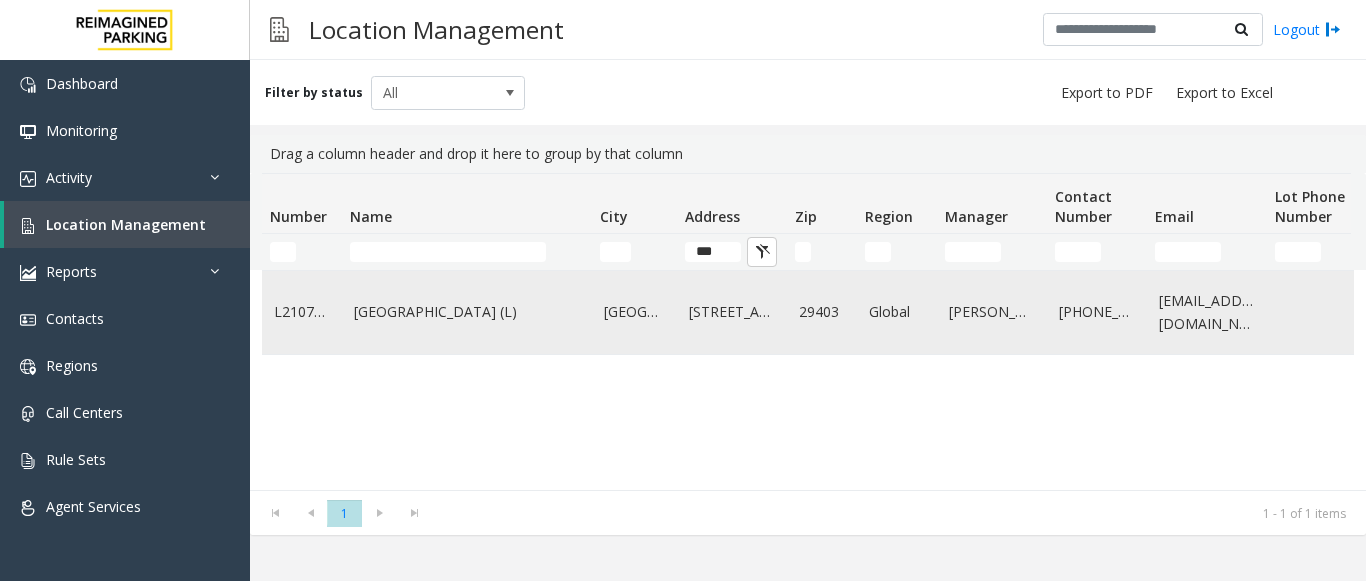 click on "128 Columbus Street" 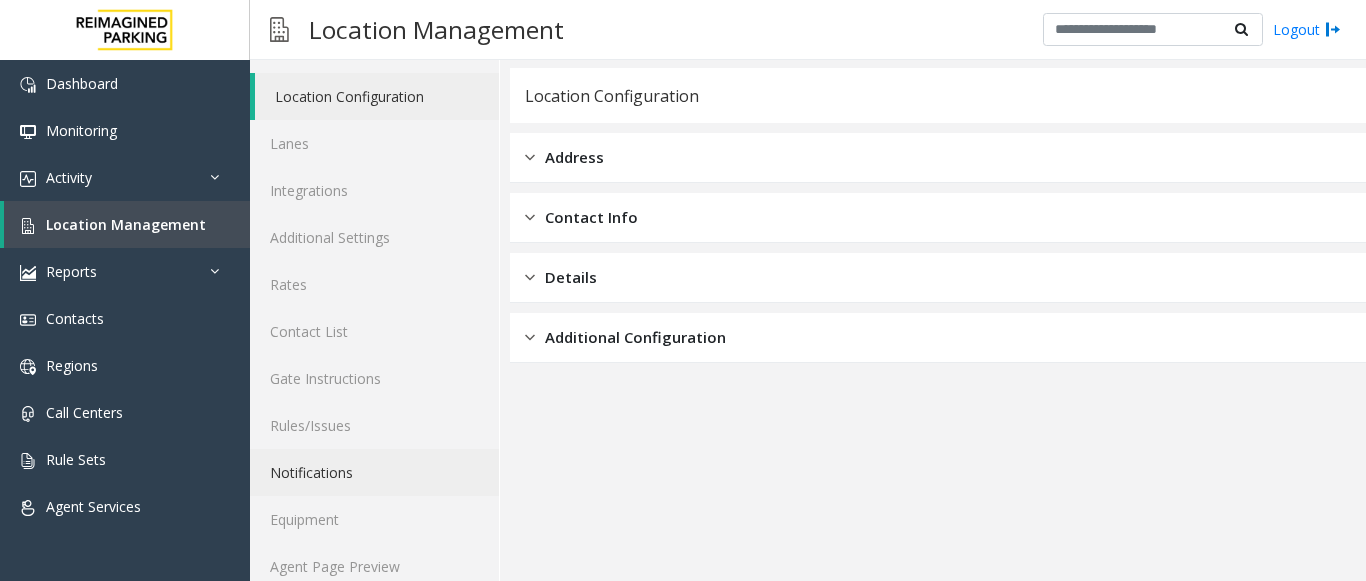 scroll, scrollTop: 78, scrollLeft: 0, axis: vertical 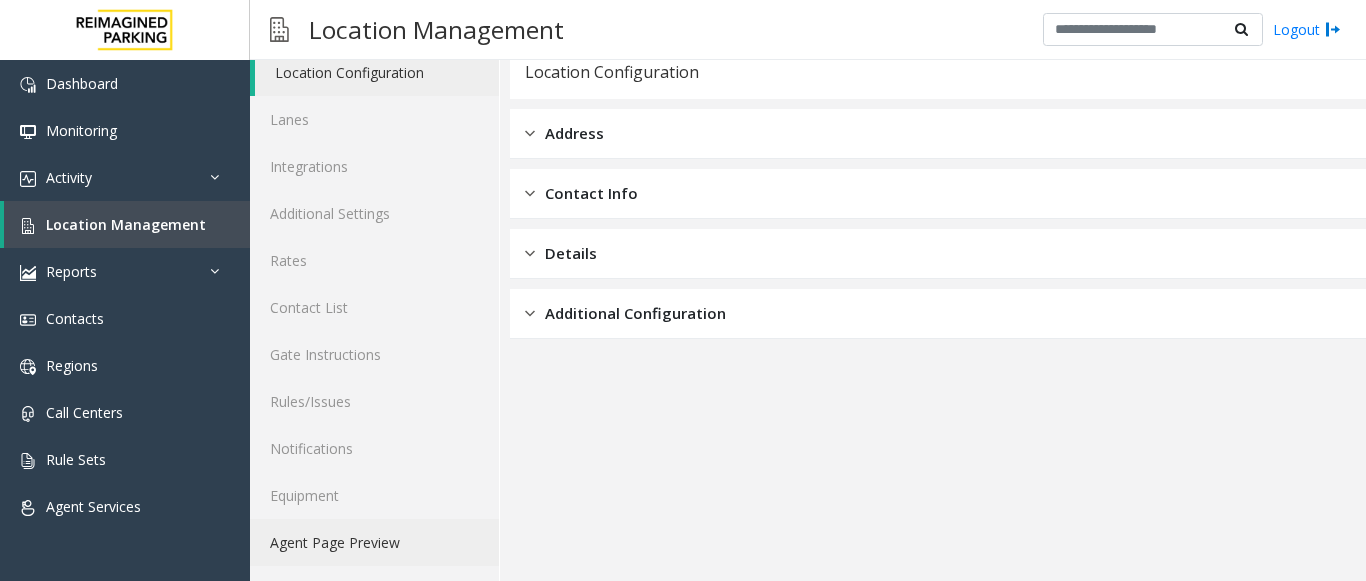 click on "Agent Page Preview" 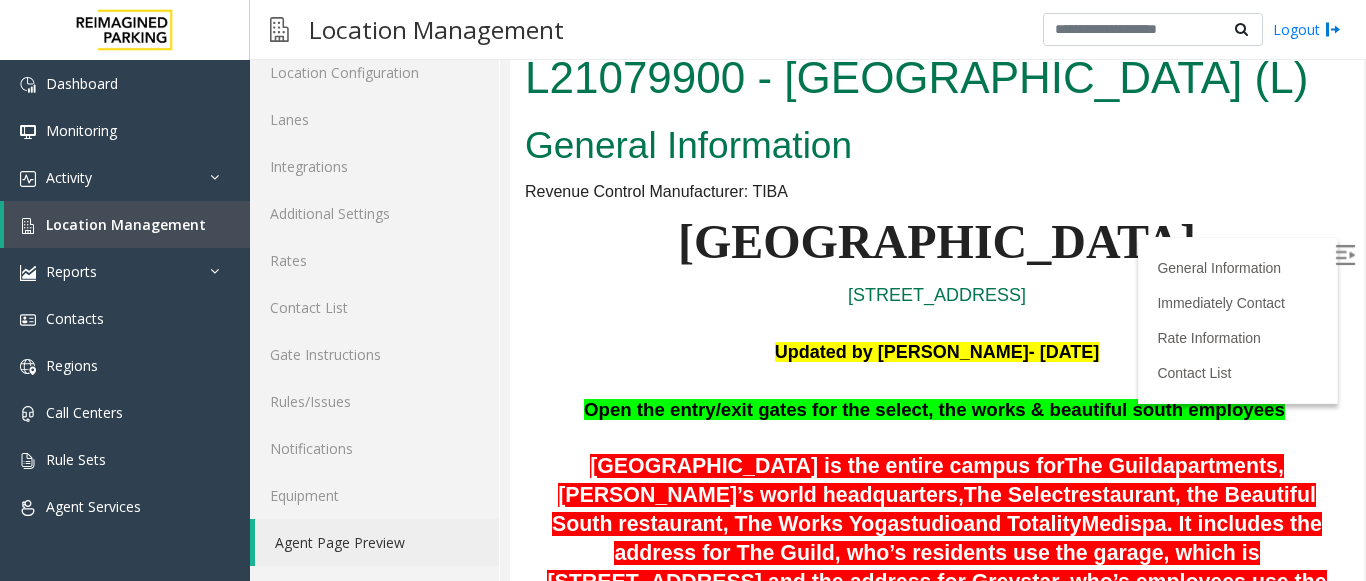 scroll, scrollTop: 0, scrollLeft: 0, axis: both 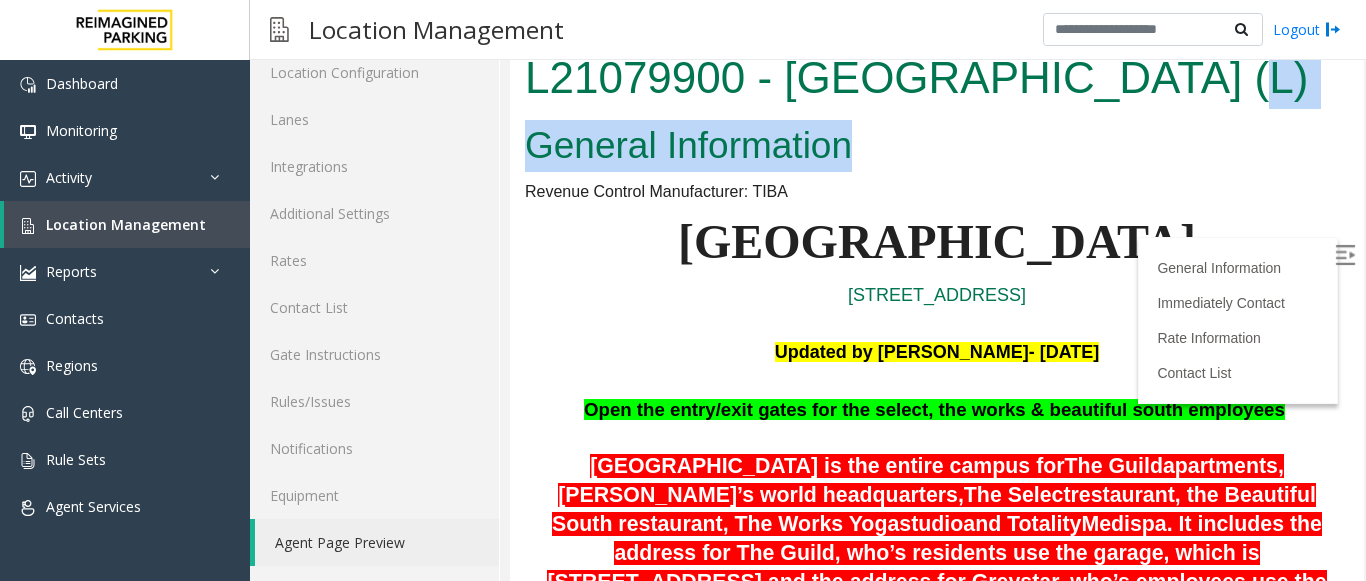 drag, startPoint x: 1309, startPoint y: 109, endPoint x: 1201, endPoint y: 82, distance: 111.32385 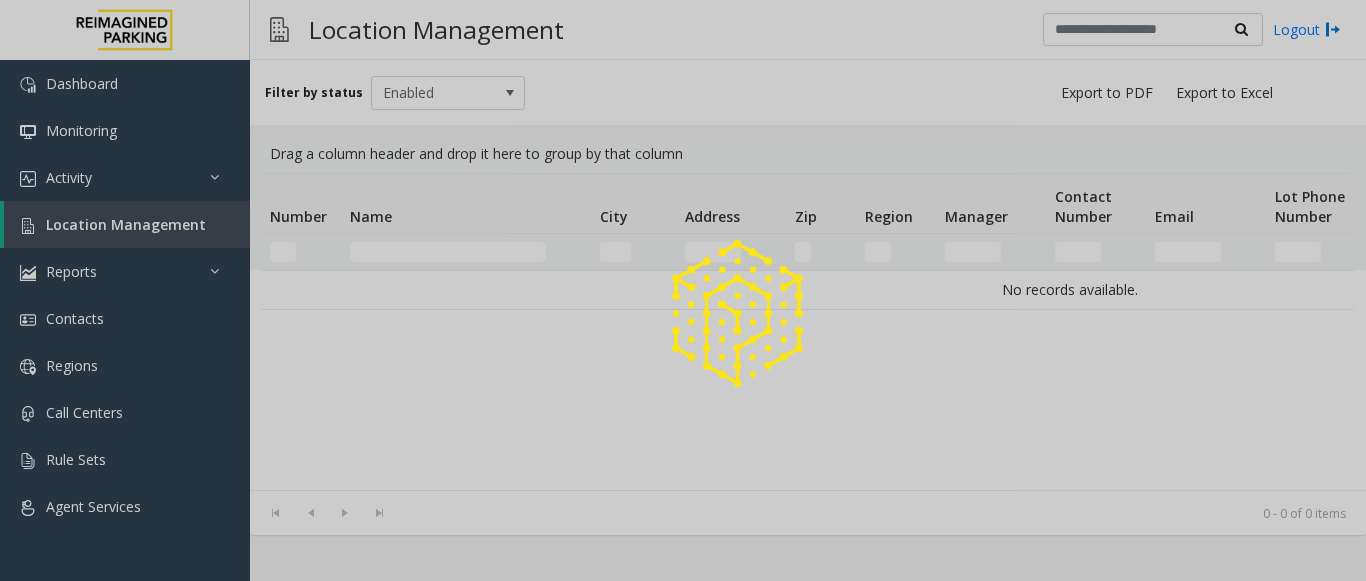 scroll, scrollTop: 0, scrollLeft: 0, axis: both 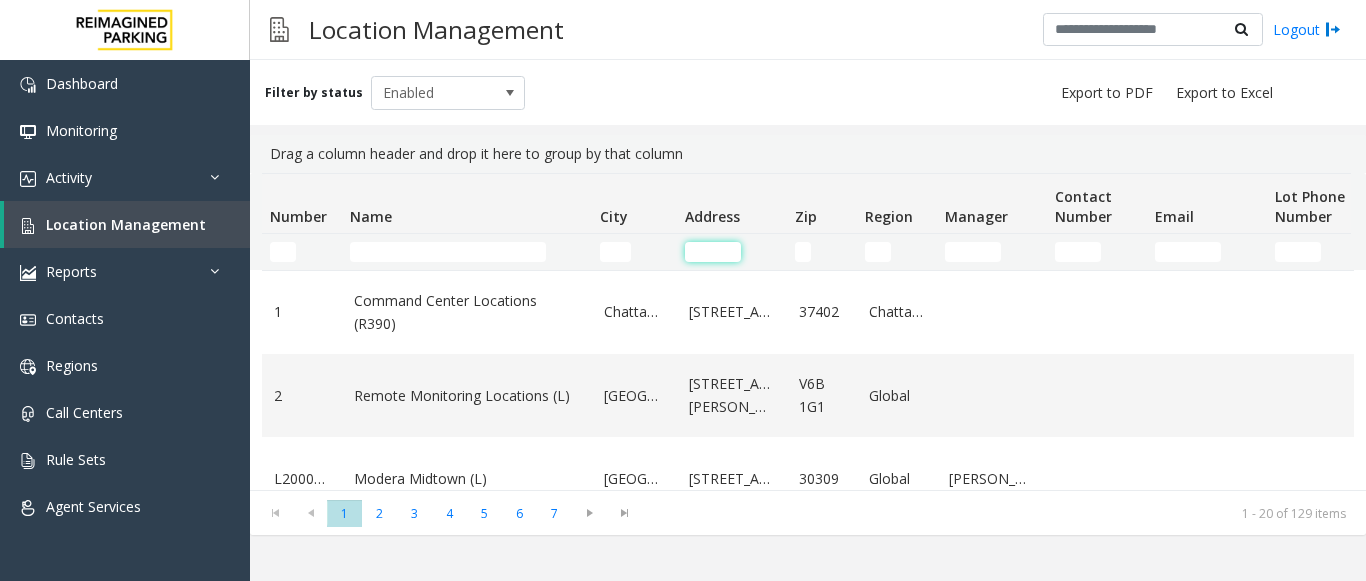 click 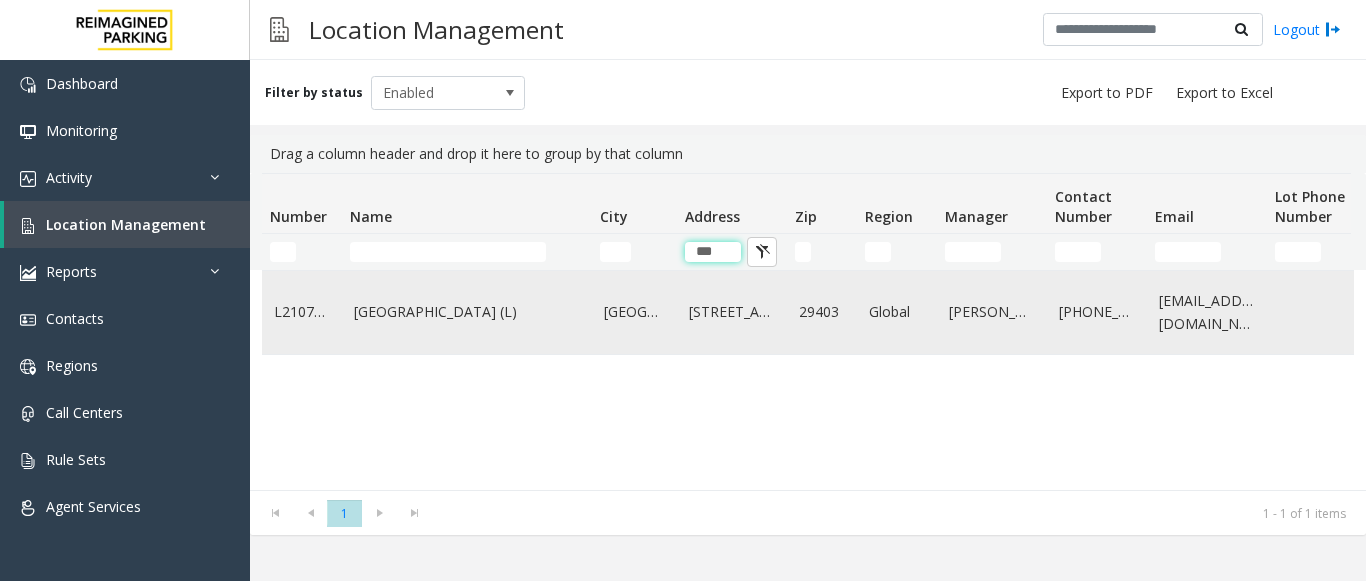 type on "***" 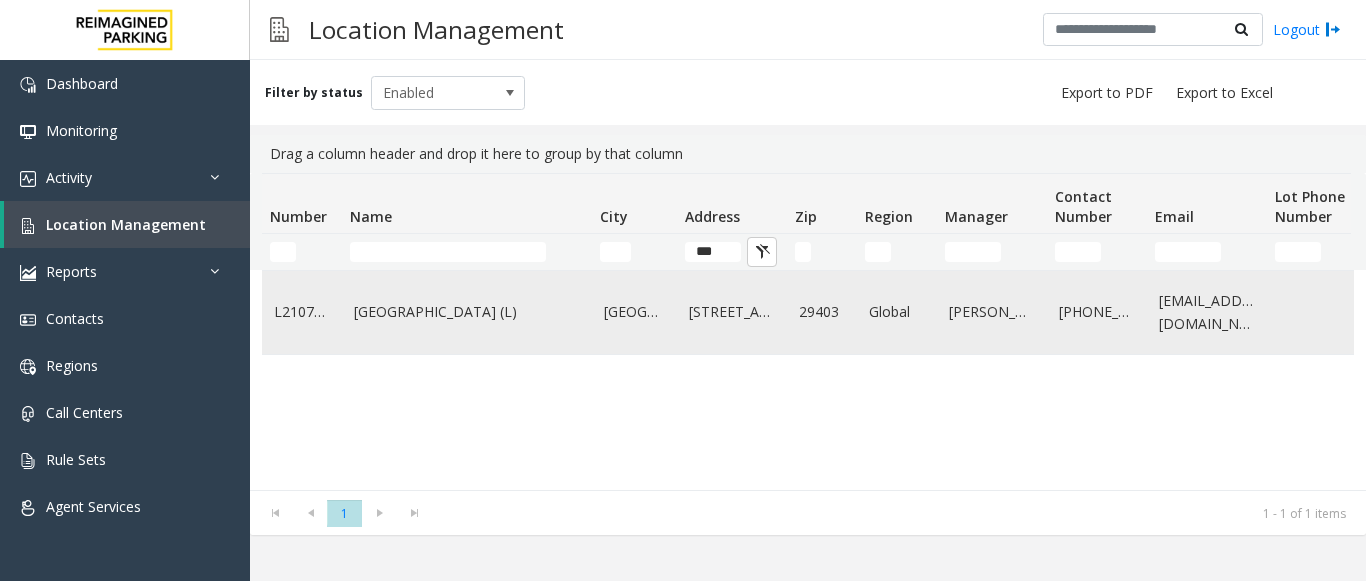click on "128 Columbus Street" 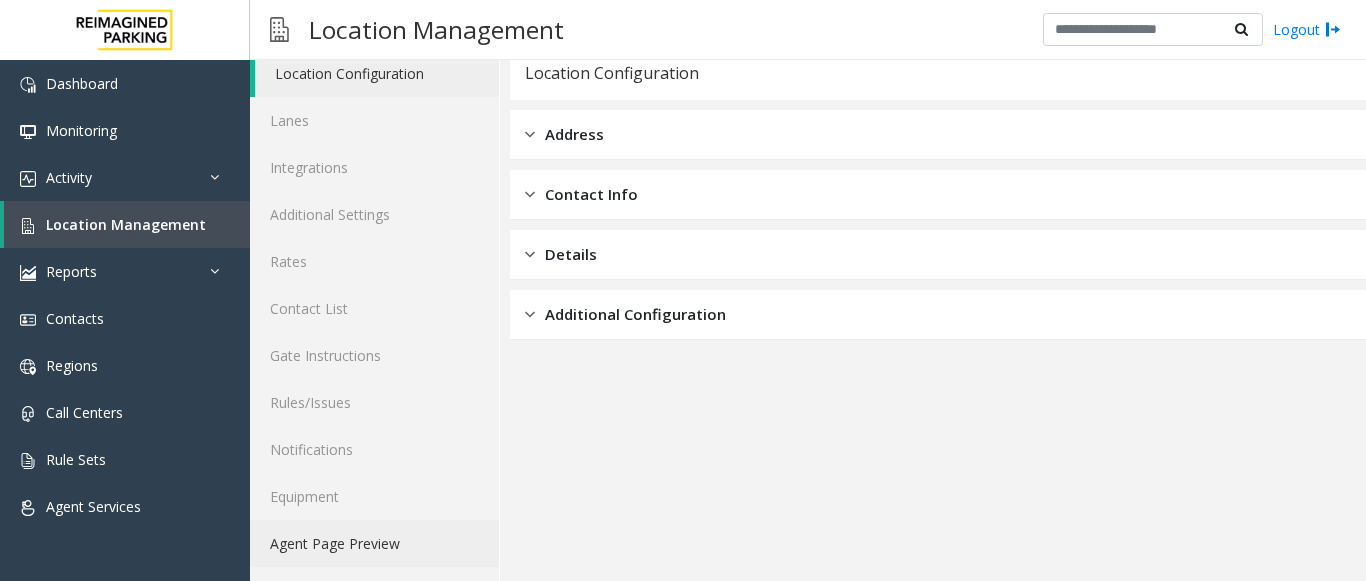 scroll, scrollTop: 78, scrollLeft: 0, axis: vertical 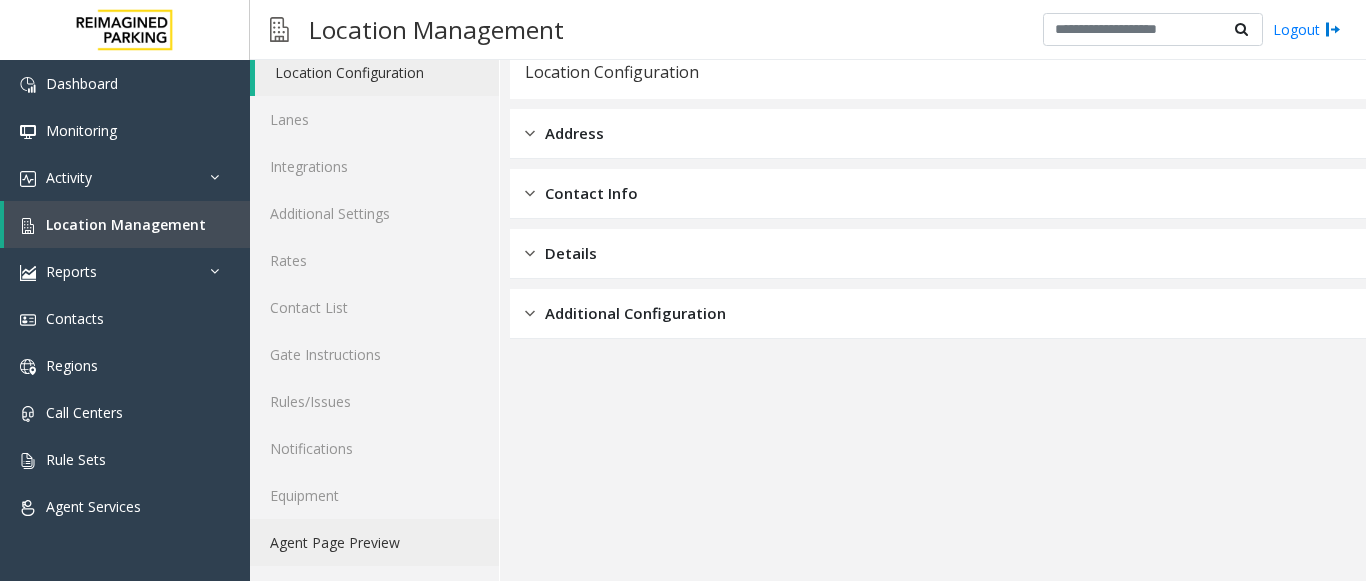 click on "Agent Page Preview" 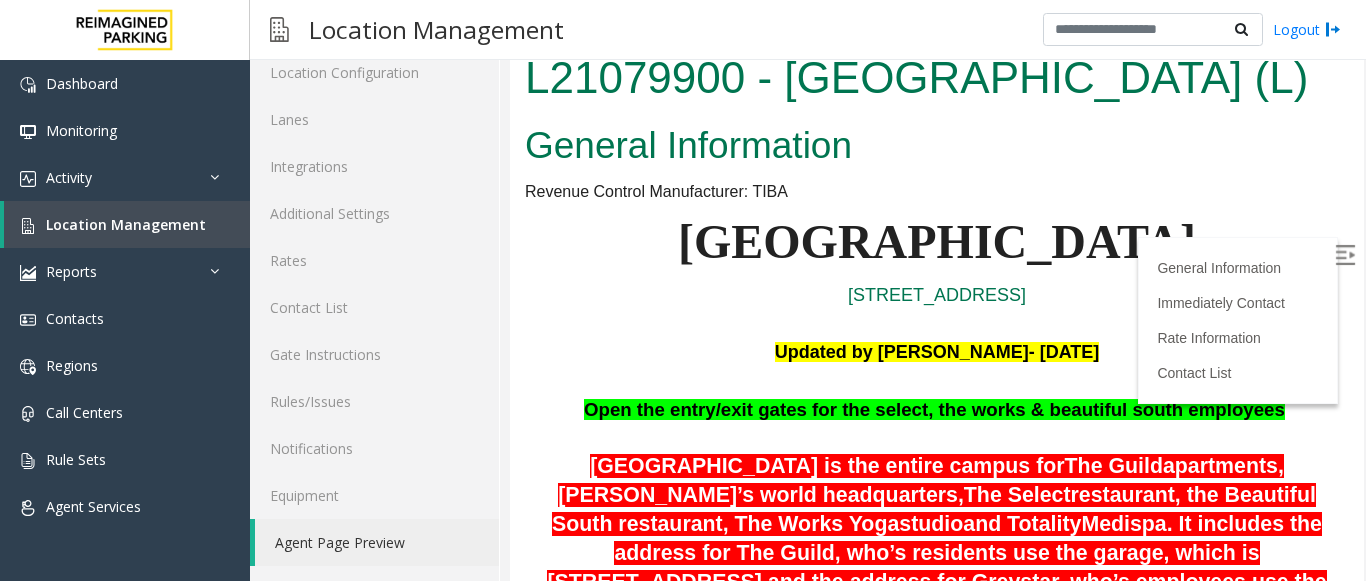 scroll, scrollTop: 0, scrollLeft: 0, axis: both 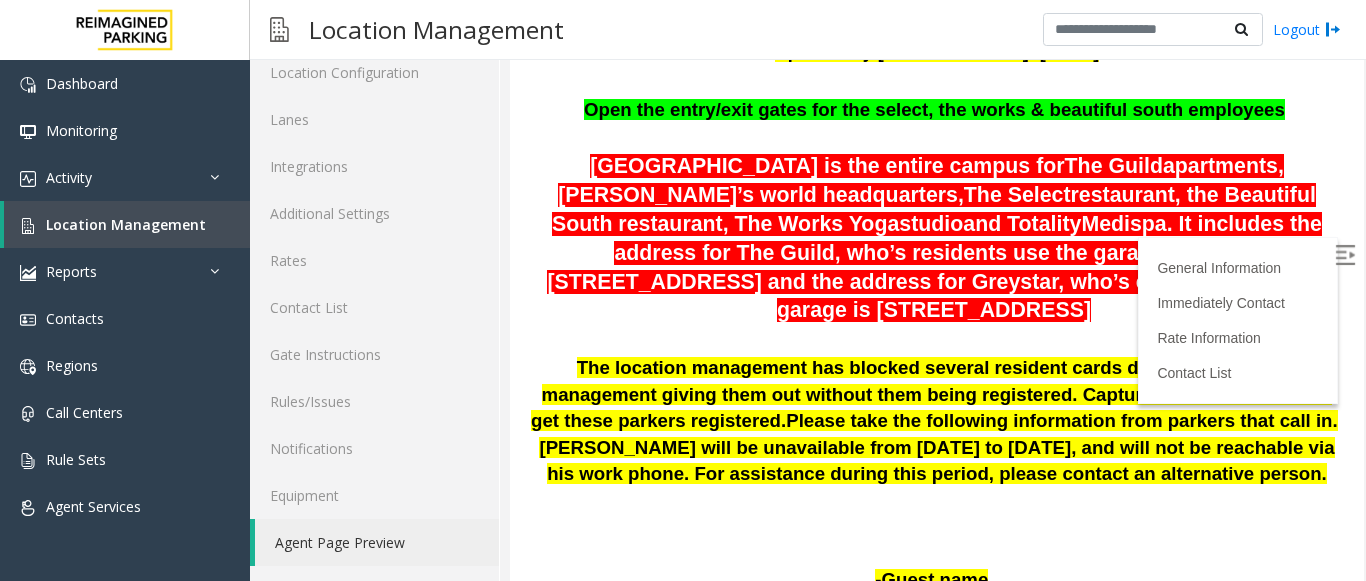 click on "General Information
Revenue Control Manufacturer: TIBA
Courier Square 128 Columbia St. Charelston, SC Updated by Kunal Singh- 08th July 2025 Open the entry/exit gates for the select, the works & beautiful south employees   Courier Square is the entire campus for  The Guild  apartments, Greystar’s world headquarters,  The Select  restaurant, the Beautiful South restaurant, The Works Yoga  studio  and Totality  Medispa . It includes the address for The Guild, who’s residents use the garage, which is 128 Columbus St and the address for Greystar, who’s employees use the garage is 465 Meeting St.   The location management has blocked several resident cards due to the property management giving them out without them being registered. Capture the information and get these parkers registered.  Please take the following information from parkers that call in.       -Guest name     -If a resident must have unit # and gate key card #     -If employee, obtain gate card #" at bounding box center (937, 1294) 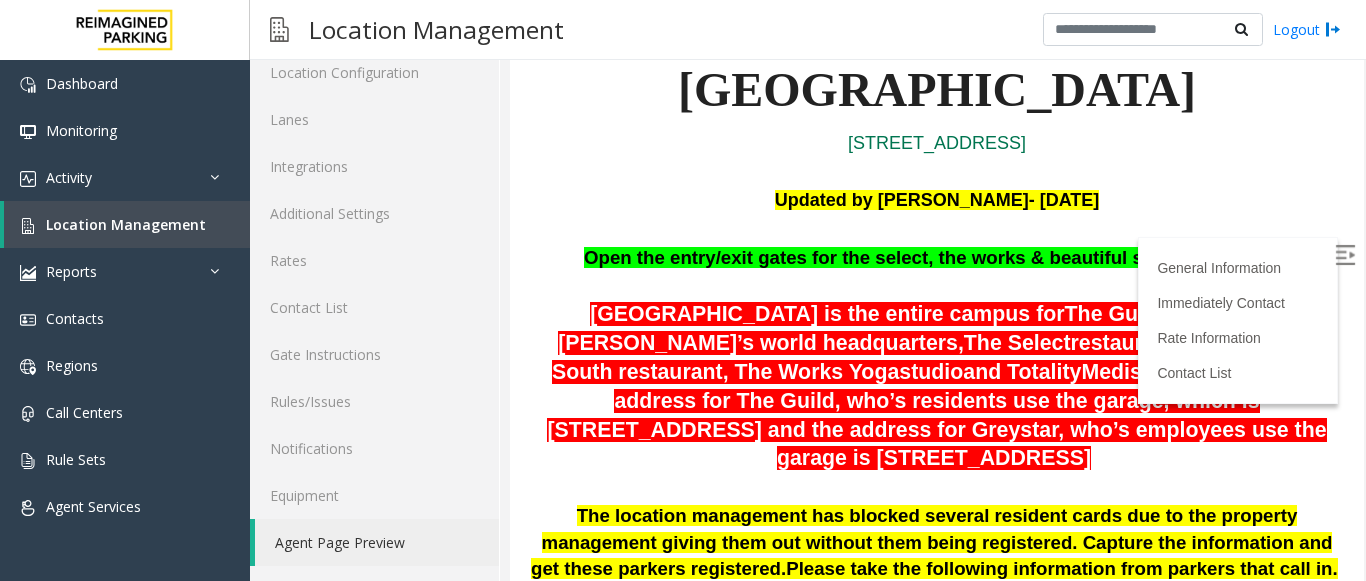 scroll, scrollTop: 278, scrollLeft: 0, axis: vertical 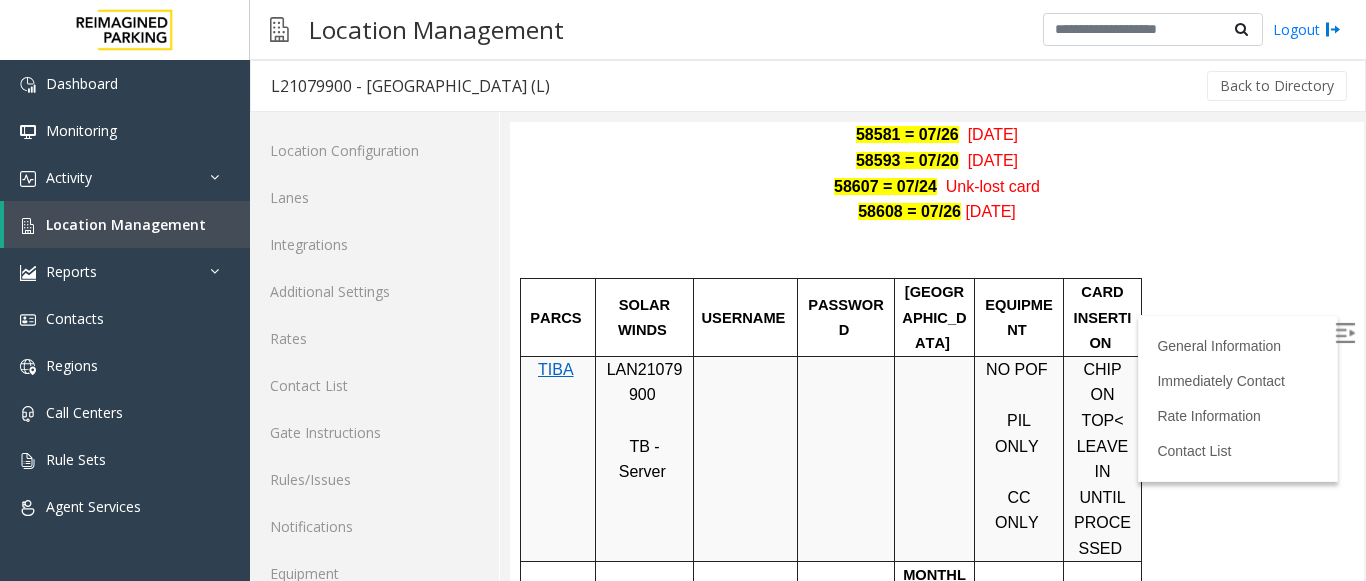 click on "TIBA" at bounding box center [556, 369] 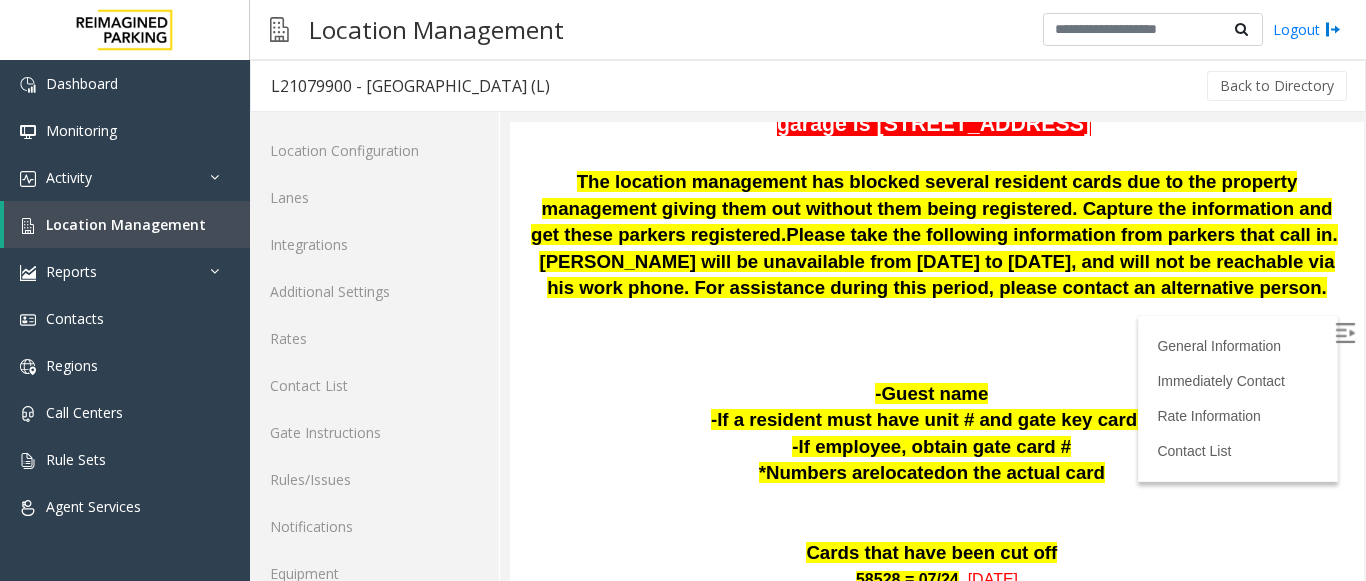 scroll, scrollTop: 562, scrollLeft: 0, axis: vertical 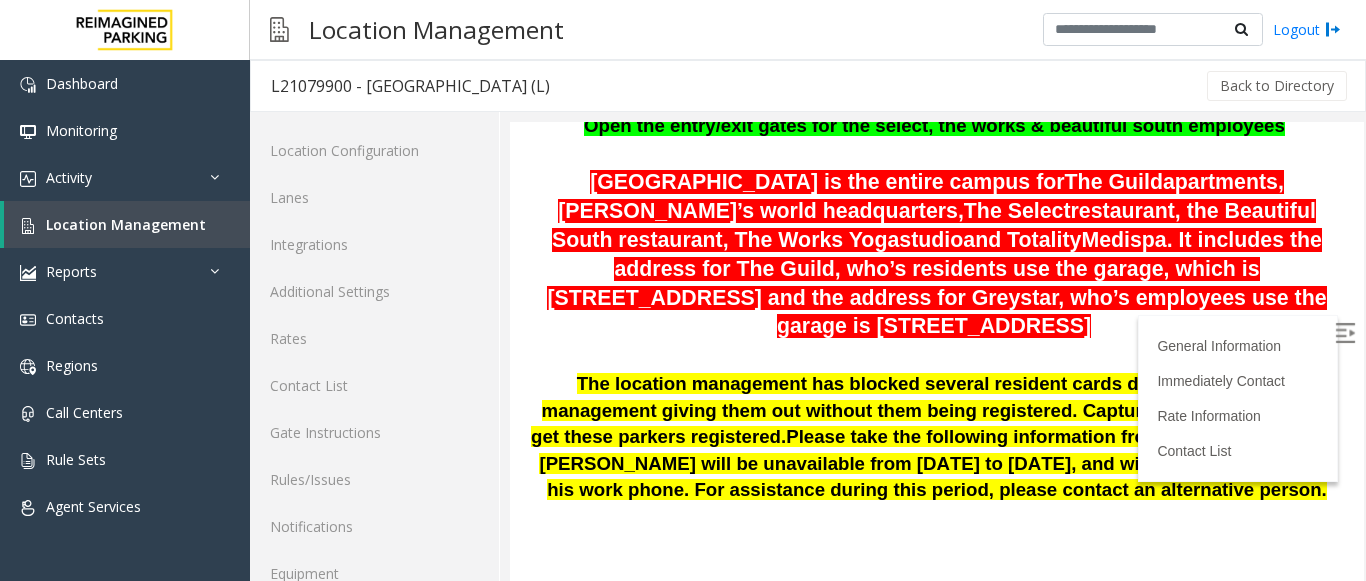 click on "Courier Square is the entire campus for  The Guild  apartments, Greystar’s world headquarters,  The Select  restaurant, the Beautiful South restaurant, The Works Yoga  studio  and Totality  Medispa . It includes the address for The Guild, who’s residents use the garage, which is 128 Columbus St and the address for Greystar, who’s employees use the garage is 465 Meeting St." at bounding box center [937, 255] 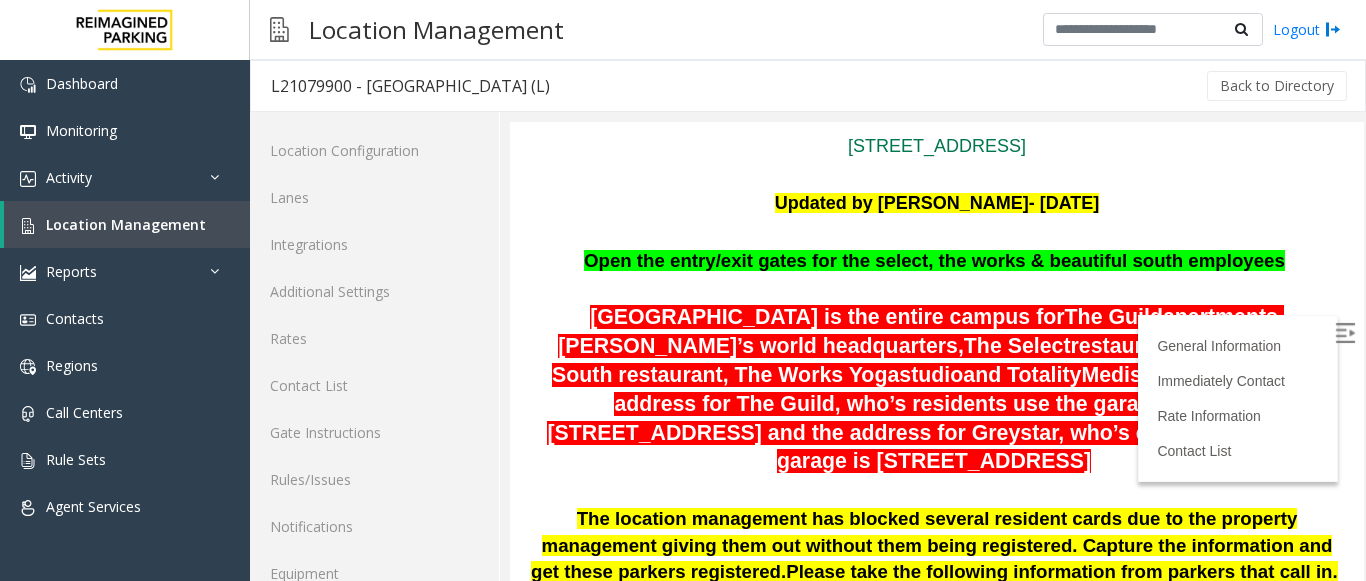scroll, scrollTop: 262, scrollLeft: 0, axis: vertical 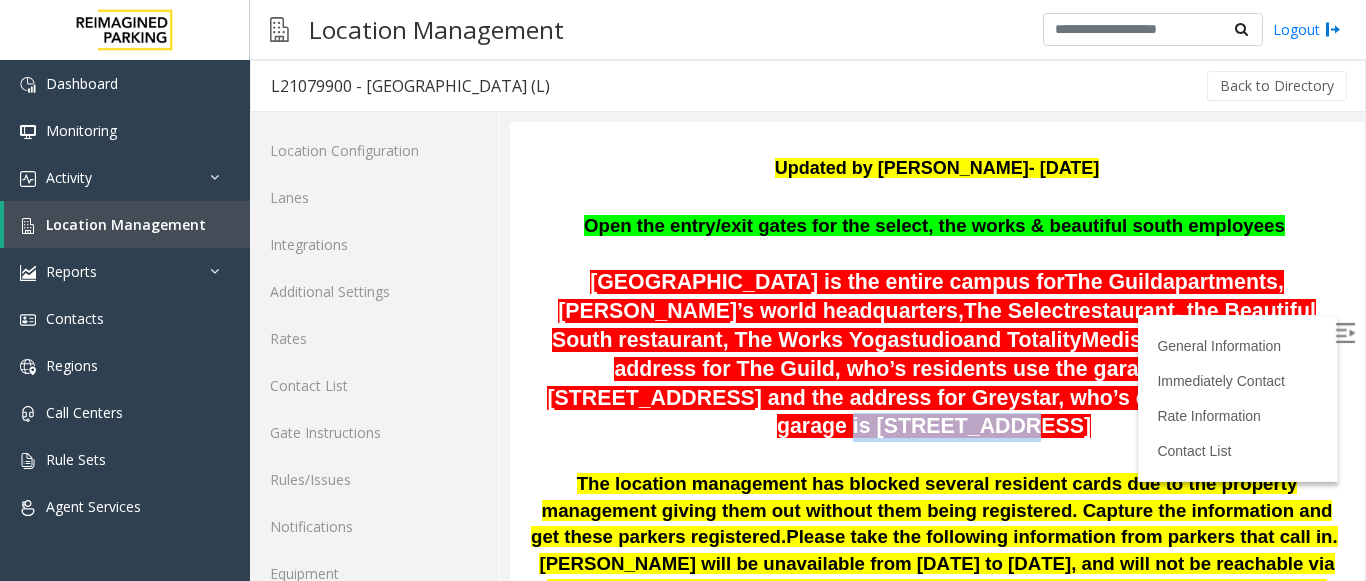 drag, startPoint x: 1116, startPoint y: 407, endPoint x: 1283, endPoint y: 410, distance: 167.02695 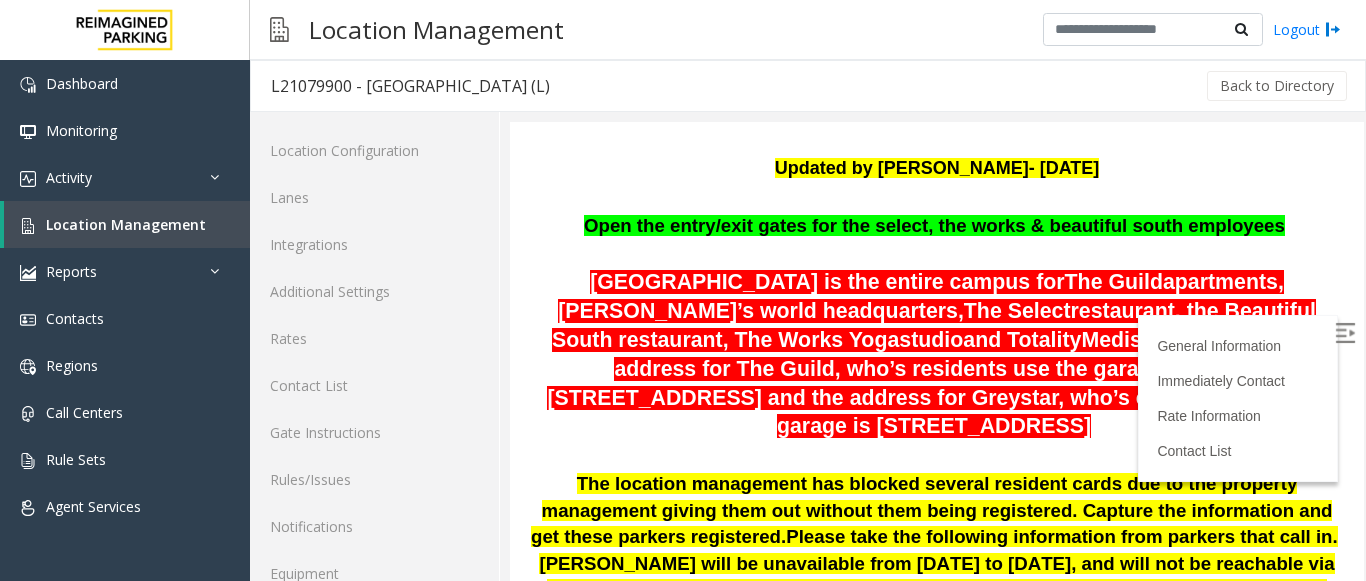 click on "Courier Square is the entire campus for  The Guild  apartments, Greystar’s world headquarters,  The Select  restaurant, the Beautiful South restaurant, The Works Yoga  studio  and Totality  Medispa . It includes the address for The Guild, who’s residents use the garage, which is 128 Columbus St and the address for Greystar, who’s employees use the garage is 465 Meeting St." at bounding box center [937, 355] 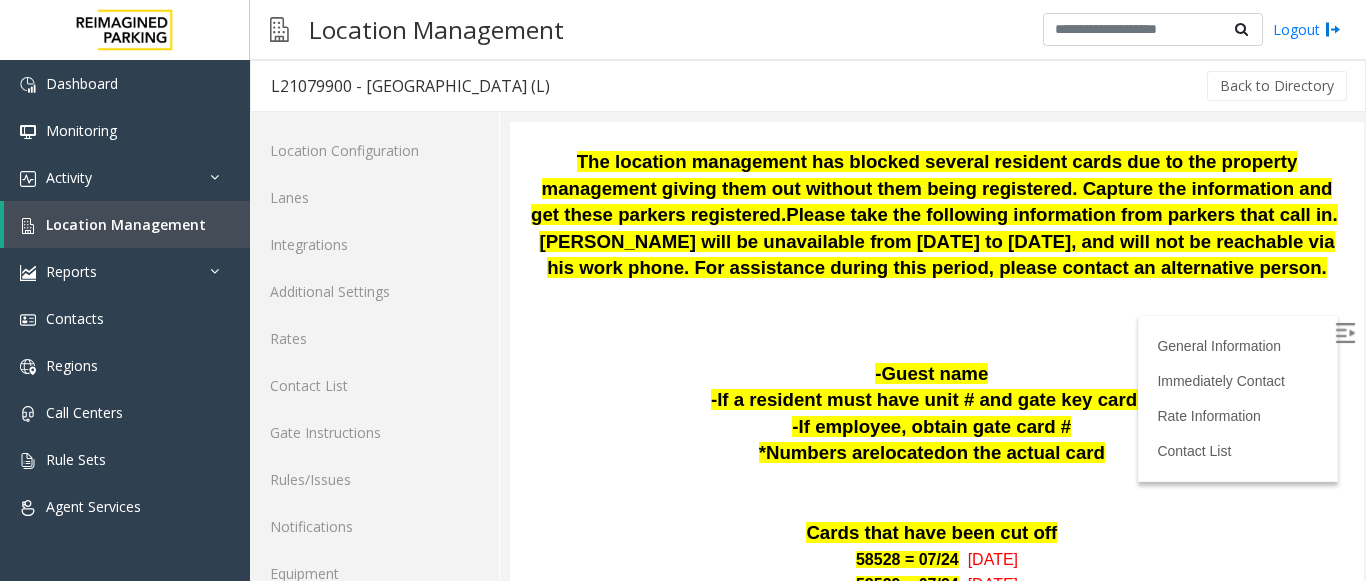 scroll, scrollTop: 362, scrollLeft: 0, axis: vertical 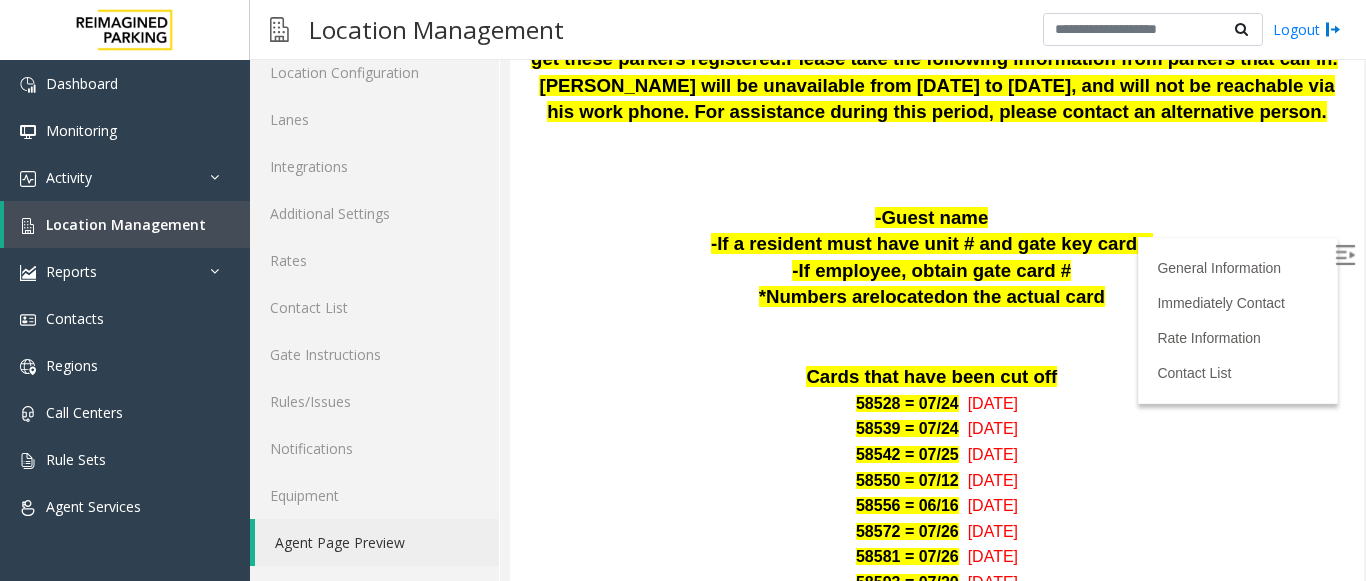 click on "-If employee, obtain gate card #" at bounding box center (937, 271) 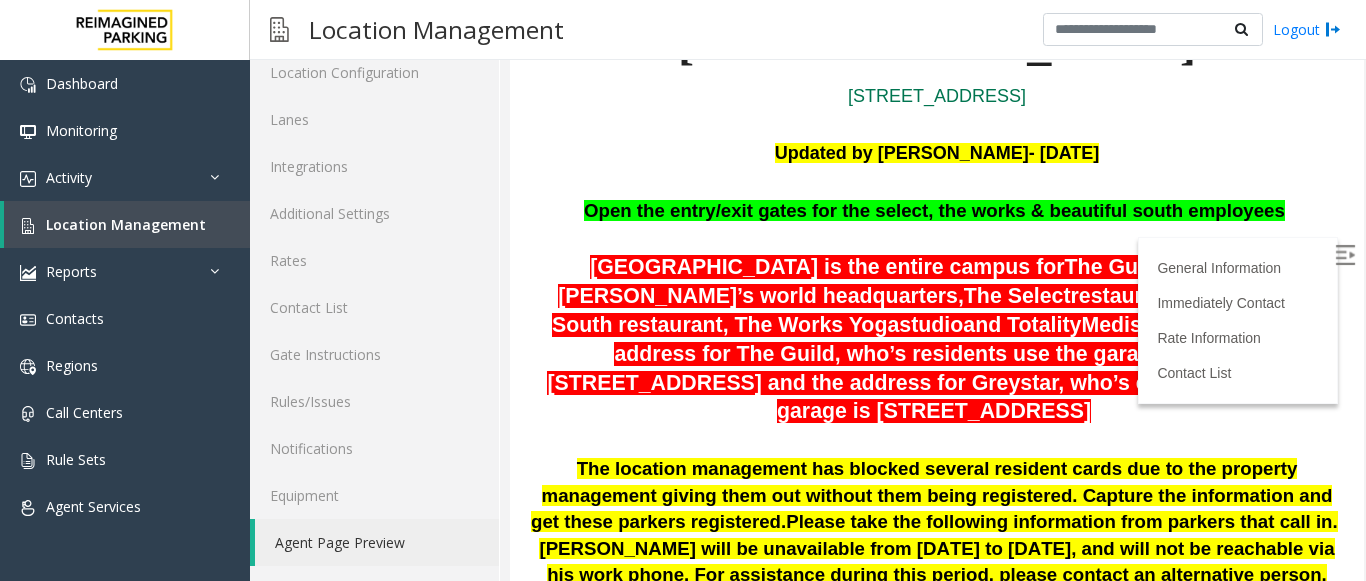 scroll, scrollTop: 200, scrollLeft: 0, axis: vertical 